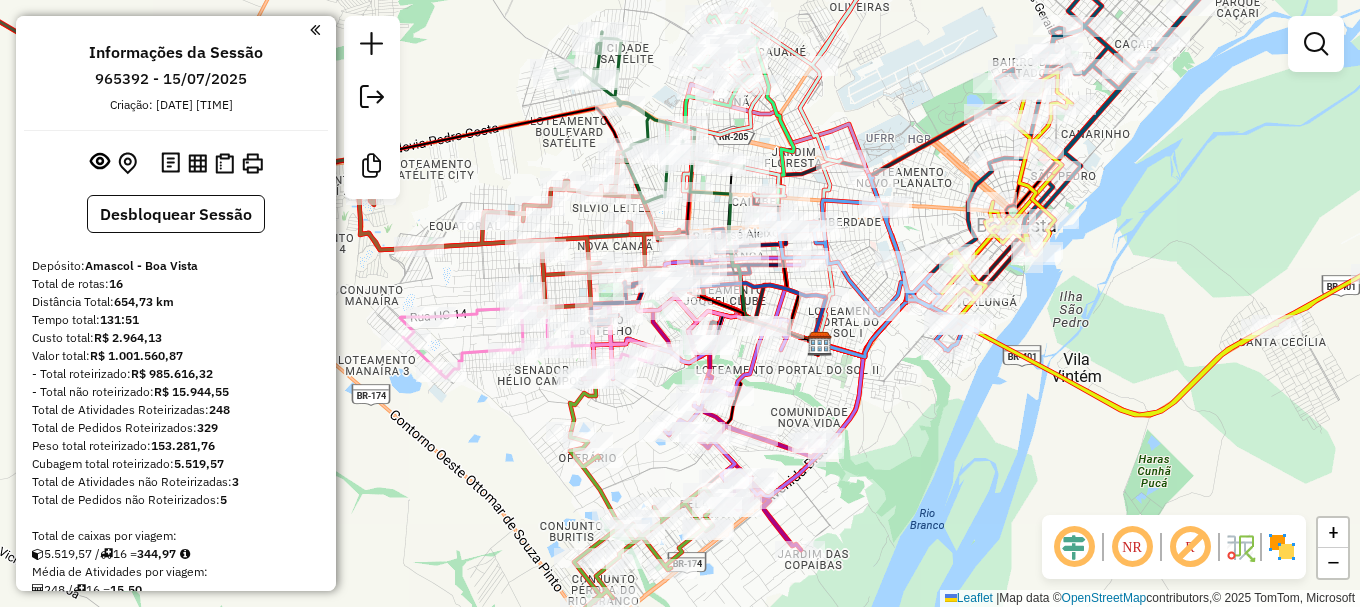 scroll, scrollTop: 0, scrollLeft: 0, axis: both 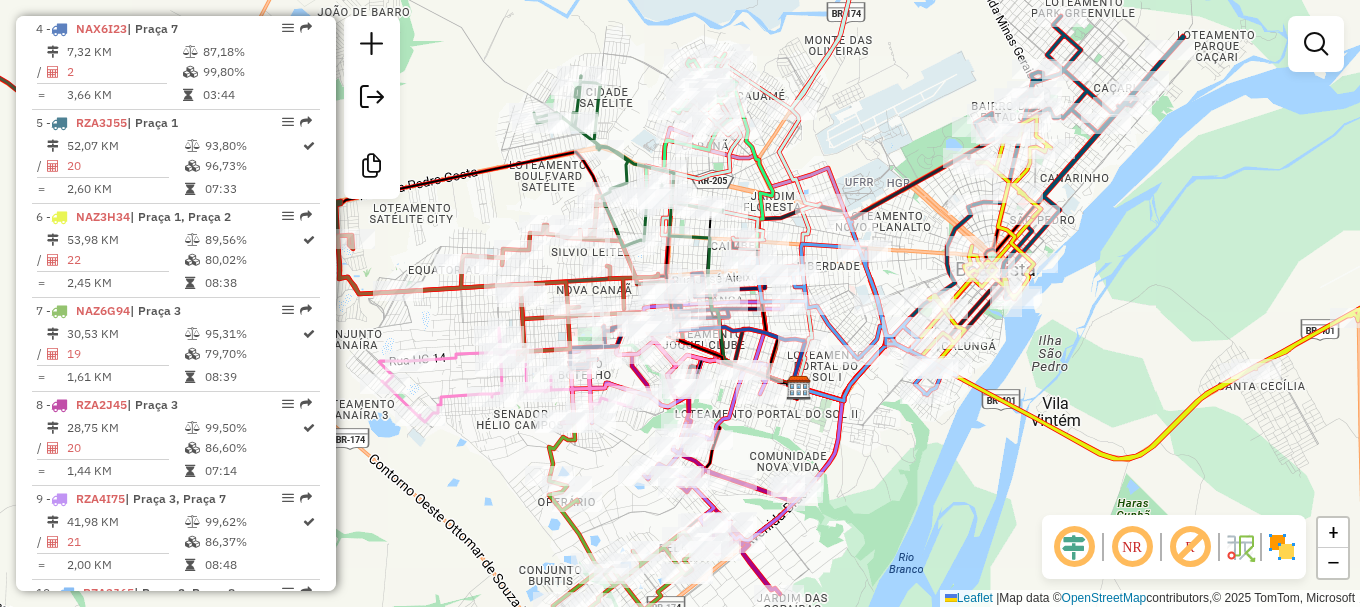 drag, startPoint x: 658, startPoint y: 72, endPoint x: 637, endPoint y: 116, distance: 48.754486 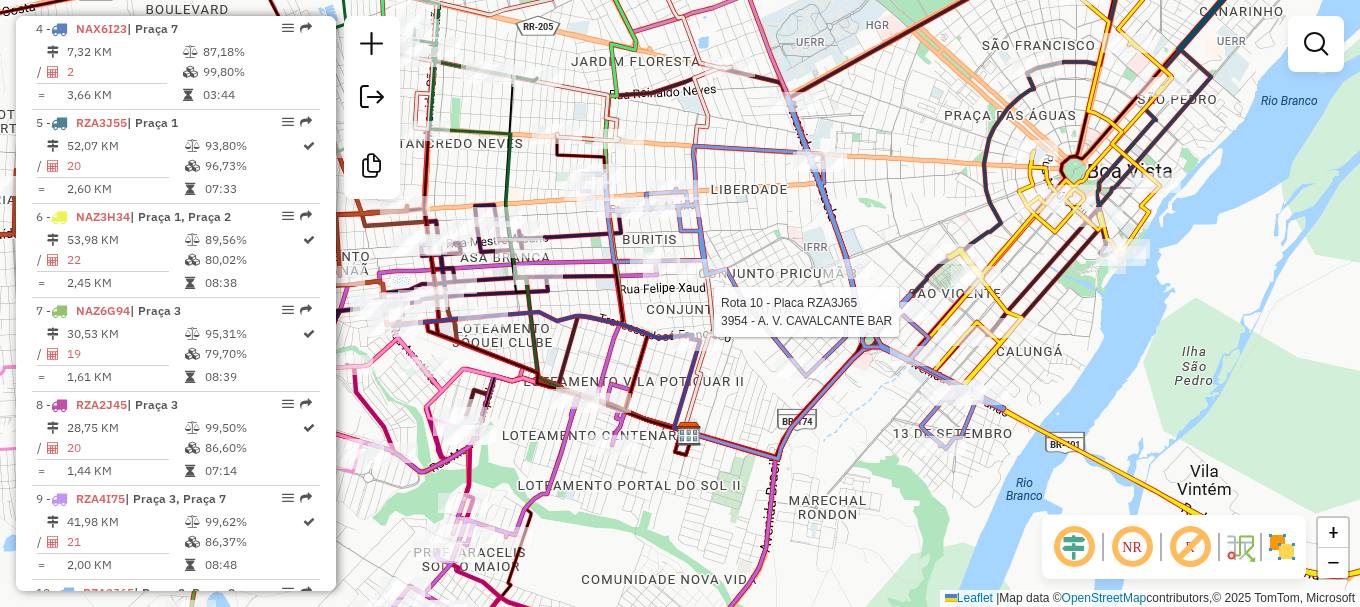 select on "**********" 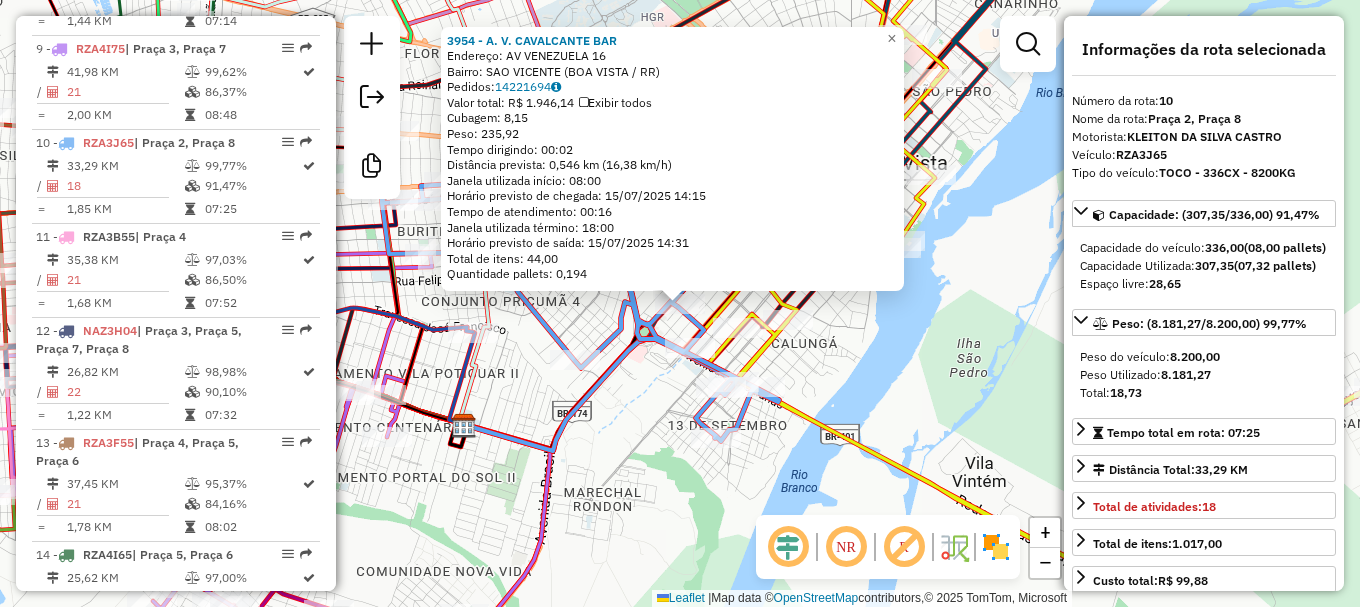 scroll, scrollTop: 1652, scrollLeft: 0, axis: vertical 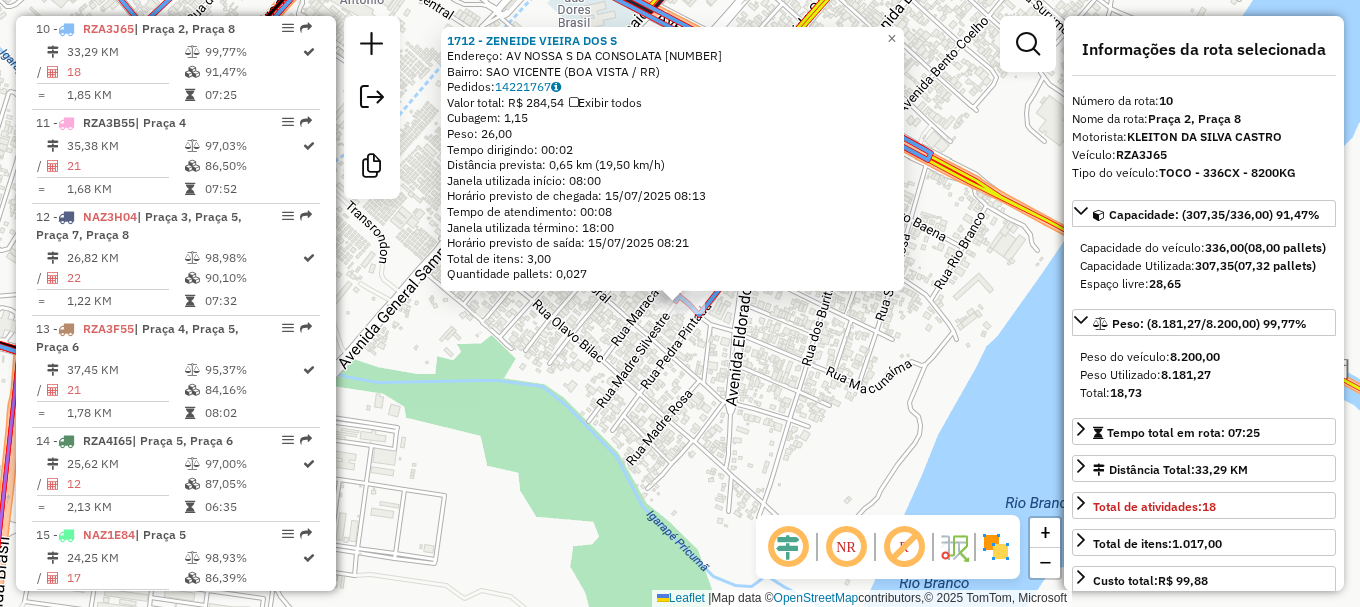 click on "1712 - ZENEIDE VIEIRA DOS S  Endereço: AV  NOSSA S DA CONSOLATA          3291   Bairro: SAO VICENTE ([CITY] / RR)   Pedidos:  14221767   Valor total: R$ 284,54   Exibir todos   Cubagem: 1,15  Peso: 26,00  Tempo dirigindo: 00:02   Distância prevista: 0,65 km (19,50 km/h)   Janela utilizada início: 08:00   Horário previsto de chegada: 15/07/2025 08:13   Tempo de atendimento: 00:08   Janela utilizada término: 18:00   Horário previsto de saída: 15/07/2025 08:21   Total de itens: 3,00   Quantidade pallets: 0,027  × Janela de atendimento Grade de atendimento Capacidade Transportadoras Veículos Cliente Pedidos  Rotas Selecione os dias de semana para filtrar as janelas de atendimento  Seg   Ter   Qua   Qui   Sex   Sáb   Dom  Informe o período da janela de atendimento: De: Até:  Filtrar exatamente a janela do cliente  Considerar janela de atendimento padrão  Selecione os dias de semana para filtrar as grades de atendimento  Seg   Ter   Qua   Qui   Sex   Sáb   Dom   Peso mínimo:   Peso máximo:   De:" 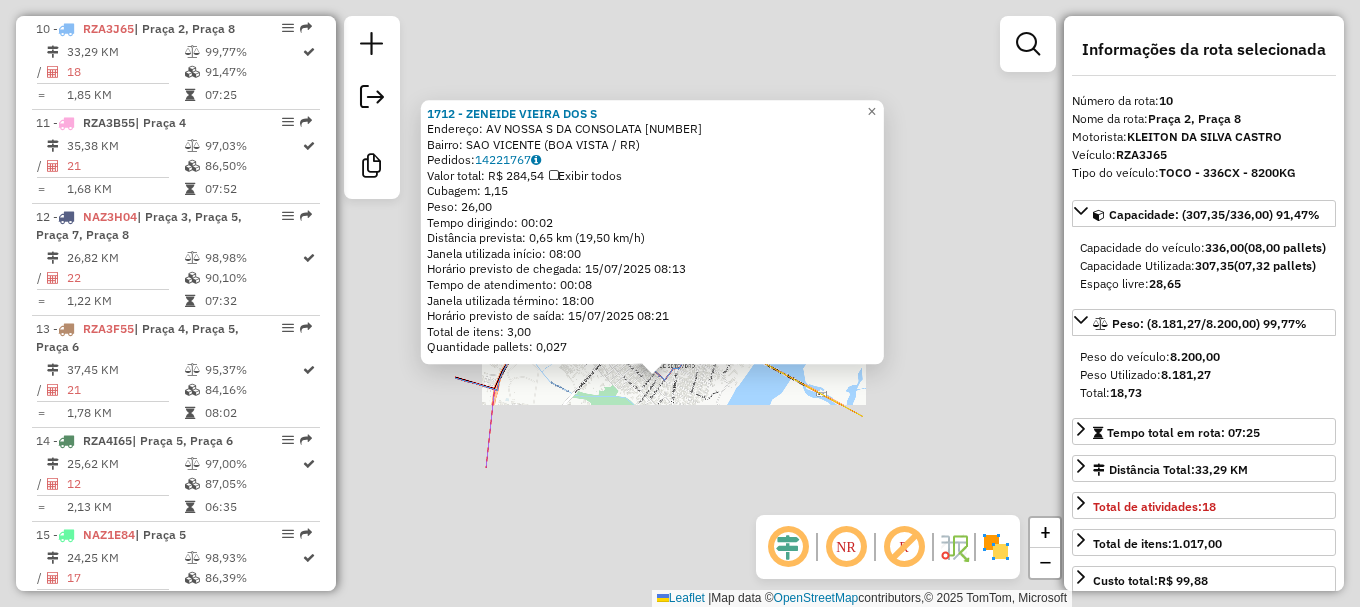 click on "1712 - ZENEIDE VIEIRA DOS S  Endereço: AV  NOSSA S DA CONSOLATA          3291   Bairro: SAO VICENTE ([CITY] / RR)   Pedidos:  14221767   Valor total: R$ 284,54   Exibir todos   Cubagem: 1,15  Peso: 26,00  Tempo dirigindo: 00:02   Distância prevista: 0,65 km (19,50 km/h)   Janela utilizada início: 08:00   Horário previsto de chegada: 15/07/2025 08:13   Tempo de atendimento: 00:08   Janela utilizada término: 18:00   Horário previsto de saída: 15/07/2025 08:21   Total de itens: 3,00   Quantidade pallets: 0,027  × Janela de atendimento Grade de atendimento Capacidade Transportadoras Veículos Cliente Pedidos  Rotas Selecione os dias de semana para filtrar as janelas de atendimento  Seg   Ter   Qua   Qui   Sex   Sáb   Dom  Informe o período da janela de atendimento: De: Até:  Filtrar exatamente a janela do cliente  Considerar janela de atendimento padrão  Selecione os dias de semana para filtrar as grades de atendimento  Seg   Ter   Qua   Qui   Sex   Sáb   Dom   Peso mínimo:   Peso máximo:   De:" 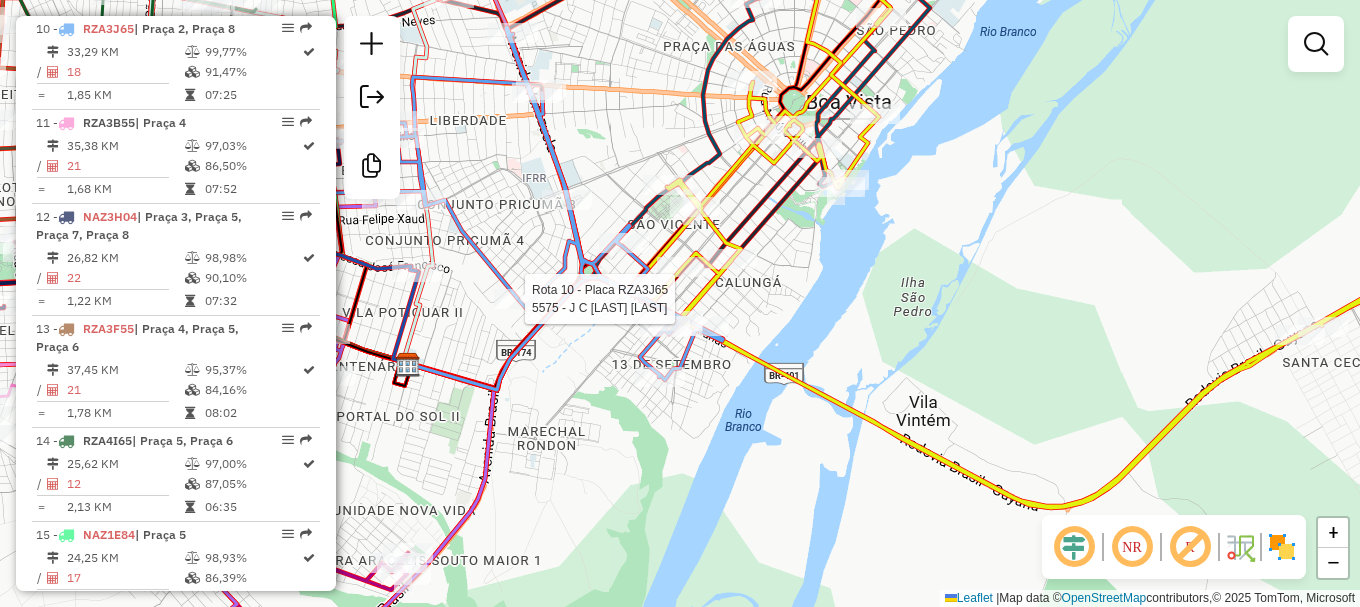 select on "**********" 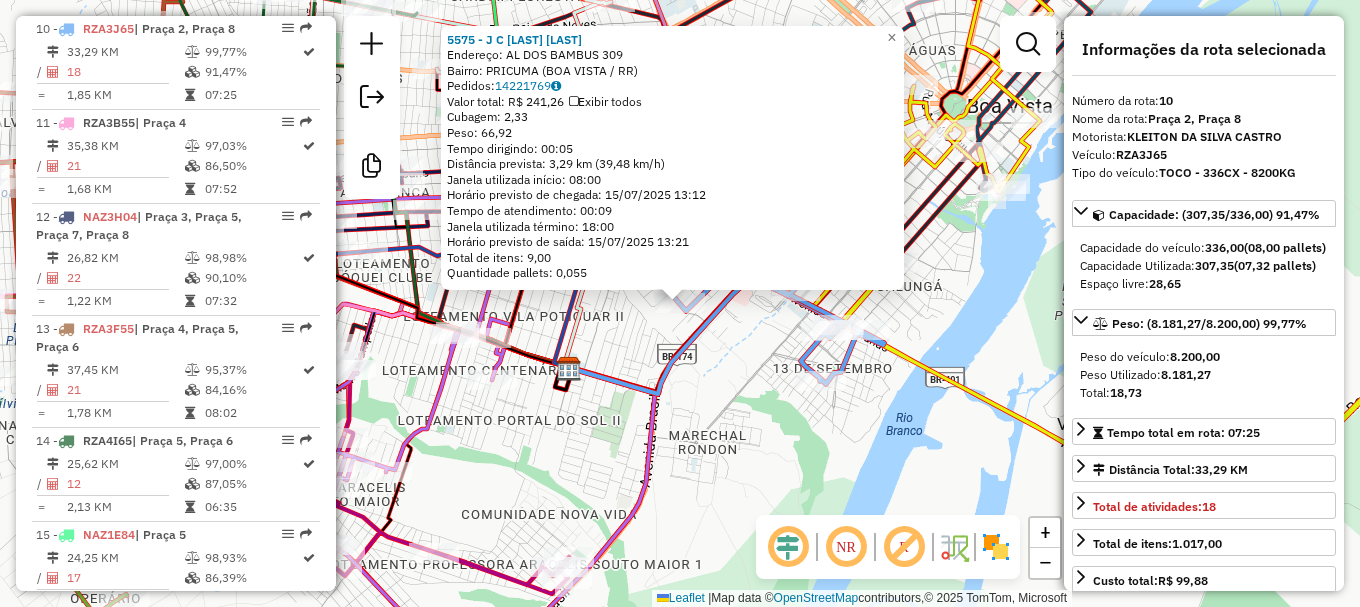 click on "5575 - [FIRST] [LAST]  Endereço: AL  DOS BAMBUS                    309   Bairro: PRICUMA ([CITY] / RR)   Pedidos:  14221769   Valor total: R$ 241,26   Exibir todos   Cubagem: 2,33  Peso: 66,92  Tempo dirigindo: 00:05   Distância prevista: 3,29 km (39,48 km/h)   Janela utilizada início: 08:00   Horário previsto de chegada: 15/07/2025 13:12   Tempo de atendimento: 00:09   Janela utilizada término: 18:00   Horário previsto de saída: 15/07/2025 13:21   Total de itens: 9,00   Quantidade pallets: 0,055  × Janela de atendimento Grade de atendimento Capacidade Transportadoras Veículos Cliente Pedidos  Rotas Selecione os dias de semana para filtrar as janelas de atendimento  Seg   Ter   Qua   Qui   Sex   Sáb   Dom  Informe o período da janela de atendimento: De: Até:  Filtrar exatamente a janela do cliente  Considerar janela de atendimento padrão  Selecione os dias de semana para filtrar as grades de atendimento  Seg   Ter   Qua   Qui   Sex   Sáb   Dom   Peso mínimo:   Peso máximo:   De:" 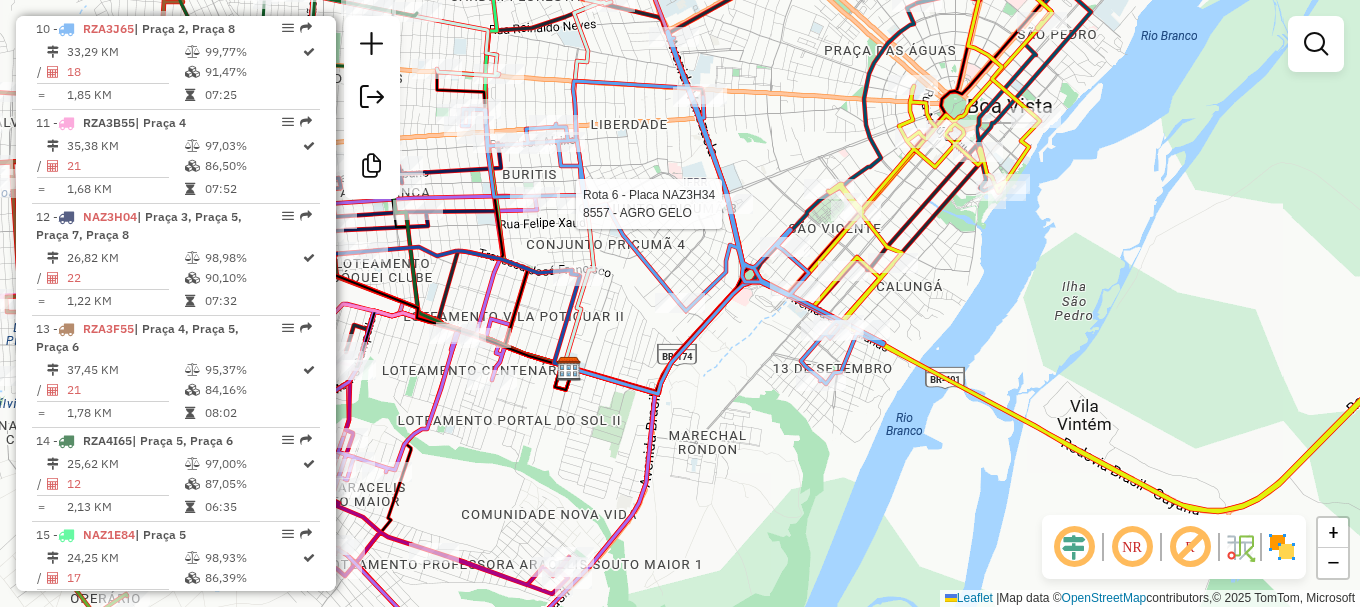 select on "**********" 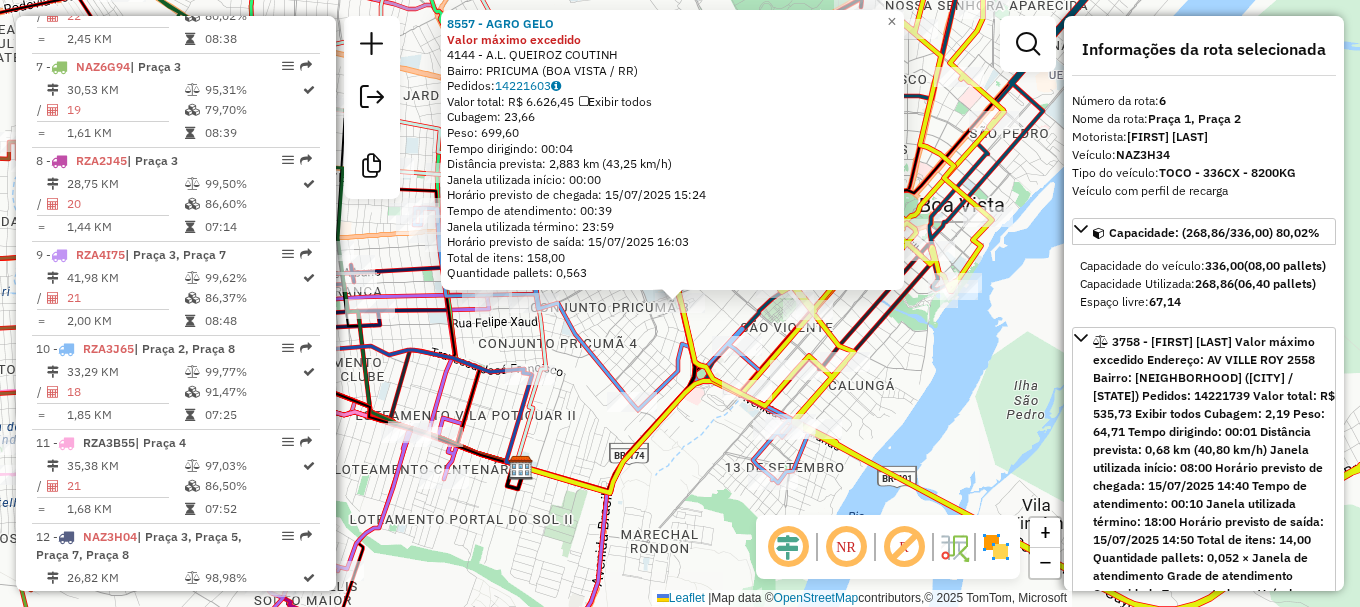 scroll, scrollTop: 1276, scrollLeft: 0, axis: vertical 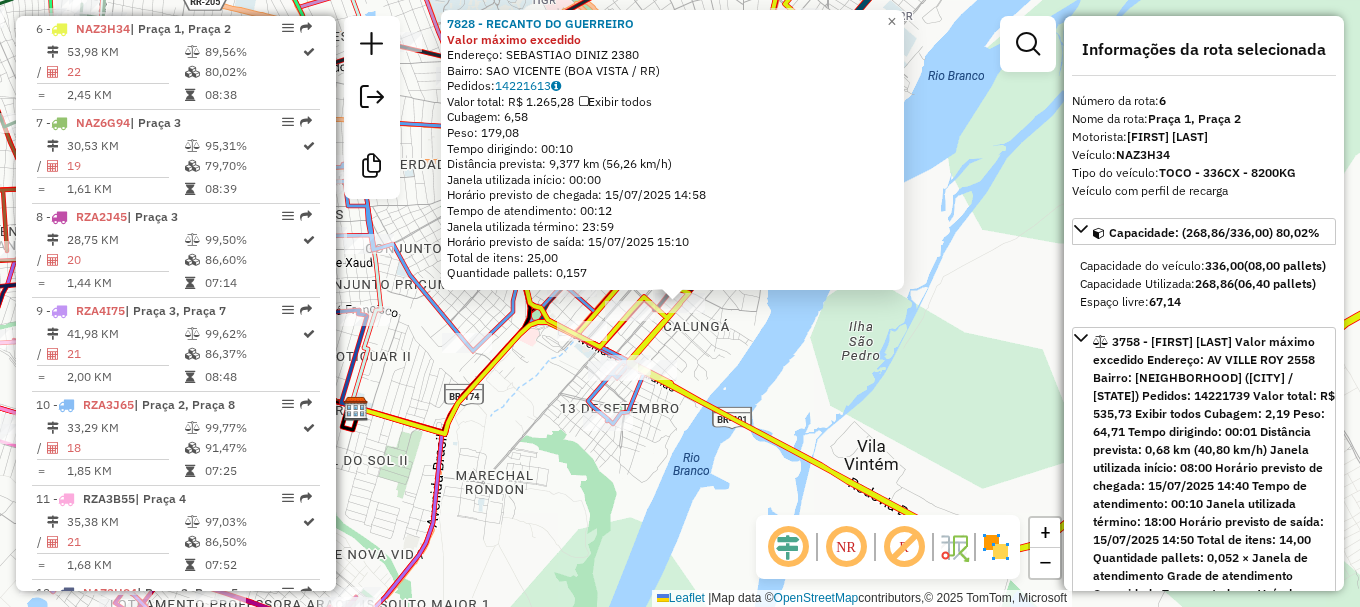 click on "7828 - [NAME] Valor máximo excedido  Endereço:  SEBASTIAO DINIZ 2380   Bairro: SAO VICENTE ([CITY] / RR)   Pedidos:  14221613   Valor total: R$ 1.265,28   Exibir todos   Cubagem: 6,58  Peso: 179,08  Tempo dirigindo: 00:10   Distância prevista: 9,377 km (56,26 km/h)   Janela utilizada início: 00:00   Horário previsto de chegada: 15/07/2025 14:58   Tempo de atendimento: 00:12   Janela utilizada término: 23:59   Horário previsto de saída: 15/07/2025 15:10   Total de itens: 25,00   Quantidade pallets: 0,157  × Janela de atendimento Grade de atendimento Capacidade Transportadoras Veículos Cliente Pedidos  Rotas Selecione os dias de semana para filtrar as janelas de atendimento  Seg   Ter   Qua   Qui   Sex   Sáb   Dom  Informe o período da janela de atendimento: De: Até:  Filtrar exatamente a janela do cliente  Considerar janela de atendimento padrão  Selecione os dias de semana para filtrar as grades de atendimento  Seg   Ter   Qua   Qui   Sex   Sáb   Dom   Peso mínimo:   De:  De:" 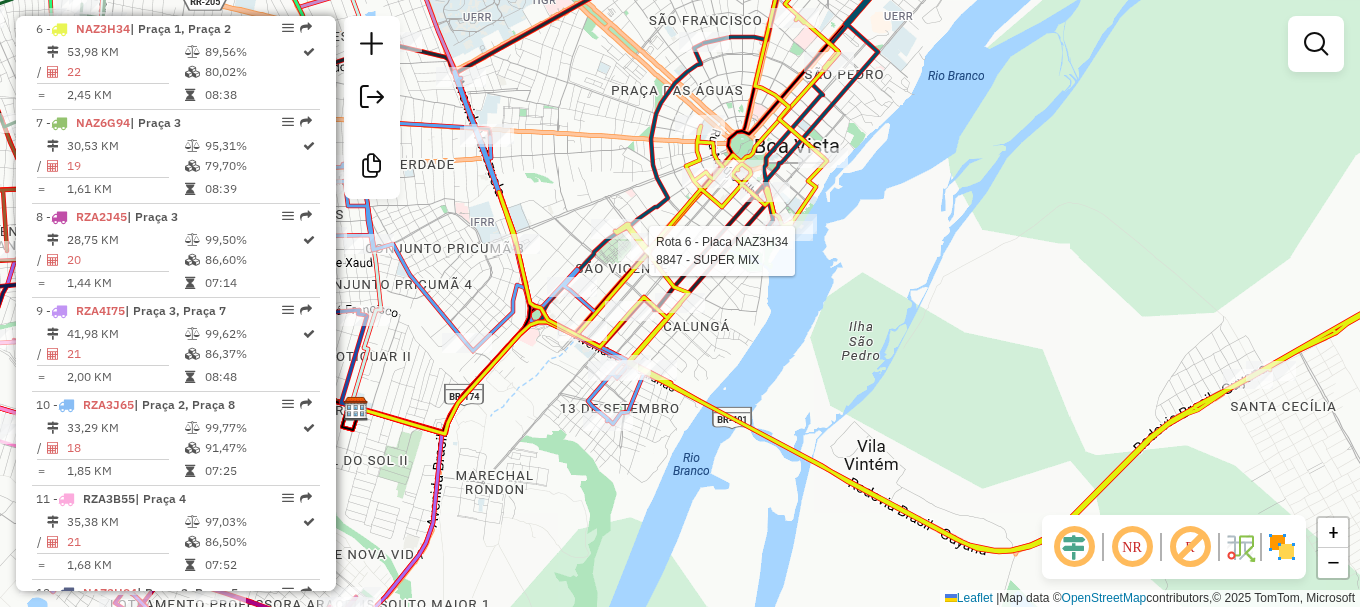 select on "**********" 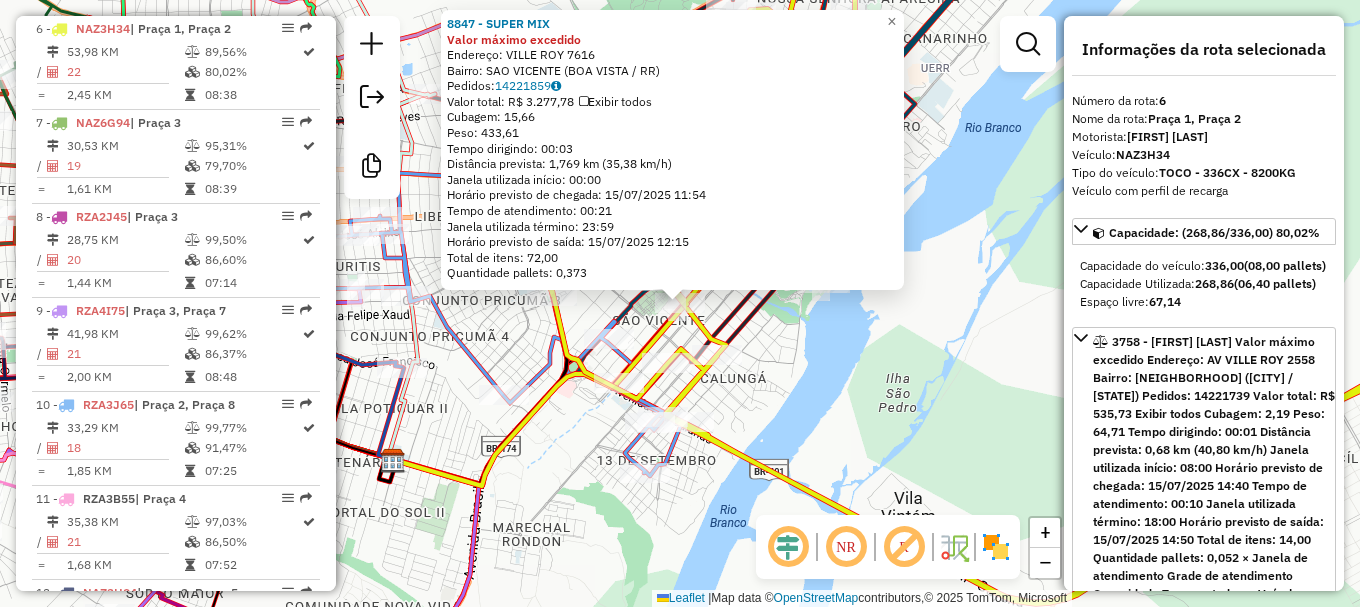 click on "Rota 10 - Placa RZA3J65  3954 - A. V. CAVALCANTE BAR 8847 - SUPER MIX Valor máximo excedido  Endereço:  VILLE ROY [NUMBER]   Bairro: SAO VICENTE ([CITY] / [STATE])   Pedidos:  [ORDER_ID]   Valor total: R$ 3.277,78   Exibir todos   Cubagem: 15,66  Peso: 433,61  Tempo dirigindo: 00:03   Distância prevista: 1,769 km (35,38 km/h)   Janela utilizada início: 00:00   Horário previsto de chegada: [DATE] [TIME]   Tempo de atendimento: 00:21   Janela utilizada término: 23:59   Horário previsto de saída: [DATE] [TIME]   Total de itens: 72,00   Quantidade pallets: 0,373  × Janela de atendimento Grade de atendimento Capacidade Transportadoras Veículos Cliente Pedidos  Rotas Selecione os dias de semana para filtrar as janelas de atendimento  Seg   Ter   Qua   Qui   Sex   Sáb   Dom  Informe o período da janela de atendimento: De: Até:  Filtrar exatamente a janela do cliente  Considerar janela de atendimento padrão  Selecione os dias de semana para filtrar as grades de atendimento  Seg   Ter   Qua   Qui   Sex  +" 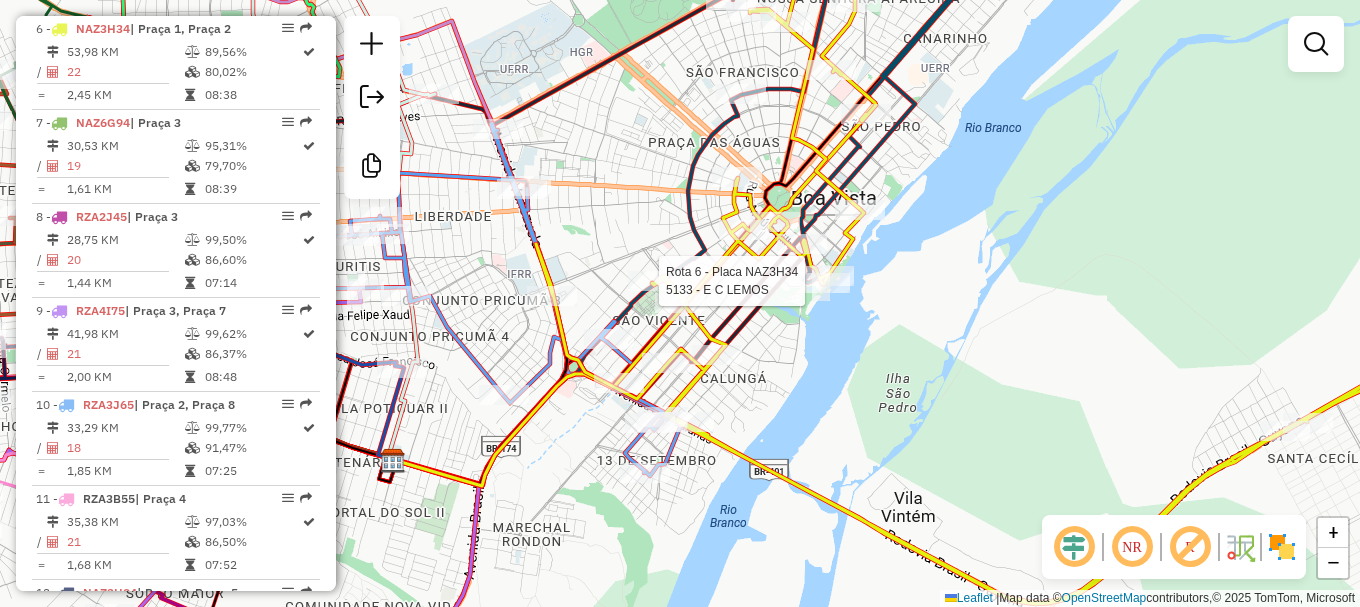 select on "**********" 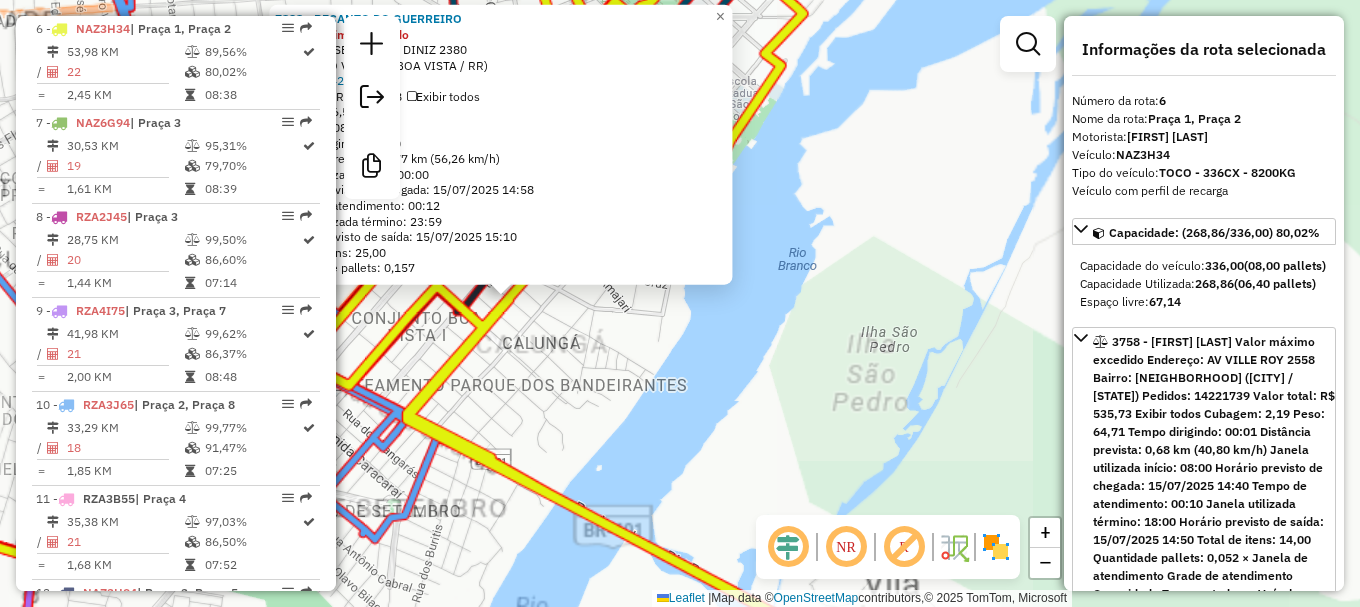 drag, startPoint x: 847, startPoint y: 314, endPoint x: 825, endPoint y: 323, distance: 23.769728 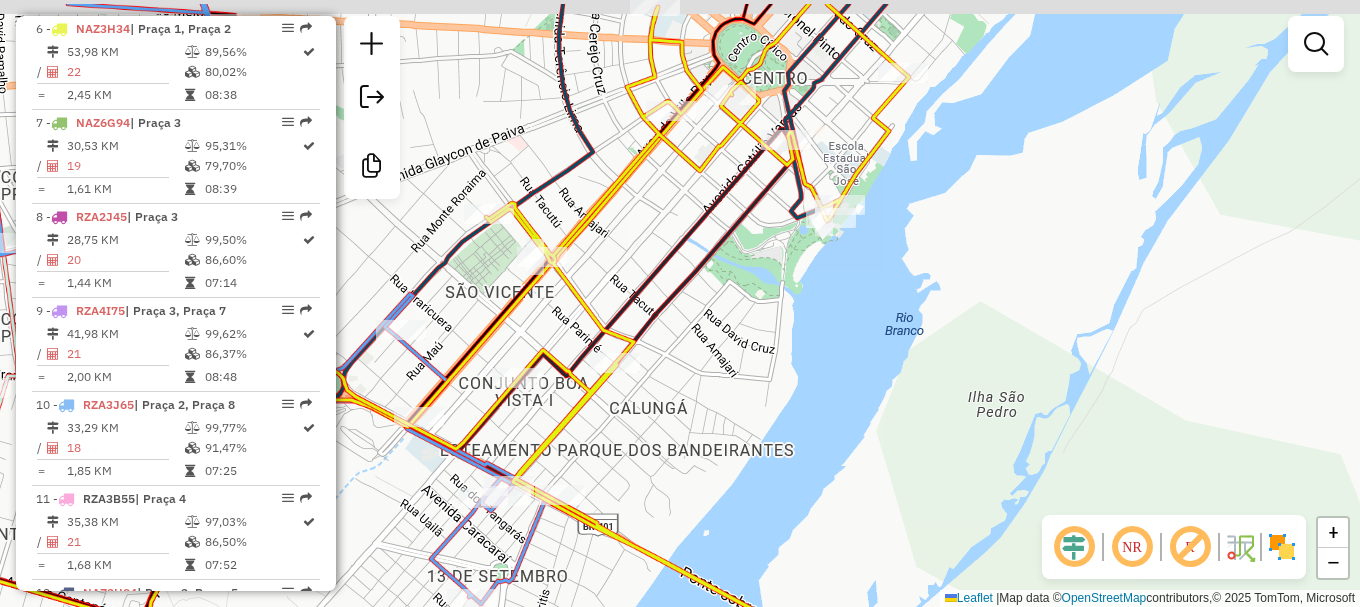 drag, startPoint x: 723, startPoint y: 319, endPoint x: 866, endPoint y: 401, distance: 164.84235 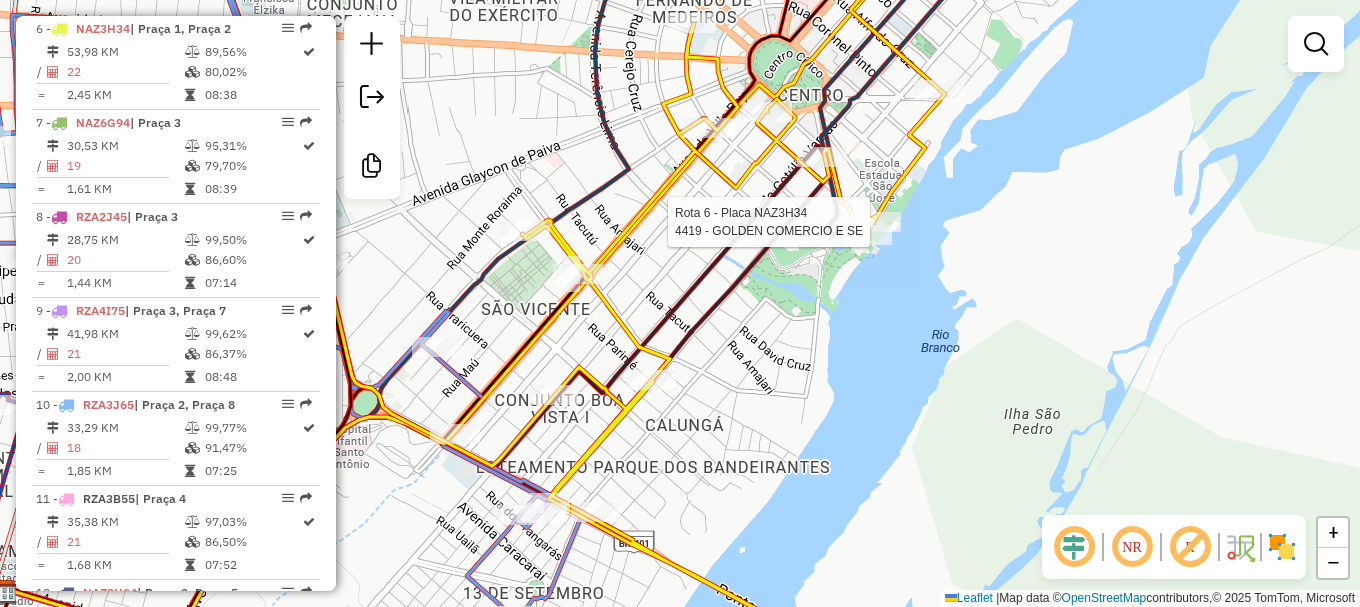 select on "**********" 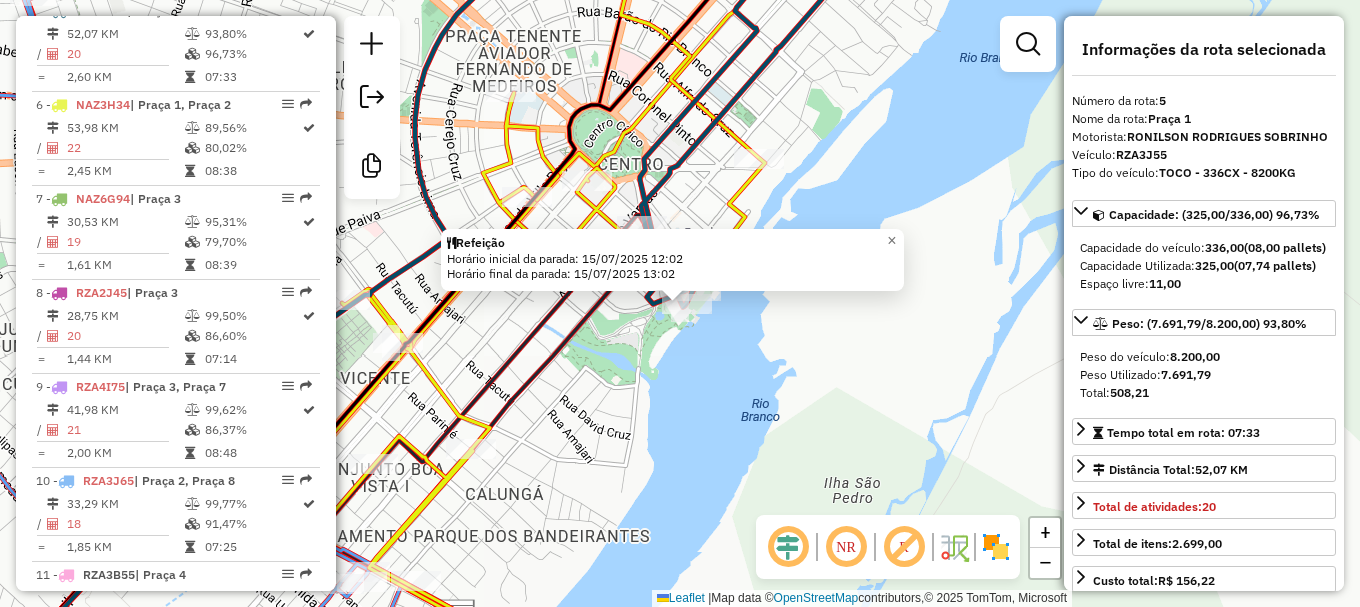 scroll, scrollTop: 1182, scrollLeft: 0, axis: vertical 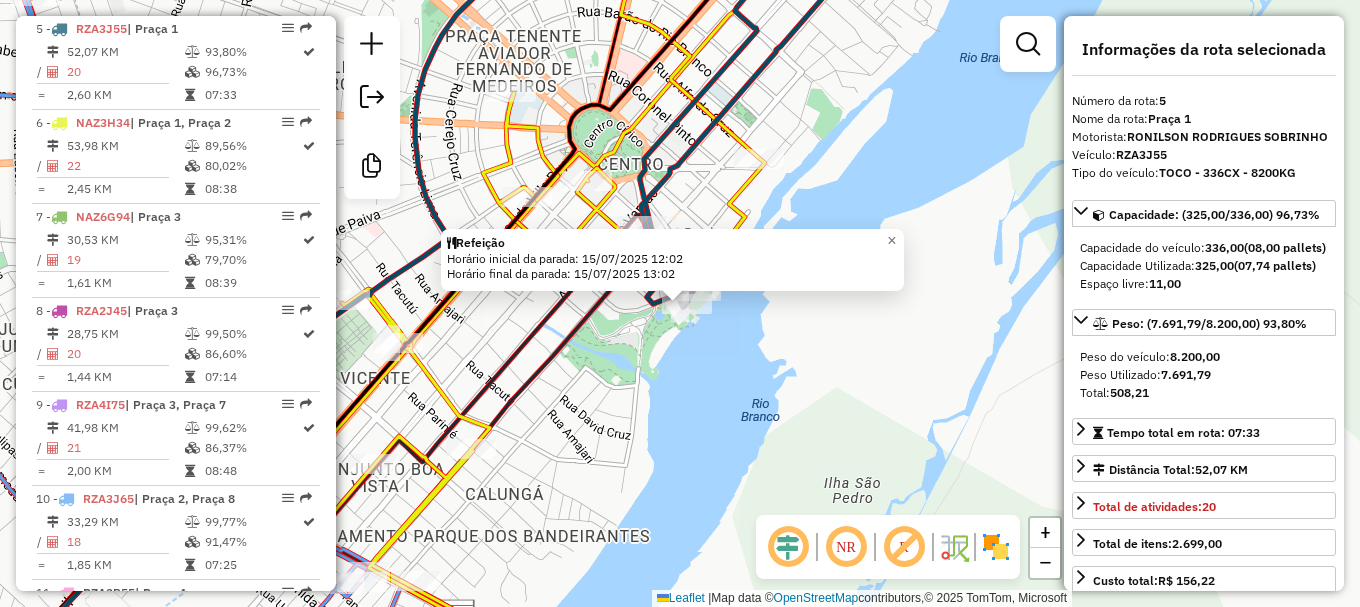 drag, startPoint x: 675, startPoint y: 340, endPoint x: 688, endPoint y: 327, distance: 18.384777 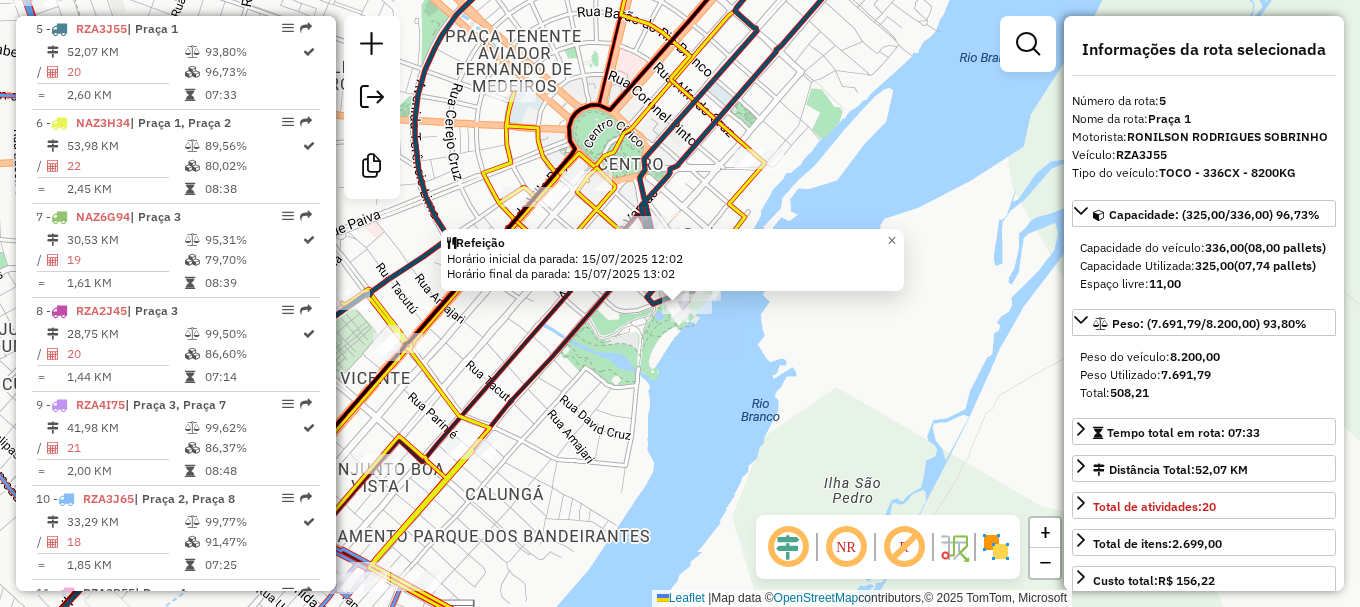 click on "Refeição  Horário inicial da parada: [DATE] [TIME]   Horário final da parada: [DATE] [TIME]  × Janela de atendimento Grade de atendimento Capacidade Transportadoras Veículos Cliente Pedidos  Rotas Selecione os dias de semana para filtrar as janelas de atendimento  Seg   Ter   Qua   Qui   Sex   Sáb   Dom  Informe o período da janela de atendimento: De: Até:  Filtrar exatamente a janela do cliente  Considerar janela de atendimento padrão  Selecione os dias de semana para filtrar as grades de atendimento  Seg   Ter   Qua   Qui   Sex   Sáb   Dom   Considerar clientes sem dia de atendimento cadastrado  Clientes fora do dia de atendimento selecionado Filtrar as atividades entre os valores definidos abaixo:  Peso mínimo:   Peso máximo:   Cubagem mínima:   Cubagem máxima:   De:   Até:  Filtrar as atividades entre o tempo de atendimento definido abaixo:  De:   Até:   Considerar capacidade total dos clientes não roteirizados Transportadora: Selecione um ou mais itens Tipo de veículo: Veículo:" 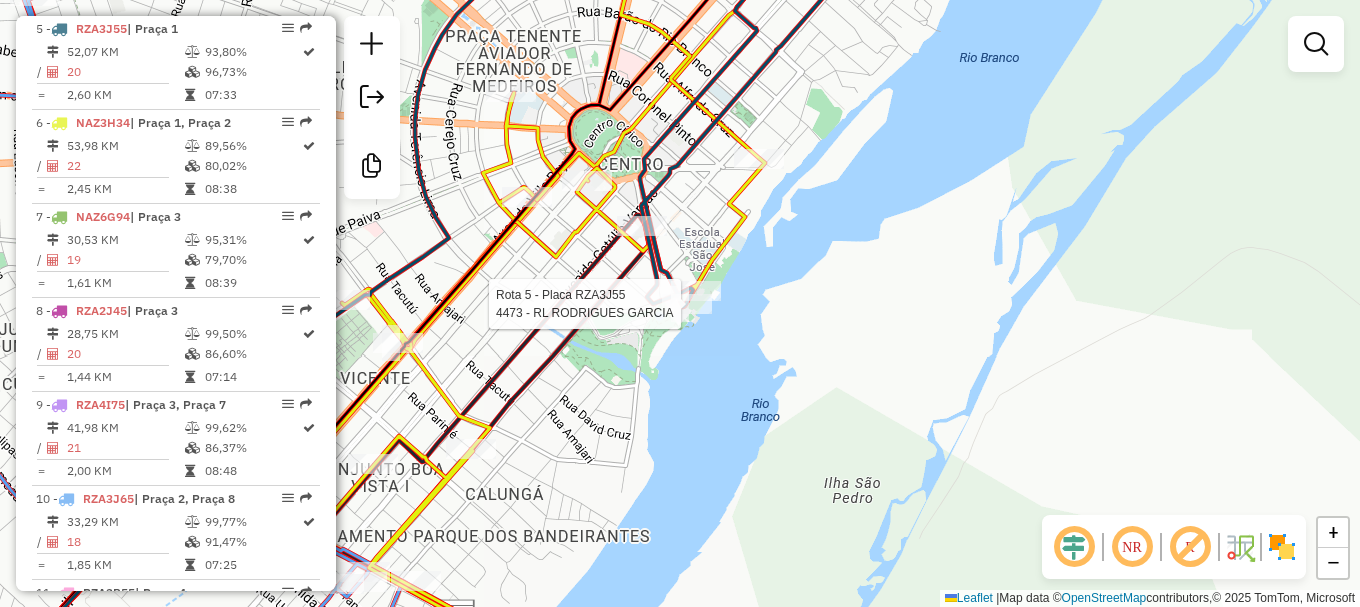 select on "**********" 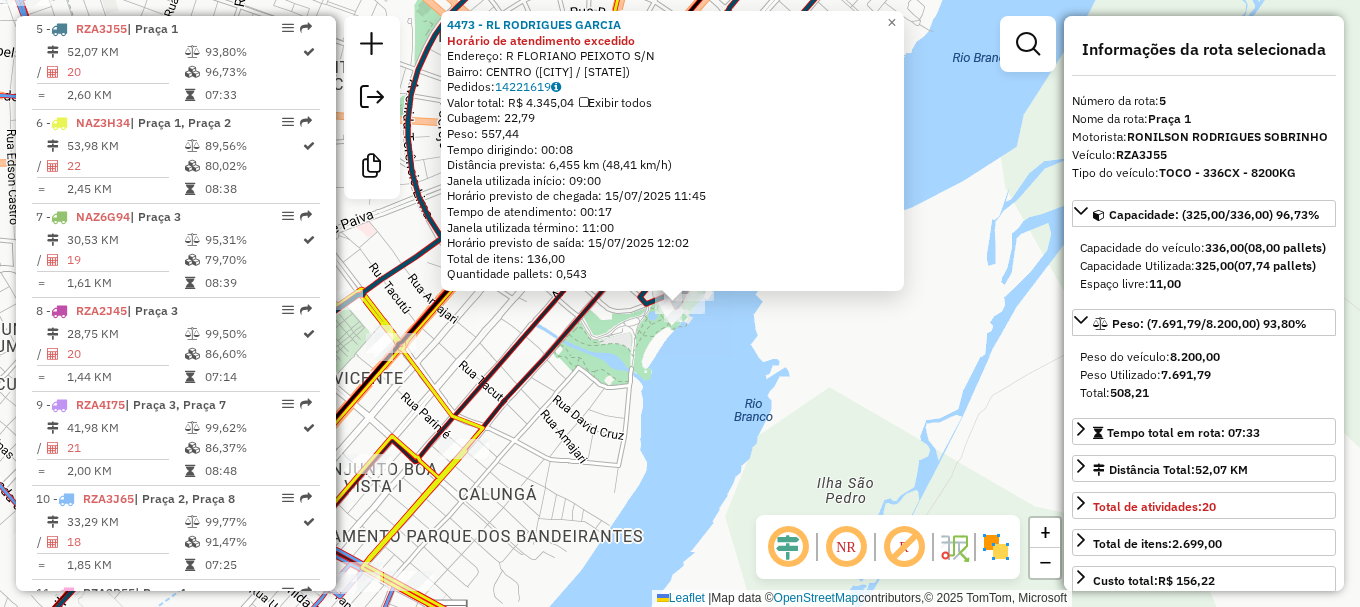 click on "Rota 5 - Placa RZA3J55  4473 - RL RODRIGUES GARCIA 4473 - RL RODRIGUES GARCIA Horário de atendimento excedido  Endereço: R   FLORIANO PEIXOTO              S/N   Bairro: CENTRO ([CITY] / RR)   Pedidos:  14221619   Valor total: R$ 4.345,04   Exibir todos   Cubagem: 22,79  Peso: 557,44  Tempo dirigindo: 00:08   Distância prevista: 6,455 km (48,41 km/h)   Janela utilizada início: 09:00   Horário previsto de chegada: 15/07/2025 11:45   Tempo de atendimento: 00:17   Janela utilizada término: 11:00   Horário previsto de saída: 15/07/2025 12:02   Total de itens: 136,00   Quantidade pallets: 0,543  × Janela de atendimento Grade de atendimento Capacidade Transportadoras Veículos Cliente Pedidos  Rotas Selecione os dias de semana para filtrar as janelas de atendimento  Seg   Ter   Qua   Qui   Sex   Sáb   Dom  Informe o período da janela de atendimento: De: Até:  Filtrar exatamente a janela do cliente  Considerar janela de atendimento padrão   Seg   Ter   Qua   Qui   Sex   Sáb   Dom   Peso mínimo:  De:" 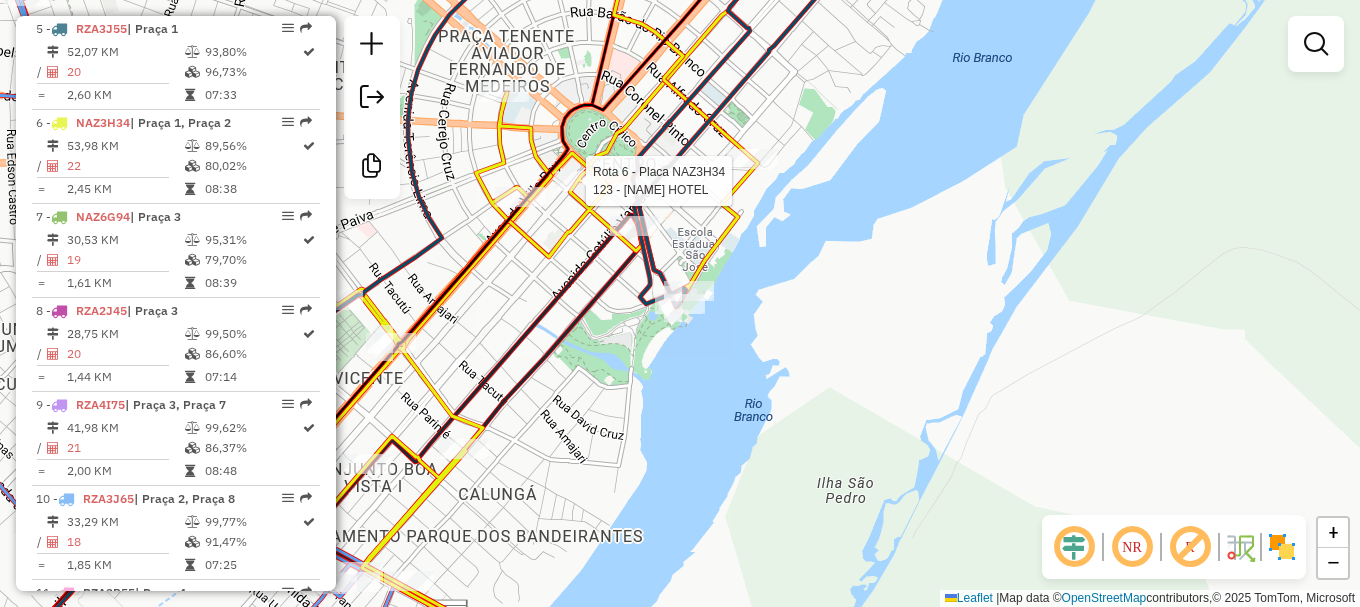 select on "**********" 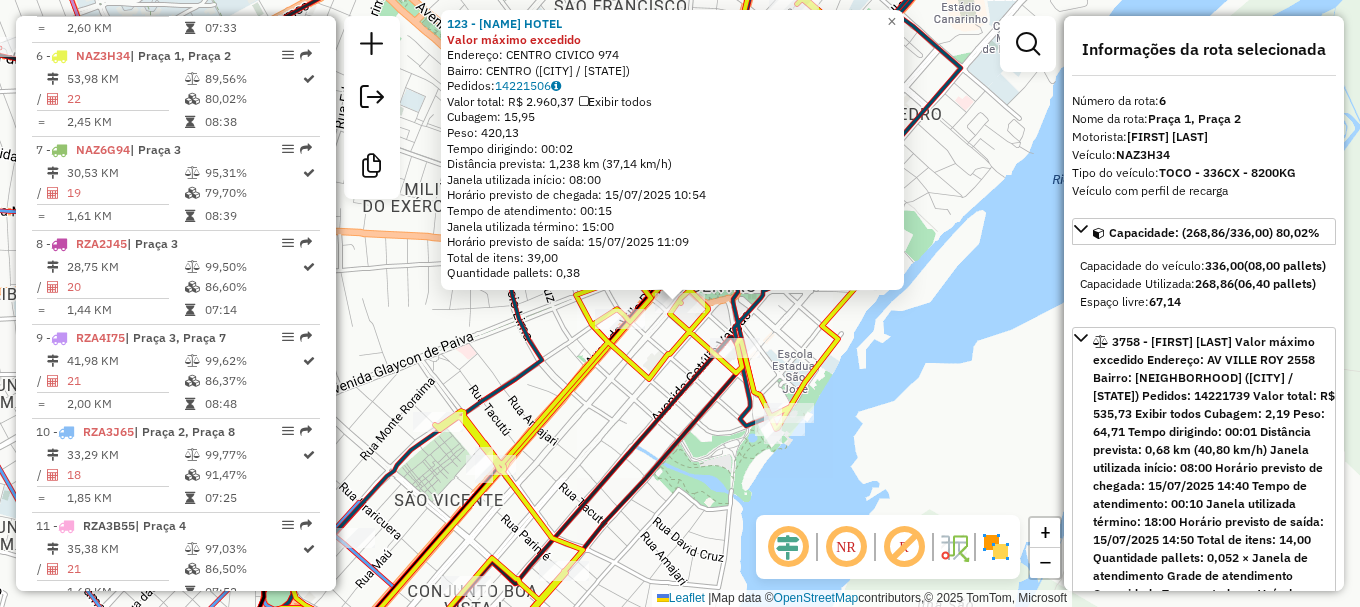 scroll, scrollTop: 1276, scrollLeft: 0, axis: vertical 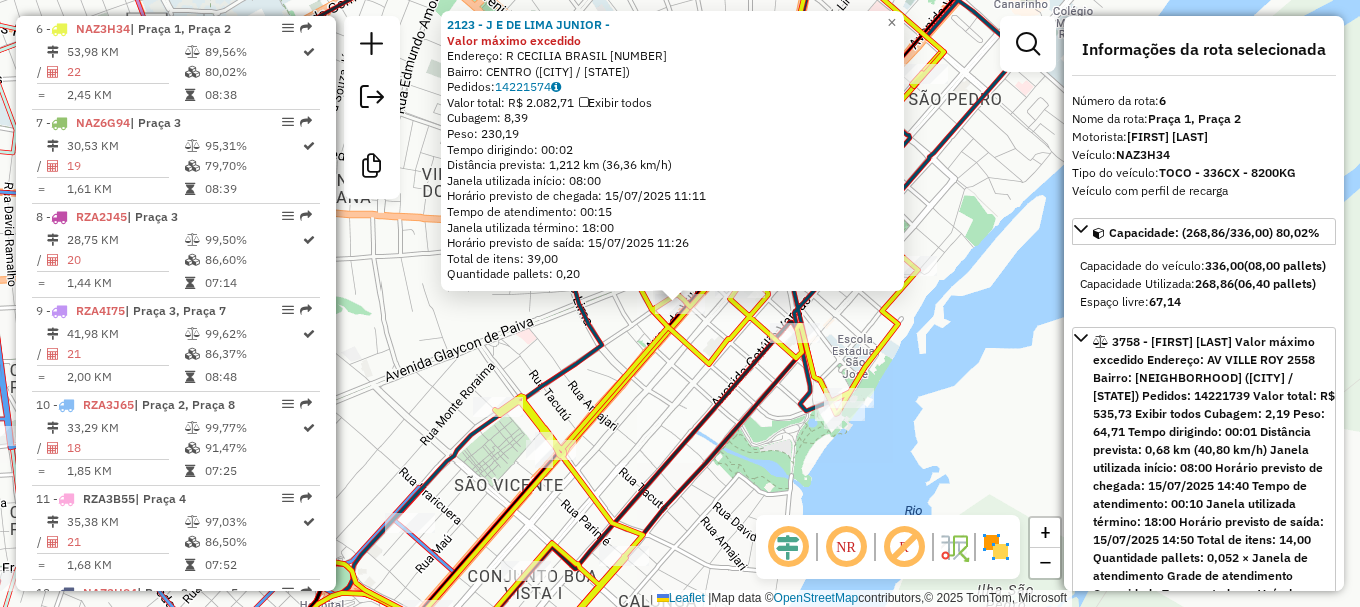 click 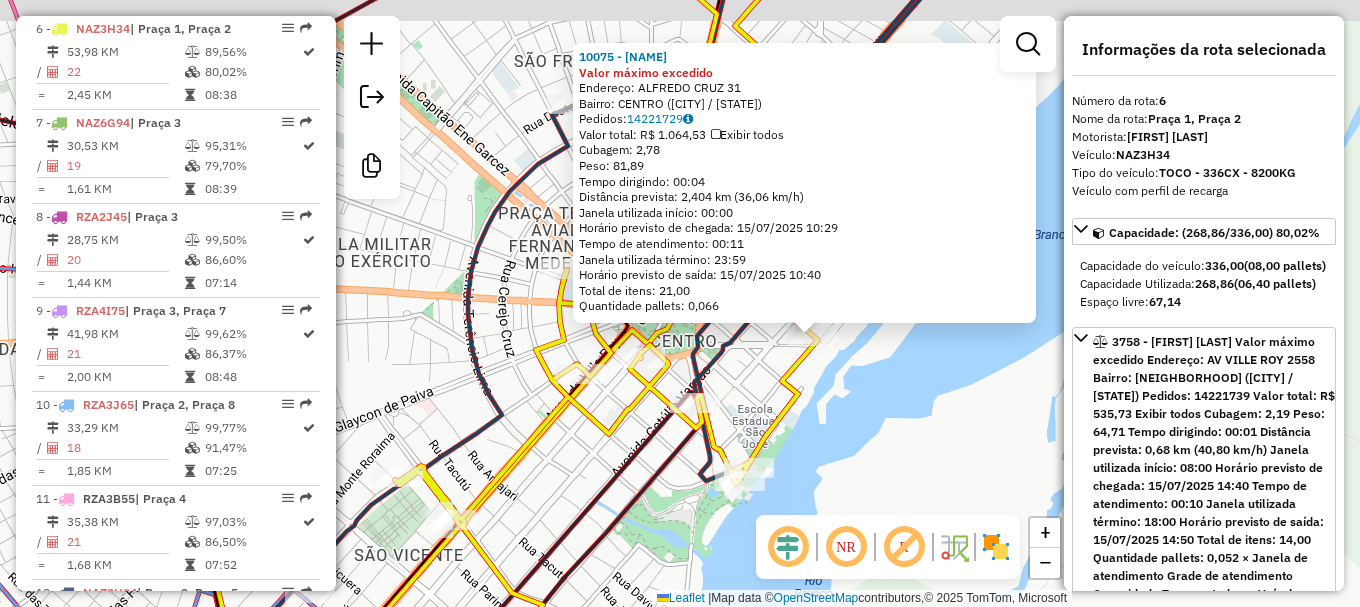 drag, startPoint x: 741, startPoint y: 375, endPoint x: 873, endPoint y: 407, distance: 135.82341 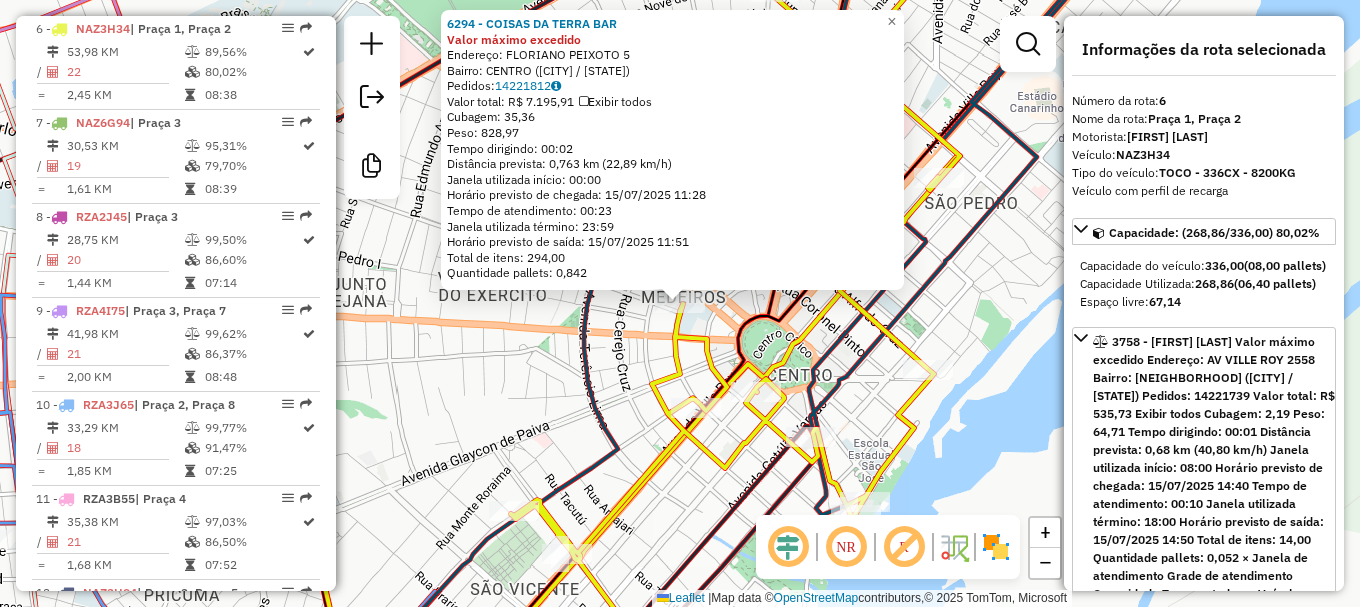click on "6294 - [NAME] BAR Valor máximo excedido  Endereço:  FLORIANO PEIXOTO 5   Bairro: CENTRO ([CITY] / RR)   Pedidos:  14221812   Valor total: R$ 7.195,91   Exibir todos   Cubagem: 35,36  Peso: 828,97  Tempo dirigindo: 00:02   Distância prevista: 0,763 km (22,89 km/h)   Janela utilizada início: 00:00   Horário previsto de chegada: 15/07/2025 11:28   Tempo de atendimento: 00:23   Janela utilizada término: 23:59   Horário previsto de saída: 15/07/2025 11:51   Total de itens: 294,00   Quantidade pallets: 0,842  × Janela de atendimento Grade de atendimento Capacidade Transportadoras Veículos Cliente Pedidos  Rotas Selecione os dias de semana para filtrar as janelas de atendimento  Seg   Ter   Qua   Qui   Sex   Sáb   Dom  Informe o período da janela de atendimento: De: Até:  Filtrar exatamente a janela do cliente  Considerar janela de atendimento padrão  Selecione os dias de semana para filtrar as grades de atendimento  Seg   Ter   Qua   Qui   Sex   Sáb   Dom   Peso mínimo:   Peso máximo:" 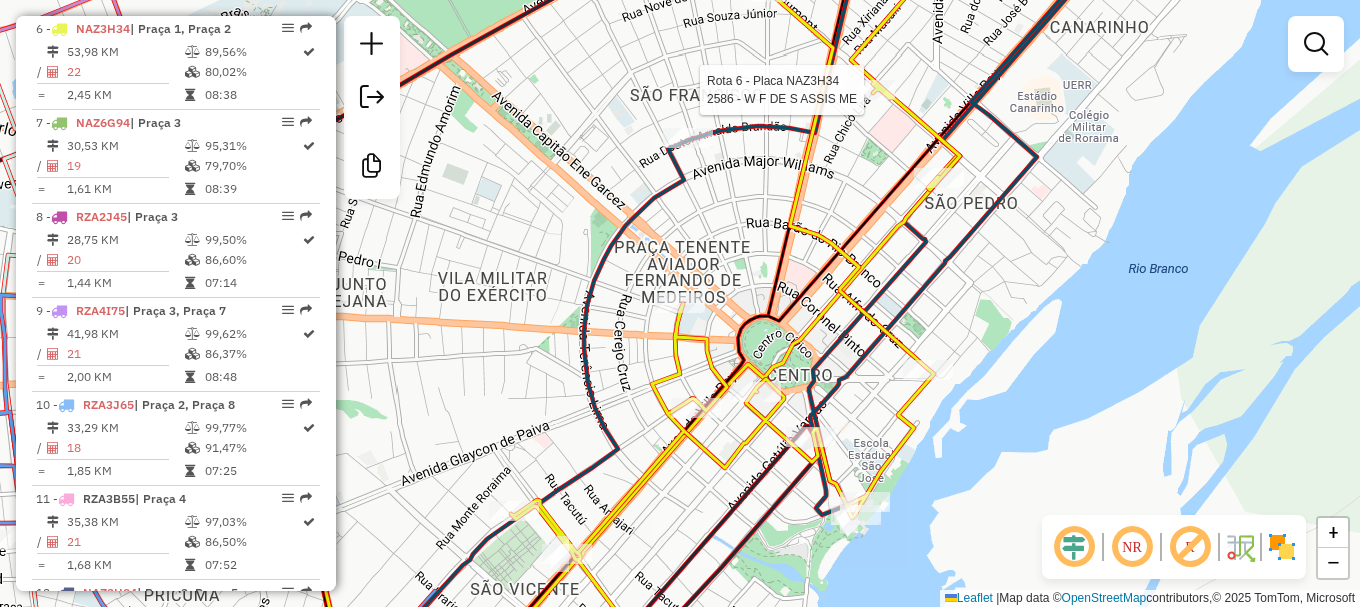 click 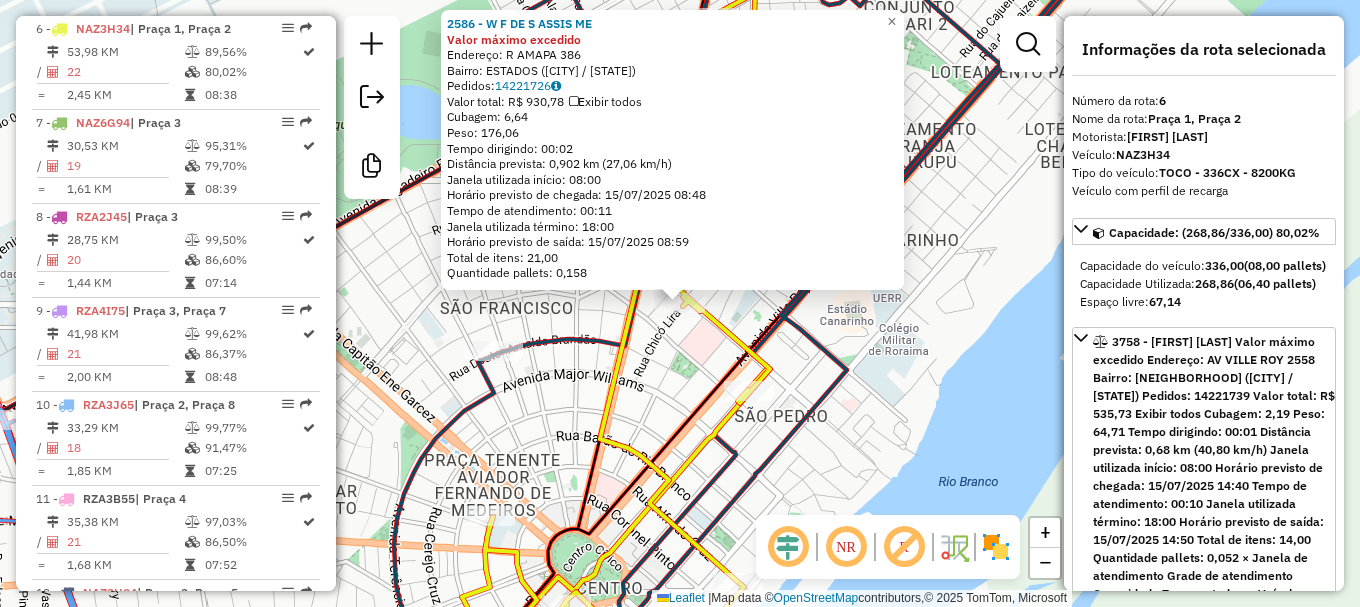 click on "2586 - W F DE S ASSIS ME Valor máximo excedido  Endereço: R   AMAPA                         [NUMBER]   Bairro: ESTADOS ([CITY] / [STATE])   Pedidos:  [ORDER_ID]   Valor total: R$ 930,78   Exibir todos   Cubagem: 6,64  Peso: 176,06  Tempo dirigindo: 00:02   Distância prevista: 0,902 km (27,06 km/h)   Janela utilizada início: 08:00   Horário previsto de chegada: [DATE] [TIME]   Tempo de atendimento: 00:11   Janela utilizada término: 18:00   Horário previsto de saída: [DATE] [TIME]   Total de itens: 21,00   Quantidade pallets: 0,158  × Janela de atendimento Grade de atendimento Capacidade Transportadoras Veículos Cliente Pedidos  Rotas Selecione os dias de semana para filtrar as janelas de atendimento  Seg   Ter   Qua   Qui   Sex   Sáb   Dom  Informe o período da janela de atendimento: De: Até:  Filtrar exatamente a janela do cliente  Considerar janela de atendimento padrão  Selecione os dias de semana para filtrar as grades de atendimento  Seg   Ter   Qua   Qui   Sex   Sáb   Dom   Peso mínimo:  De:" 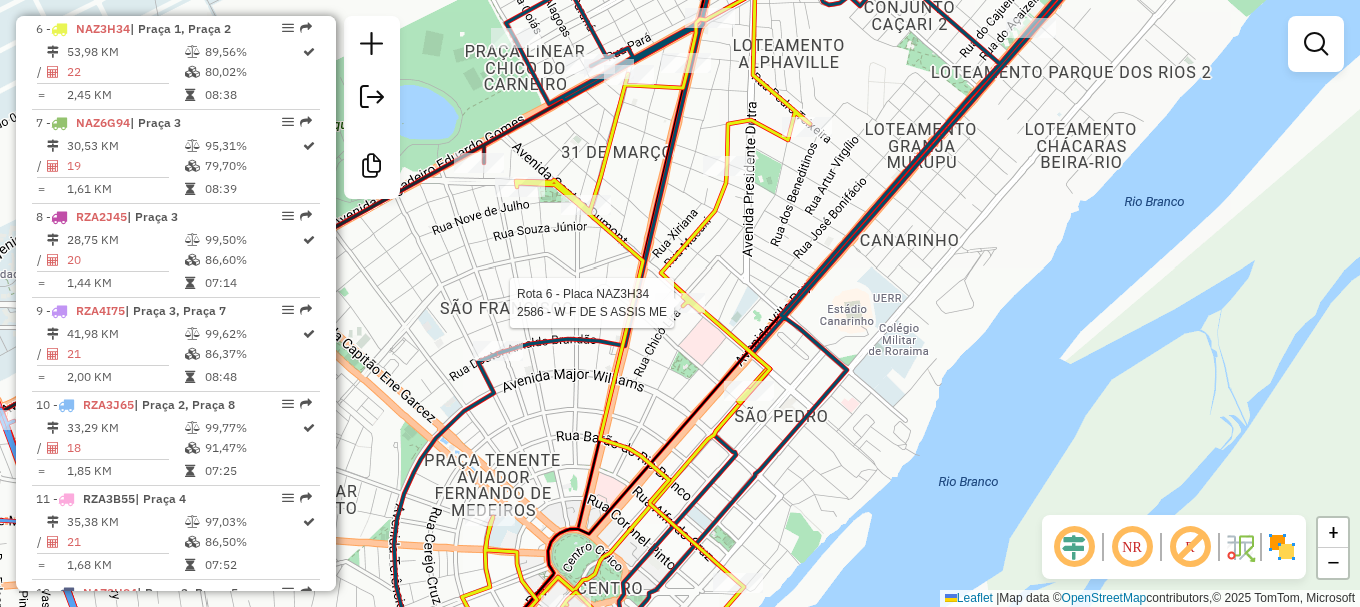 select on "**********" 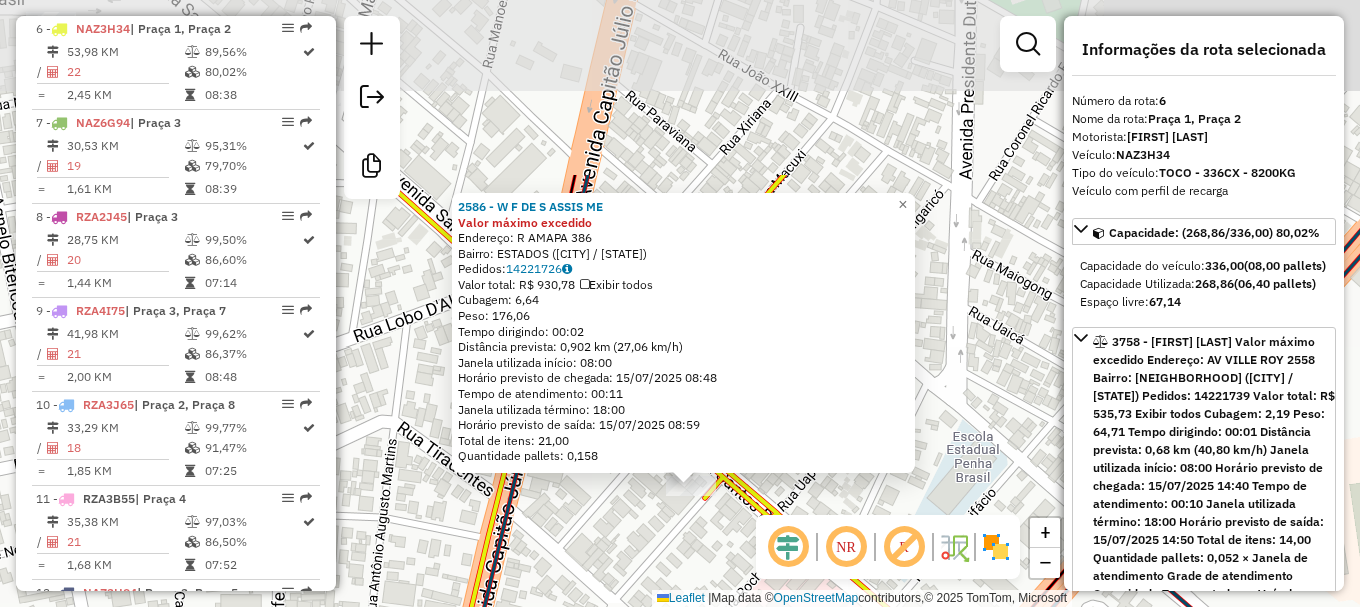 drag, startPoint x: 631, startPoint y: 333, endPoint x: 624, endPoint y: 533, distance: 200.12247 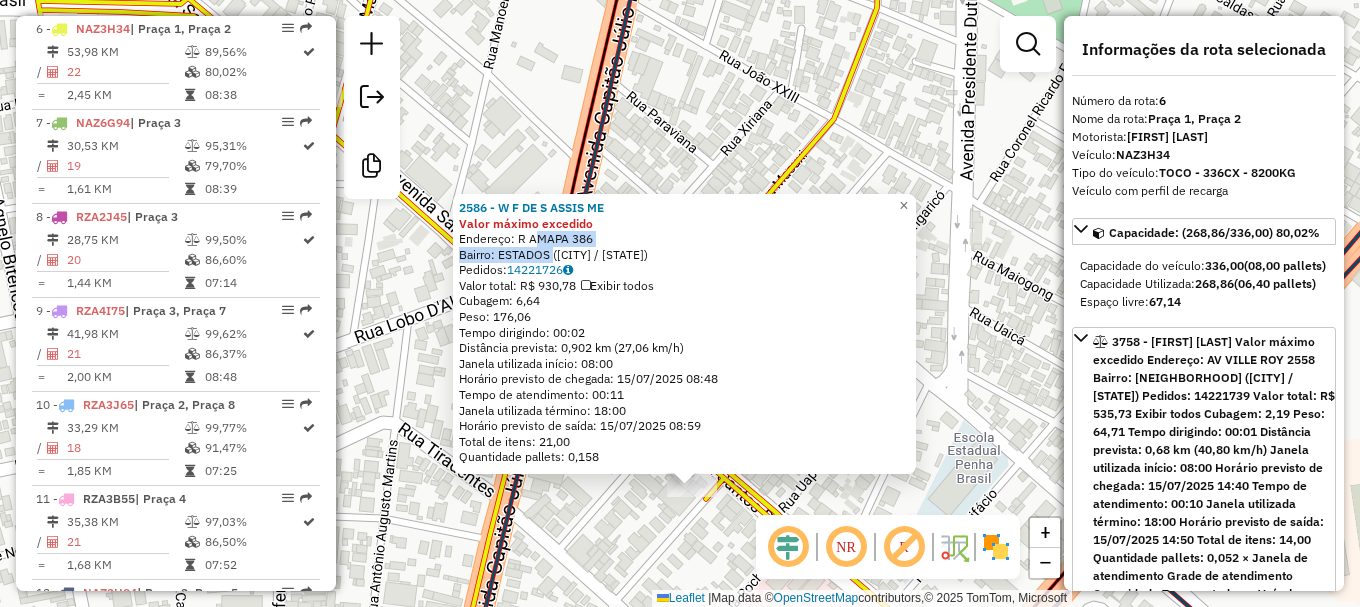 drag, startPoint x: 533, startPoint y: 236, endPoint x: 555, endPoint y: 249, distance: 25.553865 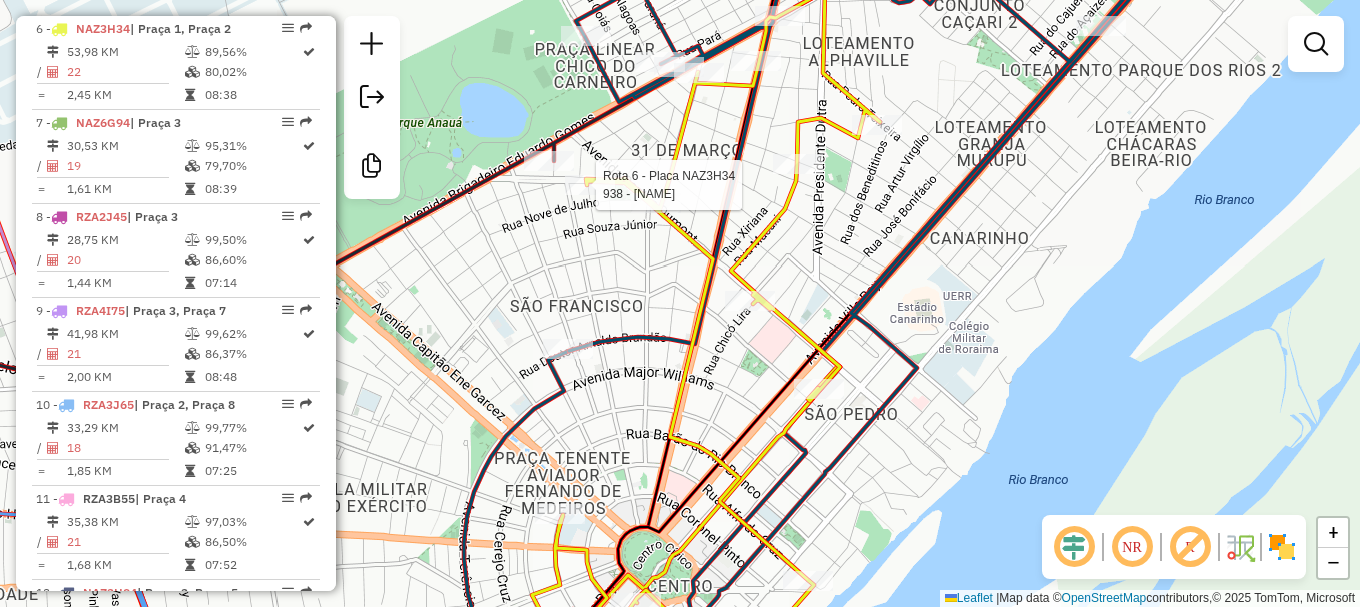 select on "**********" 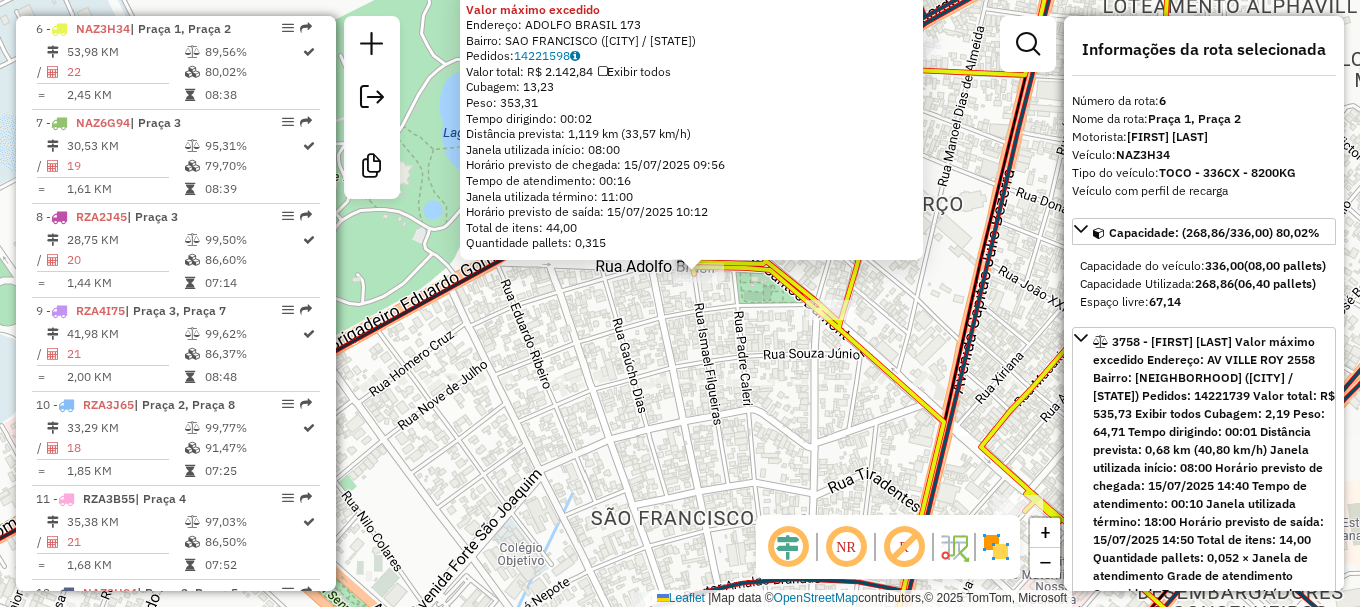 click on "938 - [NAME] Valor máximo excedido  Endereço:  ADOLFO BRASIL 173   Bairro: SAO FRANCISCO ([CITY] / [STATE])   Pedidos:  14221598   Valor total: R$ 2.142,84   Exibir todos   Cubagem: 13,23  Peso: 353,31  Tempo dirigindo: 00:02   Distância prevista: 1,119 km (33,57 km/h)   Janela utilizada início: 08:00   Horário previsto de chegada: 15/07/2025 09:56   Tempo de atendimento: 00:16   Janela utilizada término: 11:00   Horário previsto de saída: 15/07/2025 10:12   Total de itens: 44,00   Quantidade pallets: 0,315  × Janela de atendimento Grade de atendimento Capacidade Transportadoras Veículos Cliente Pedidos  Rotas Selecione os dias de semana para filtrar as janelas de atendimento  Seg   Ter   Qua   Qui   Sex   Sáb   Dom  Informe o período da janela de atendimento: De: Até:  Filtrar exatamente a janela do cliente  Considerar janela de atendimento padrão  Selecione os dias de semana para filtrar as grades de atendimento  Seg   Ter   Qua   Qui   Sex   Sáb   Dom   Peso mínimo:   Peso máximo:  +" 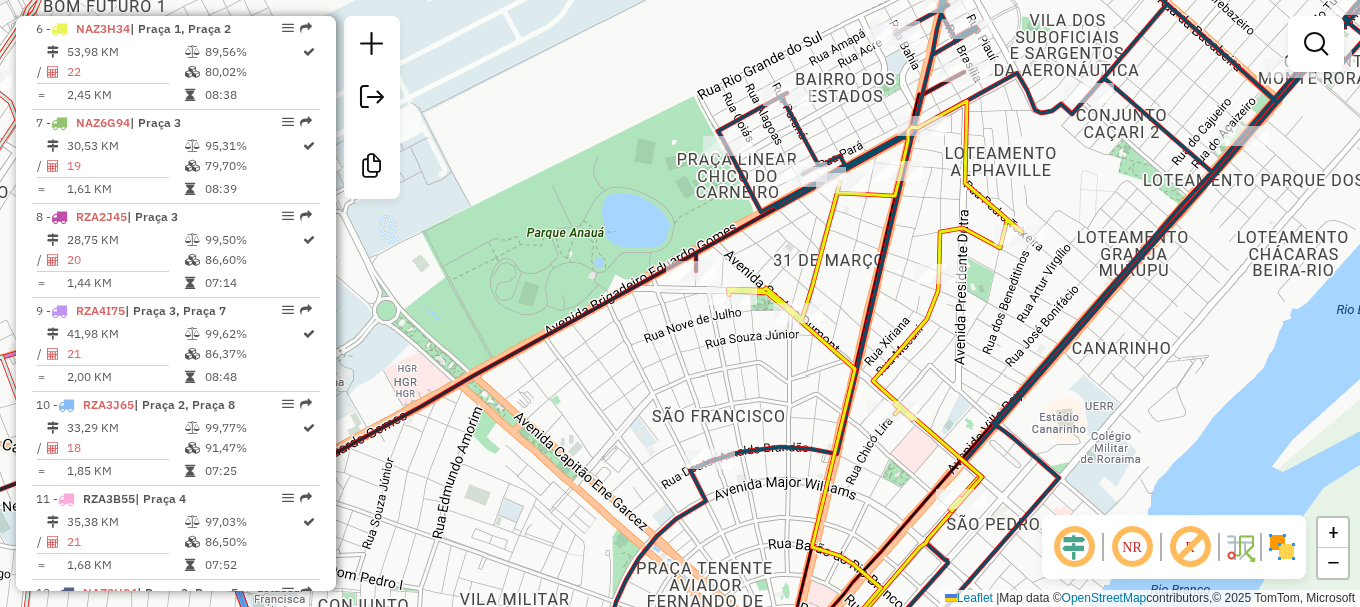 click 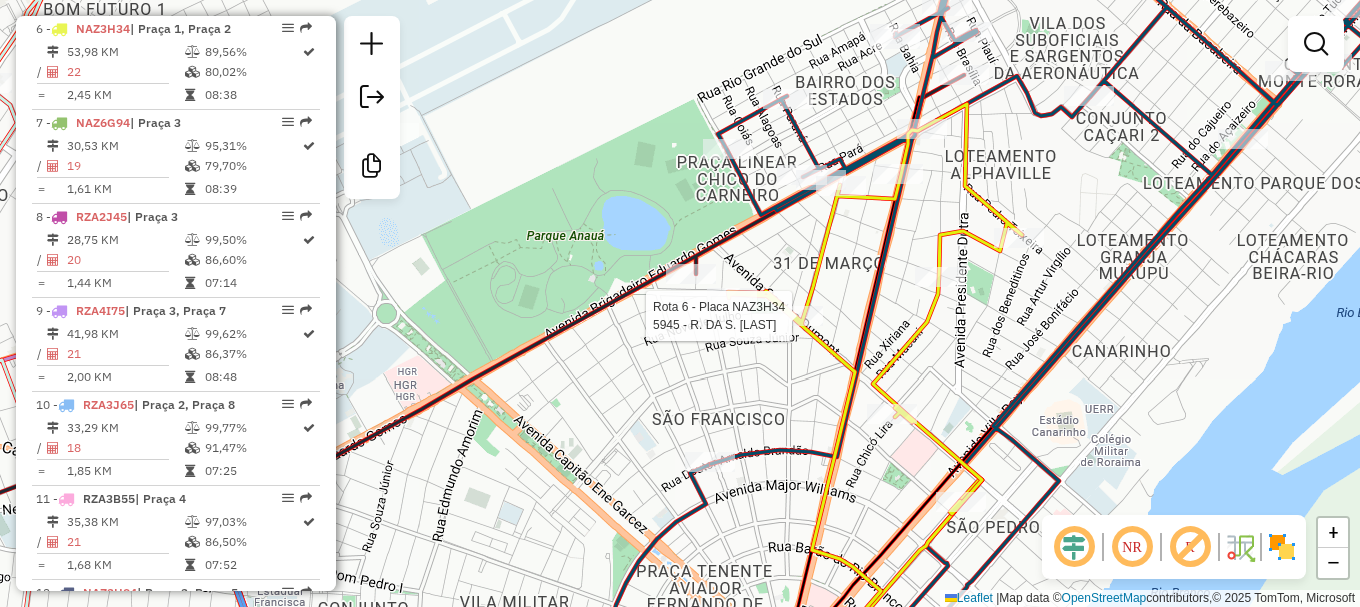select on "**********" 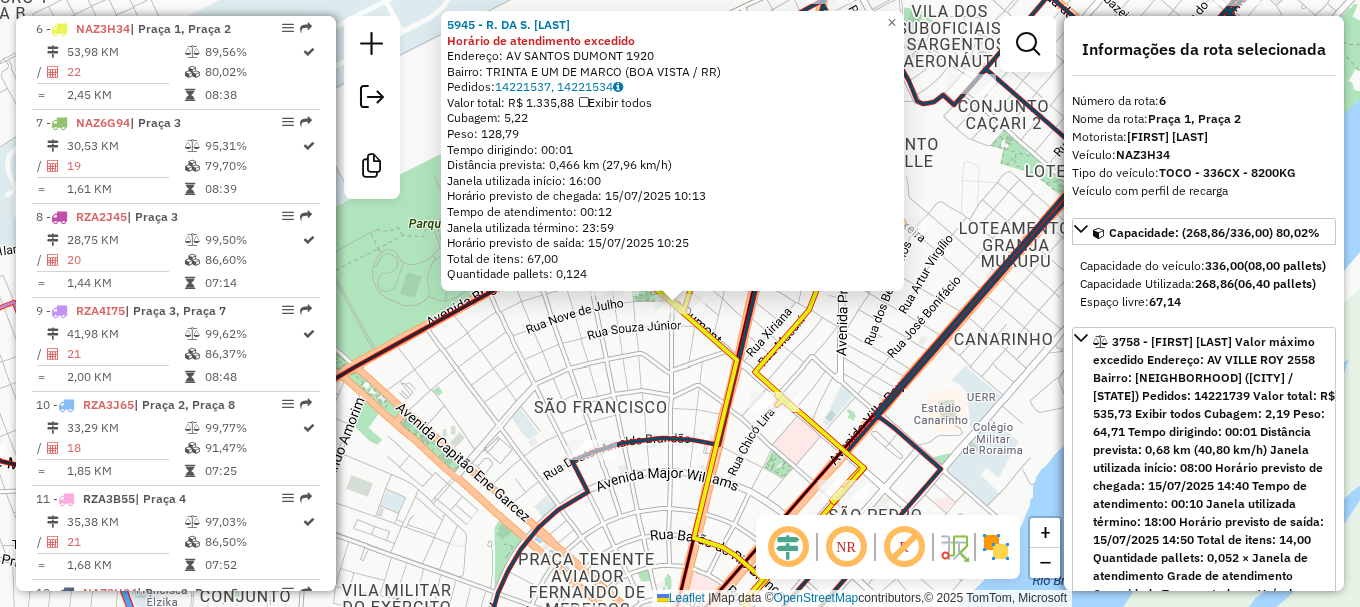 click on "5945 - [NAME] Horário de atendimento excedido  Endereço: AV  SANTOS DUMONT                 1920   Bairro: TRINTA E UM DE MARCO ([CITY] / [STATE])   Pedidos:  14221537, 14221534   Valor total: R$ 1.335,88   Exibir todos   Cubagem: 5,22  Peso: 128,79  Tempo dirigindo: 00:01   Distância prevista: 0,466 km (27,96 km/h)   Janela utilizada início: 16:00   Horário previsto de chegada: 15/07/2025 10:13   Tempo de atendimento: 00:12   Janela utilizada término: 23:59   Horário previsto de saída: 15/07/2025 10:25   Total de itens: 67,00   Quantidade pallets: 0,124  × Janela de atendimento Grade de atendimento Capacidade Transportadoras Veículos Cliente Pedidos  Rotas Selecione os dias de semana para filtrar as janelas de atendimento  Seg   Ter   Qua   Qui   Sex   Sáb   Dom  Informe o período da janela de atendimento: De: Até:  Filtrar exatamente a janela do cliente  Considerar janela de atendimento padrão  Selecione os dias de semana para filtrar as grades de atendimento  Seg   Ter   Qua   Qui   Sex" 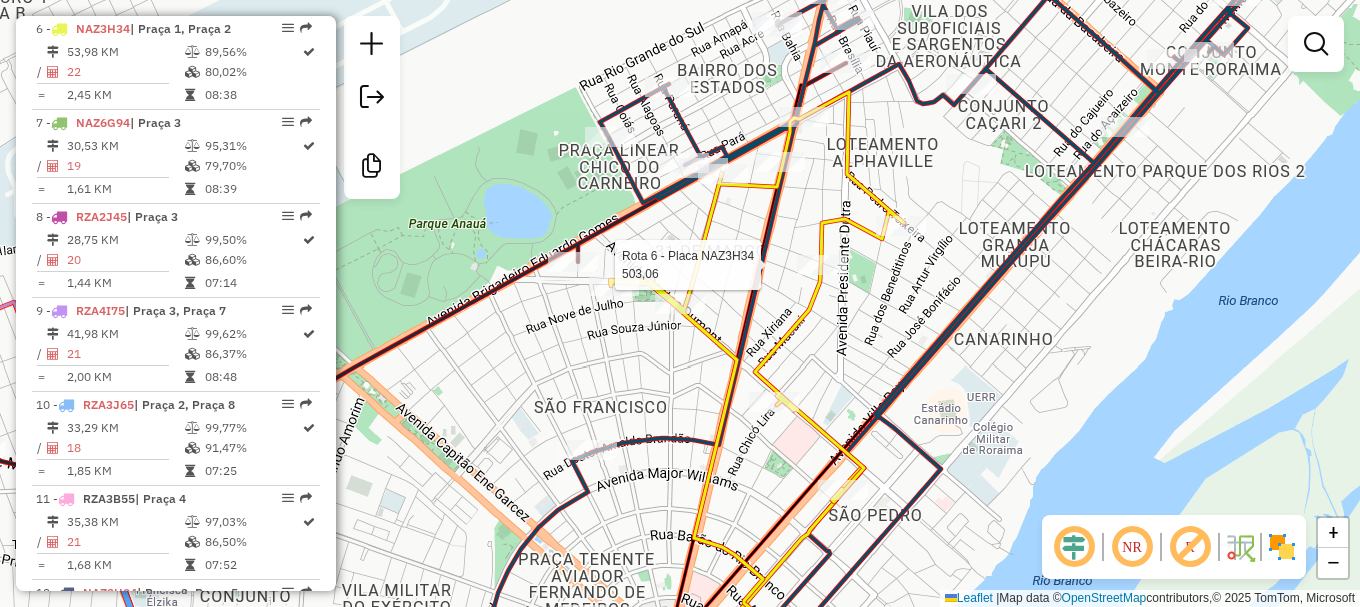 select on "**********" 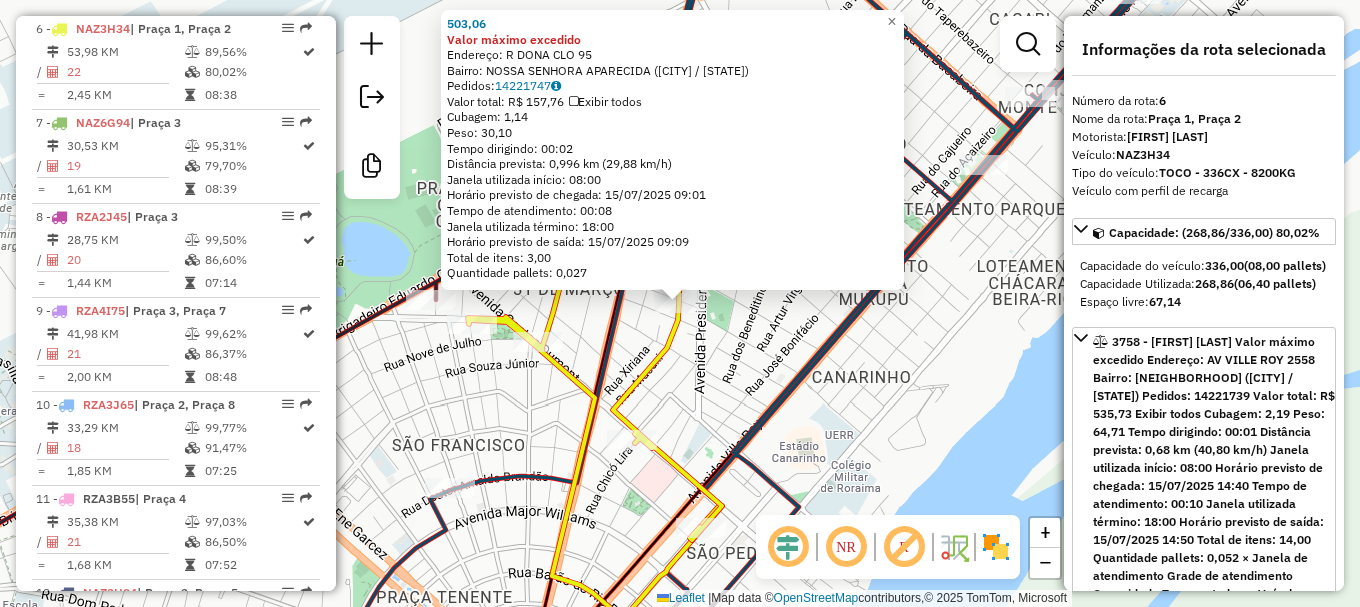 click on "4442 - ISAAC NAHUM BORGES D Valor máximo excedido  Endereço: R   DONA CLO                      [NUMBER]   Bairro: NOSSA SENHORA APARECIDA ([CITY] / [STATE])   Pedidos:  [ORDER_ID]   Valor total: R$ 157,76   Exibir todos   Cubagem: 1,14  Peso: 30,10  Tempo dirigindo: 00:02   Distância prevista: 0,996 km (29,88 km/h)   Janela utilizada início: 08:00   Horário previsto de chegada: [DATE] [TIME]   Tempo de atendimento: 00:08   Janela utilizada término: 18:00   Horário previsto de saída: [DATE] [TIME]   Total de itens: 3,00   Quantidade pallets: 0,027  × Janela de atendimento Grade de atendimento Capacidade Transportadoras Veículos Cliente Pedidos  Rotas Selecione os dias de semana para filtrar as janelas de atendimento  Seg   Ter   Qua   Qui   Sex   Sáb   Dom  Informe o período da janela de atendimento: De: Até:  Filtrar exatamente a janela do cliente  Considerar janela de atendimento padrão  Selecione os dias de semana para filtrar as grades de atendimento  Seg   Ter   Qua   Qui   Sex   Sáb   Dom  De:" 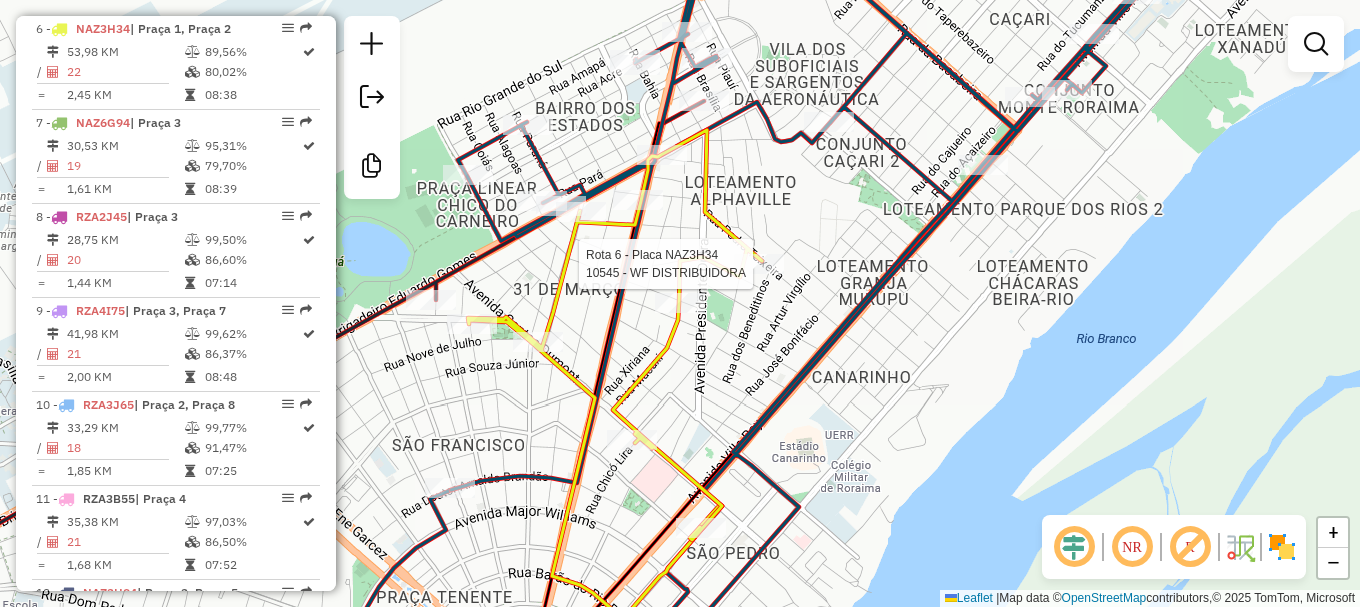 select on "**********" 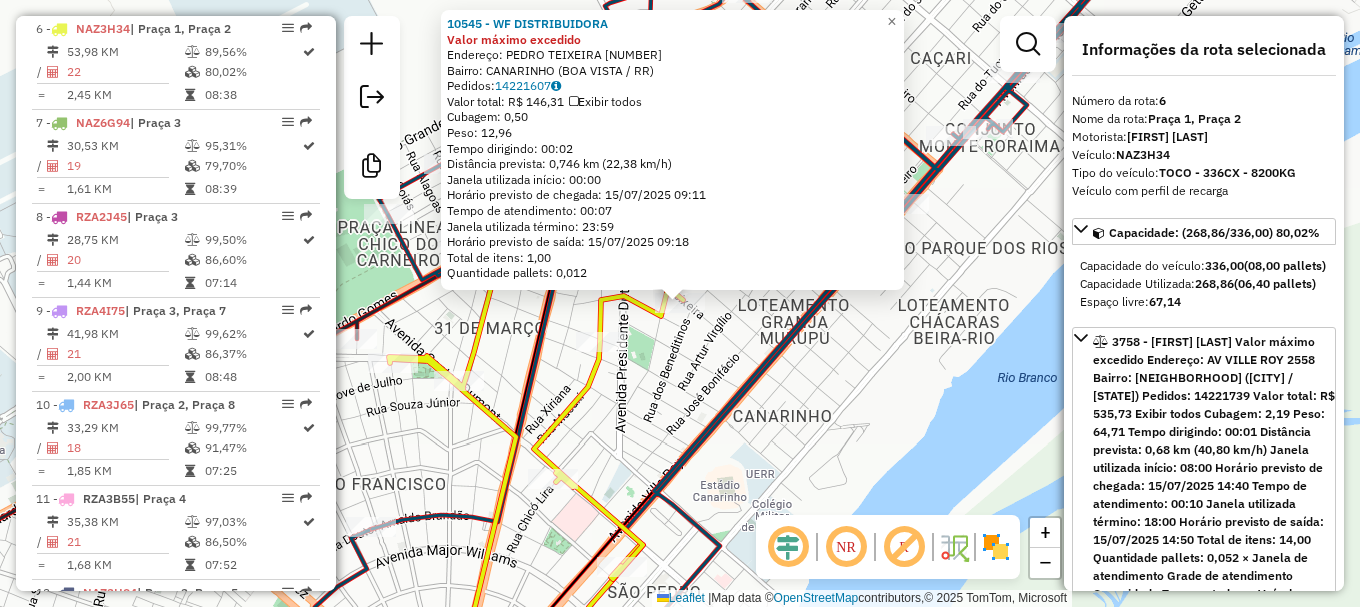 click on "10545 - WF DISTRIBUIDORA Valor máximo excedido  Endereço:  PEDRO TEIXEIRA 909   Bairro: [NEIGHBORHOOD] ([CITY] / [STATE])   Pedidos:  14221607   Valor total: R$ 146,31   Exibir todos   Cubagem: 0,50  Peso: 12,96  Tempo dirigindo: 00:02   Distância prevista: 0,746 km (22,38 km/h)   Janela utilizada início: 00:00   Horário previsto de chegada: 15/07/2025 09:11   Tempo de atendimento: 00:07   Janela utilizada término: 23:59   Horário previsto de saída: 15/07/2025 09:18   Total de itens: 1,00   Quantidade pallets: 0,012  × Janela de atendimento Grade de atendimento Capacidade Transportadoras Veículos Cliente Pedidos  Rotas Selecione os dias de semana para filtrar as janelas de atendimento  Seg   Ter   Qua   Qui   Sex   Sáb   Dom  Informe o período da janela de atendimento: De: Até:  Filtrar exatamente a janela do cliente  Considerar janela de atendimento padrão  Selecione os dias de semana para filtrar as grades de atendimento  Seg   Ter   Qua   Qui   Sex   Sáb   Dom   Peso mínimo:   Peso máximo:   De:" 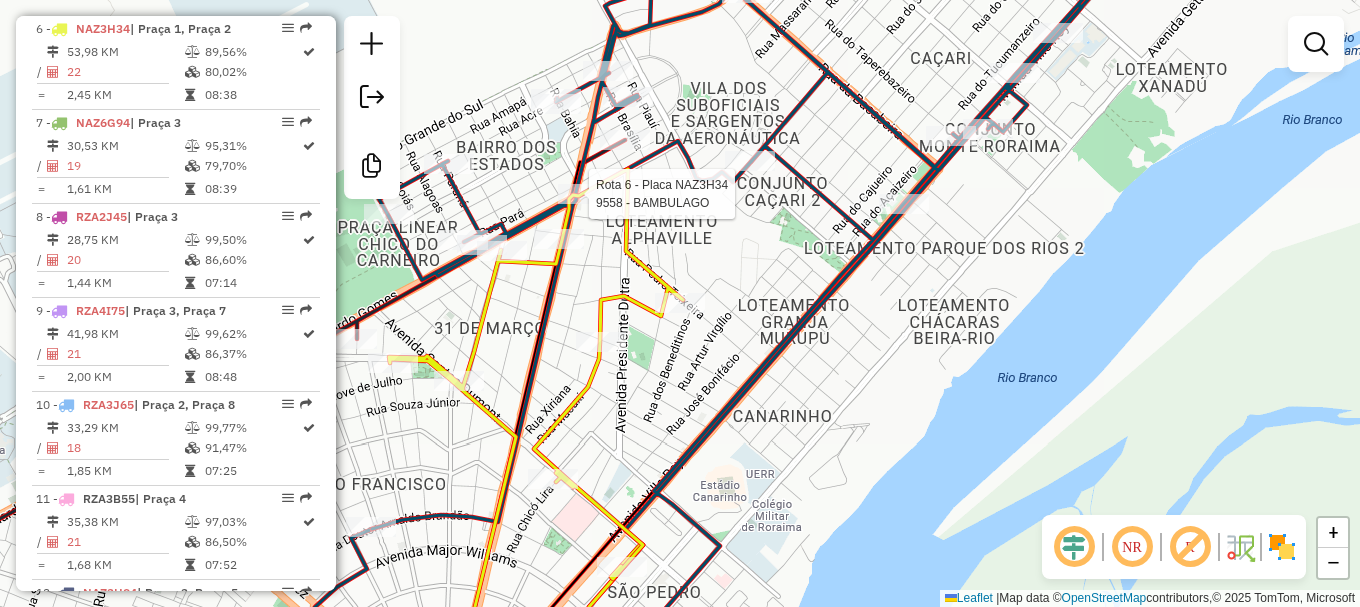 select on "**********" 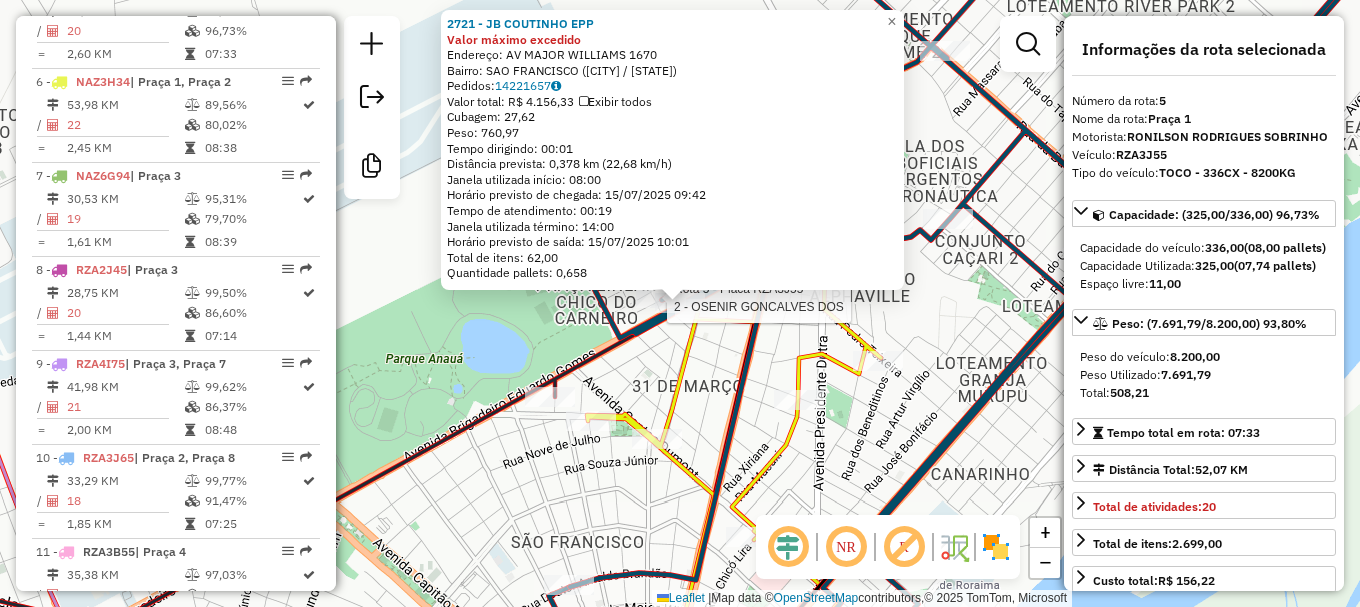 scroll, scrollTop: 1182, scrollLeft: 0, axis: vertical 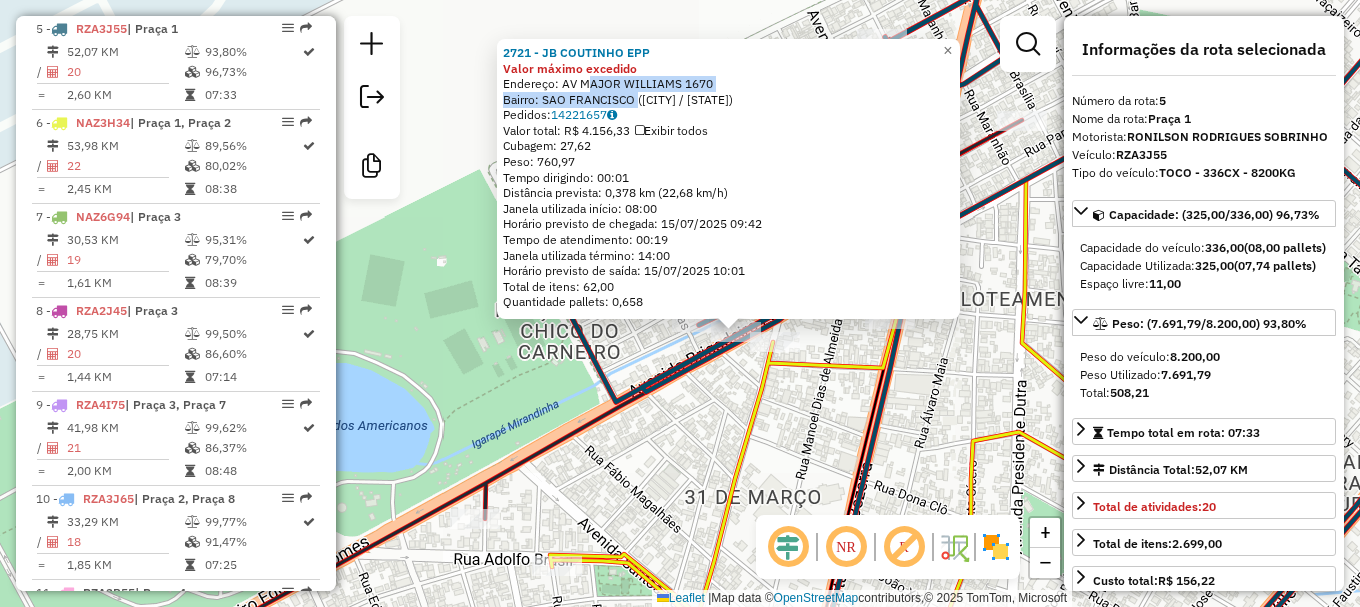 drag, startPoint x: 585, startPoint y: 84, endPoint x: 640, endPoint y: 100, distance: 57.280014 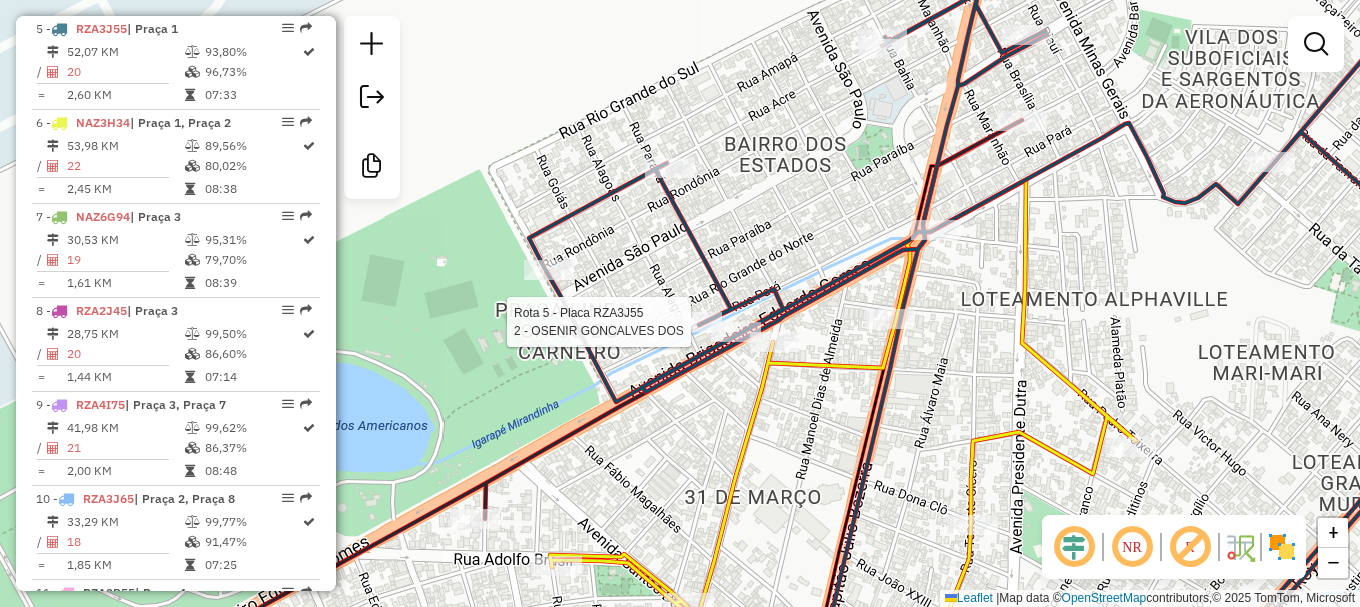 select on "**********" 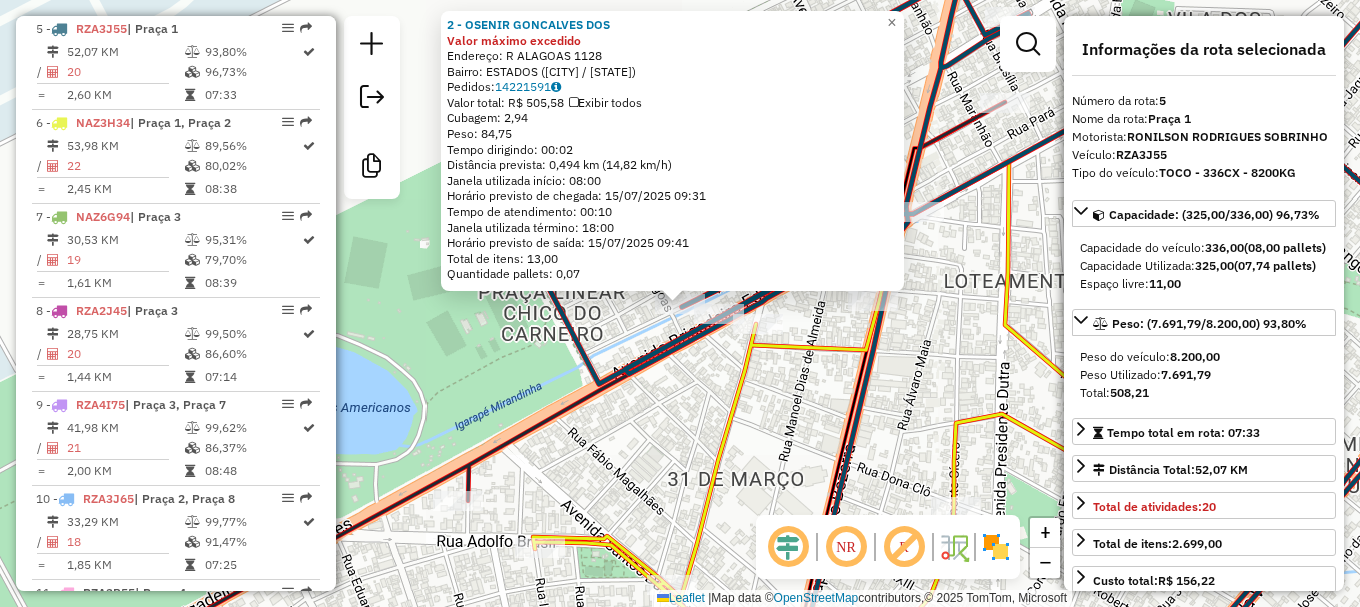 click on "2 - OSENIR GONCALVES DOS Valor máximo excedido  Endereço: R   ALAGOAS                       1128   Bairro: ESTADOS ([CITY] / RR)   Pedidos:  14221591   Valor total: R$ 505,58   Exibir todos   Cubagem: 2,94  Peso: 84,75  Tempo dirigindo: 00:02   Distância prevista: 0,494 km (14,82 km/h)   Janela utilizada início: 08:00   Horário previsto de chegada: 15/07/2025 09:31   Tempo de atendimento: 00:10   Janela utilizada término: 18:00   Horário previsto de saída: 15/07/2025 09:41   Total de itens: 13,00   Quantidade pallets: 0,07  × Janela de atendimento Grade de atendimento Capacidade Transportadoras Veículos Cliente Pedidos  Rotas Selecione os dias de semana para filtrar as janelas de atendimento  Seg   Ter   Qua   Qui   Sex   Sáb   Dom  Informe o período da janela de atendimento: De: Até:  Filtrar exatamente a janela do cliente  Considerar janela de atendimento padrão  Selecione os dias de semana para filtrar as grades de atendimento  Seg   Ter   Qua   Qui   Sex   Sáb   Dom   Peso mínimo:  De:" 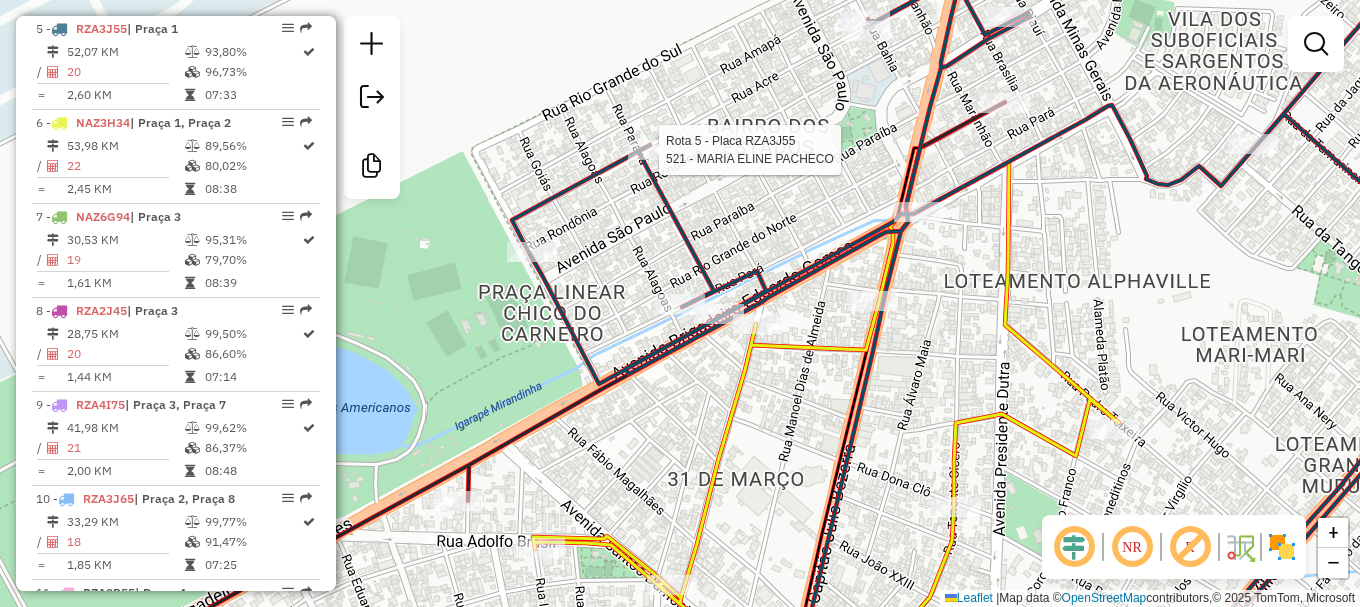 select on "**********" 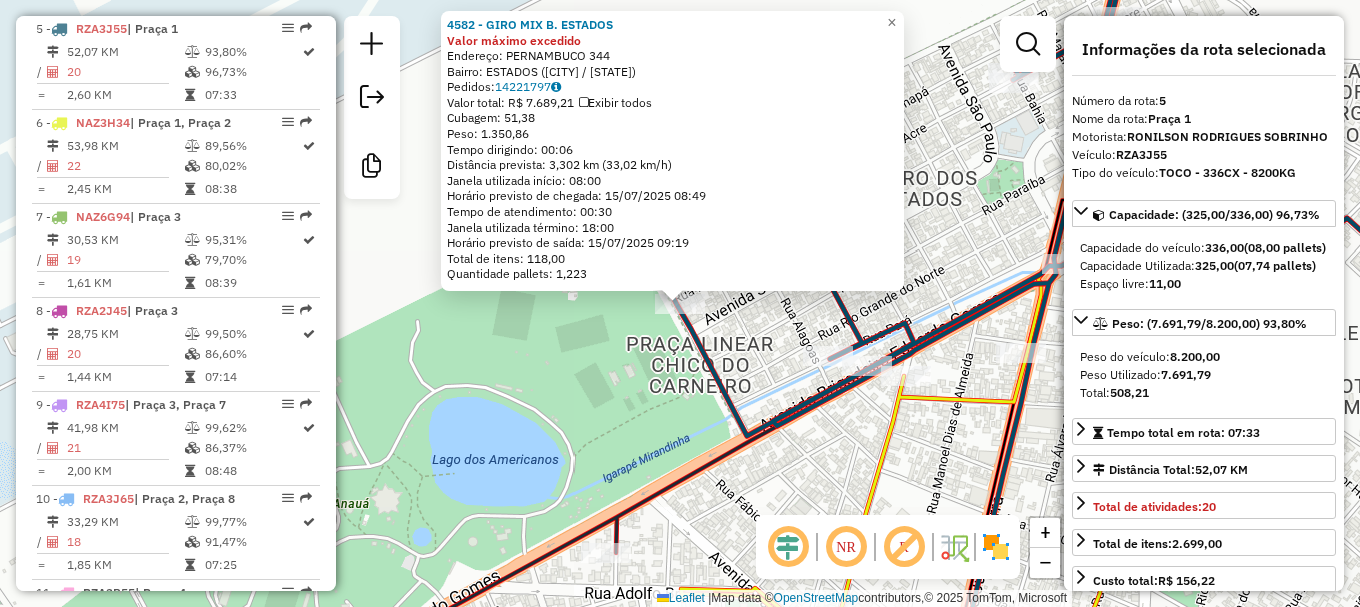 drag, startPoint x: 678, startPoint y: 341, endPoint x: 690, endPoint y: 338, distance: 12.369317 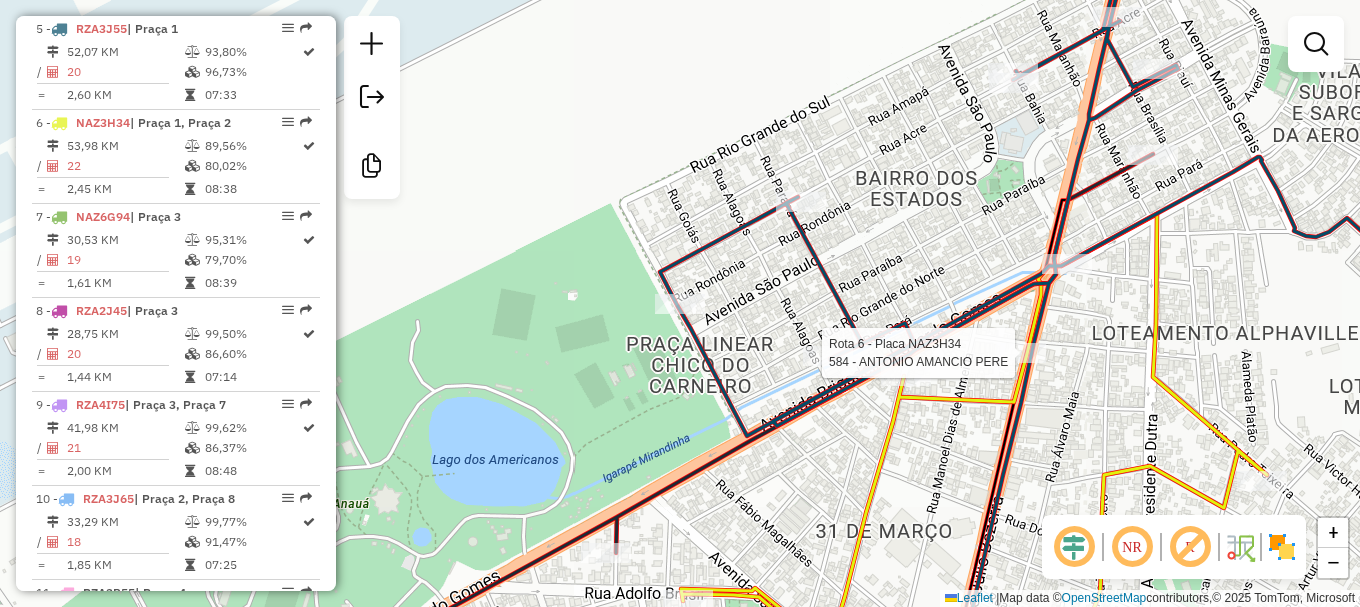 select on "**********" 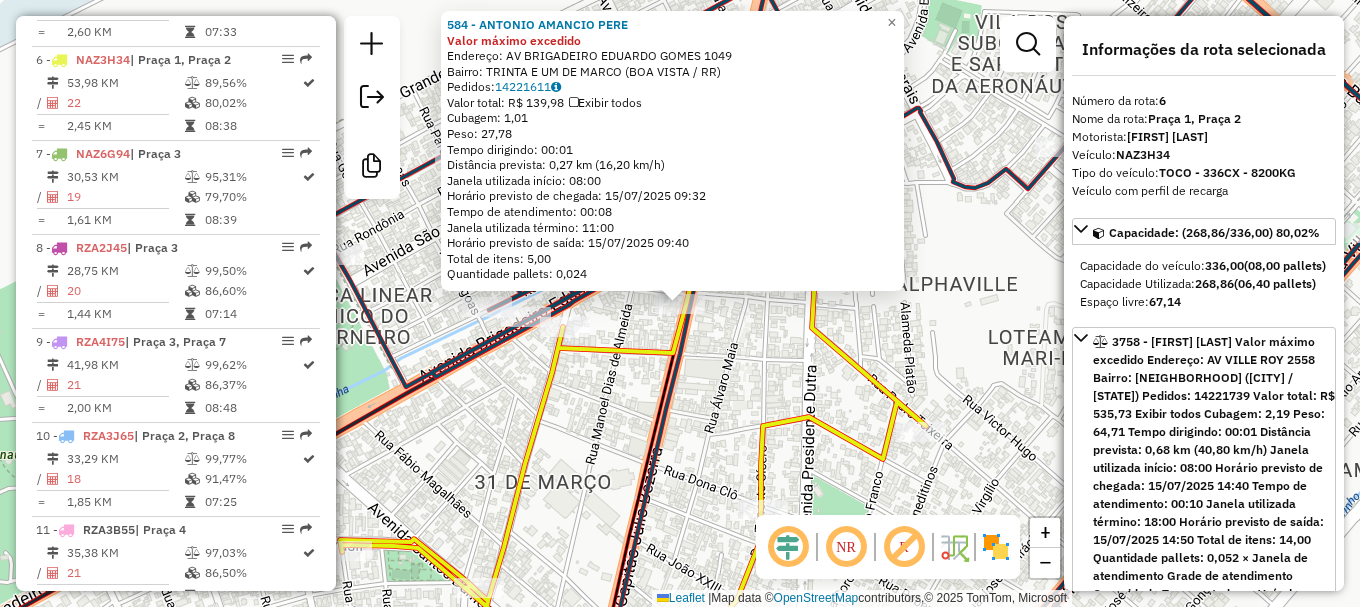 scroll, scrollTop: 1276, scrollLeft: 0, axis: vertical 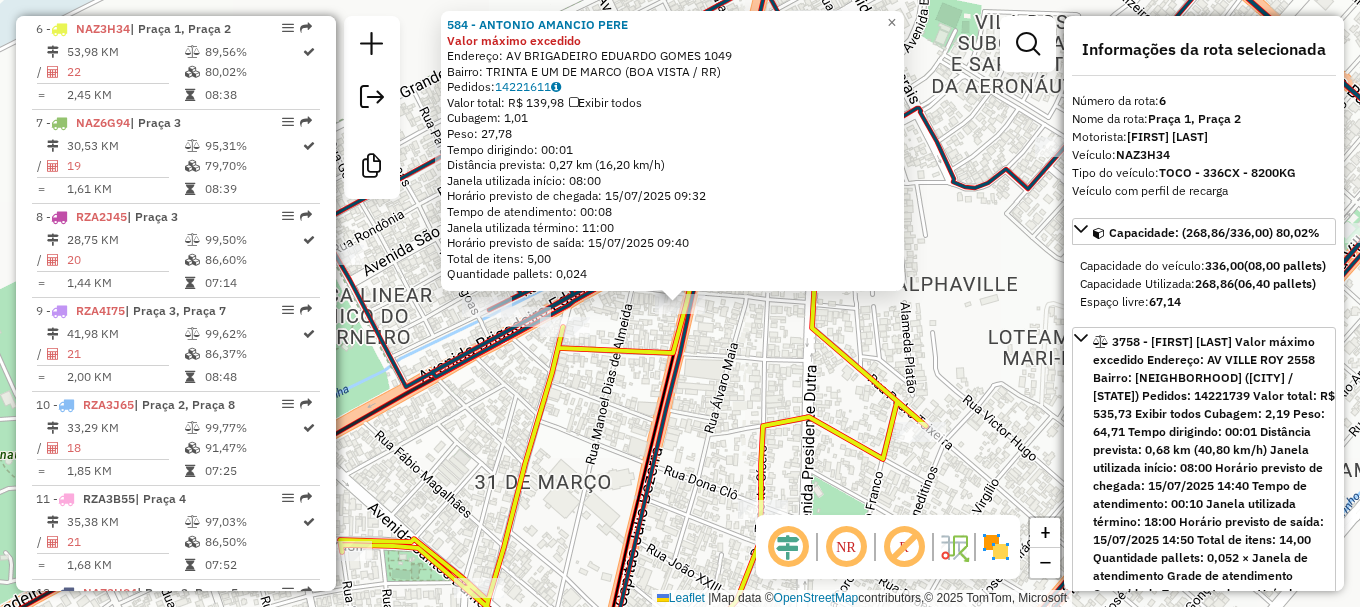 click on "584 - [NAME] PERE Valor máximo excedido  Endereço: AV  BRIGADEIRO EDUARDO GOMES      1049   Bairro: TRINTA E UM DE MARCO ([CITY] / [STATE])   Pedidos:  14221611   Valor total: R$ 139,98   Exibir todos   Cubagem: 1,01  Peso: 27,78  Tempo dirigindo: 00:01   Distância prevista: 0,27 km (16,20 km/h)   Janela utilizada início: 08:00   Horário previsto de chegada: 15/07/2025 09:32   Tempo de atendimento: 00:08   Janela utilizada término: 11:00   Horário previsto de saída: 15/07/2025 09:40   Total de itens: 5,00   Quantidade pallets: 0,024  × Janela de atendimento Grade de atendimento Capacidade Transportadoras Veículos Cliente Pedidos  Rotas Selecione os dias de semana para filtrar as janelas de atendimento  Seg   Ter   Qua   Qui   Sex   Sáb   Dom  Informe o período da janela de atendimento: De: Até:  Filtrar exatamente a janela do cliente  Considerar janela de atendimento padrão  Selecione os dias de semana para filtrar as grades de atendimento  Seg   Ter   Qua   Qui   Sex   Sáb   Dom   De:" 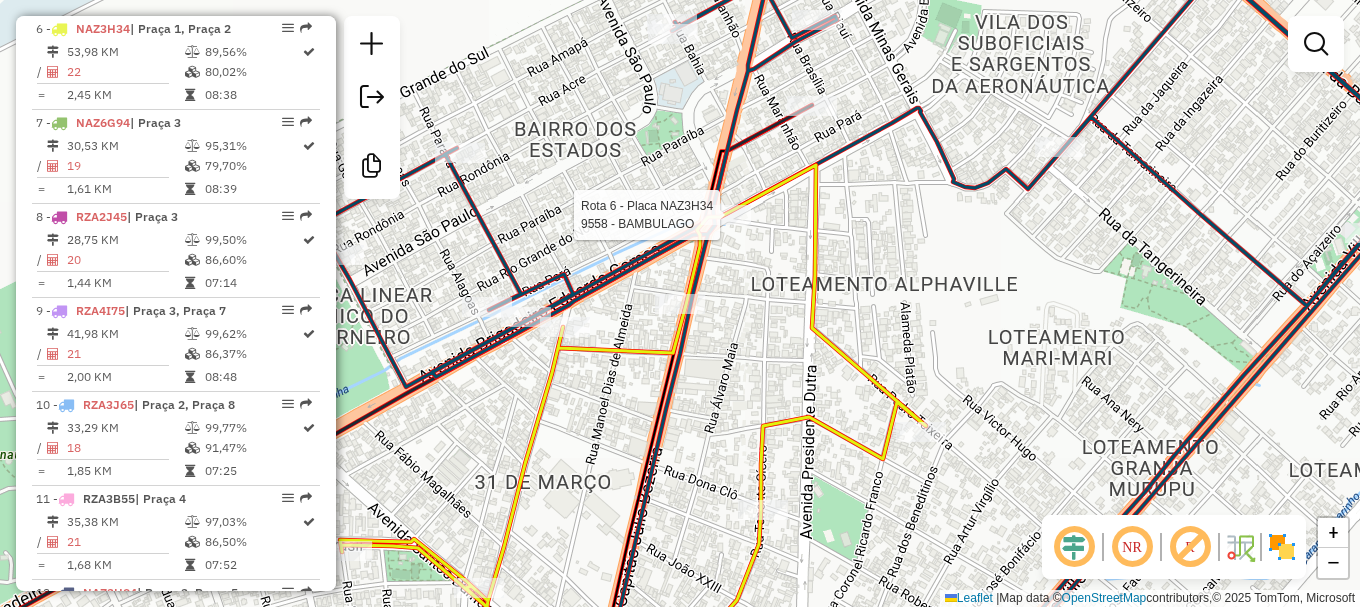 select on "**********" 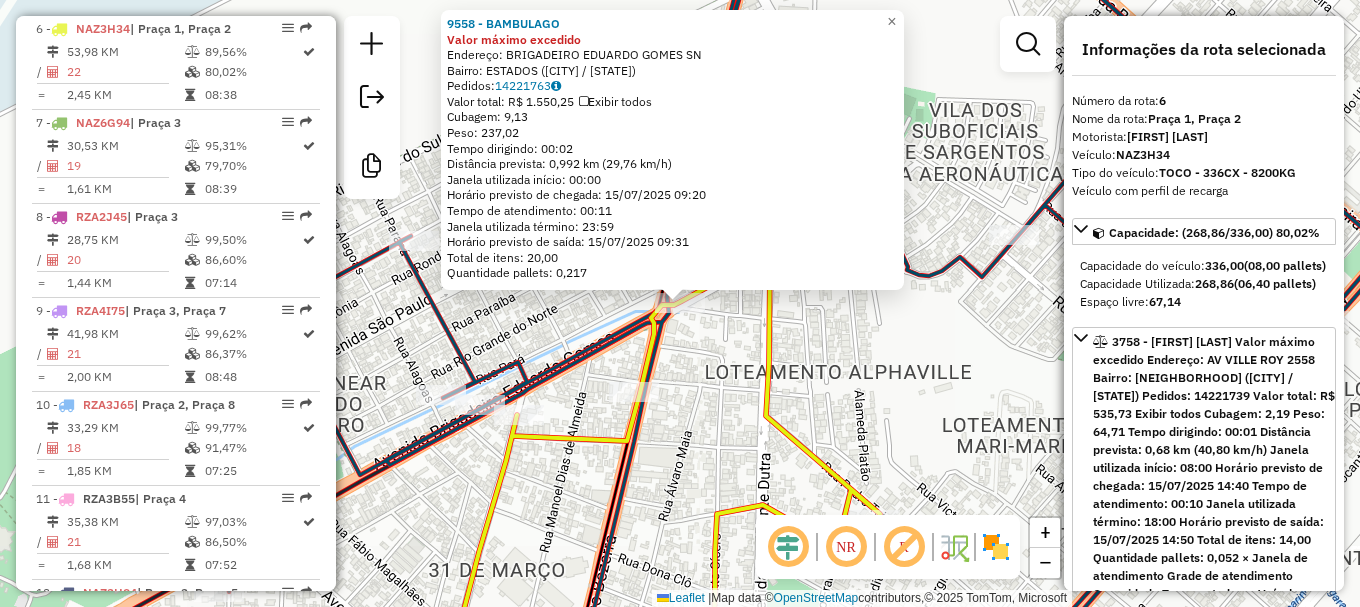 click on "9558 - BAMBULAGO Valor máximo excedido  Endereço:  BRIGADEIRO EDUARDO GOMES SN   Bairro: ESTADOS ([CITY] / RR)   Pedidos:  14221763   Valor total: R$ 1.550,25   Exibir todos   Cubagem: 9,13  Peso: 237,02  Tempo dirigindo: 00:02   Distância prevista: 0,992 km (29,76 km/h)   Janela utilizada início: 00:00   Horário previsto de chegada: 15/07/2025 09:20   Tempo de atendimento: 00:11   Janela utilizada término: 23:59   Horário previsto de saída: 15/07/2025 09:31   Total de itens: 20,00   Quantidade pallets: 0,217  × Janela de atendimento Grade de atendimento Capacidade Transportadoras Veículos Cliente Pedidos  Rotas Selecione os dias de semana para filtrar as janelas de atendimento  Seg   Ter   Qua   Qui   Sex   Sáb   Dom  Informe o período da janela de atendimento: De: Até:  Filtrar exatamente a janela do cliente  Considerar janela de atendimento padrão  Selecione os dias de semana para filtrar as grades de atendimento  Seg   Ter   Qua   Qui   Sex   Sáb   Dom   Peso mínimo:   Peso máximo:  +" 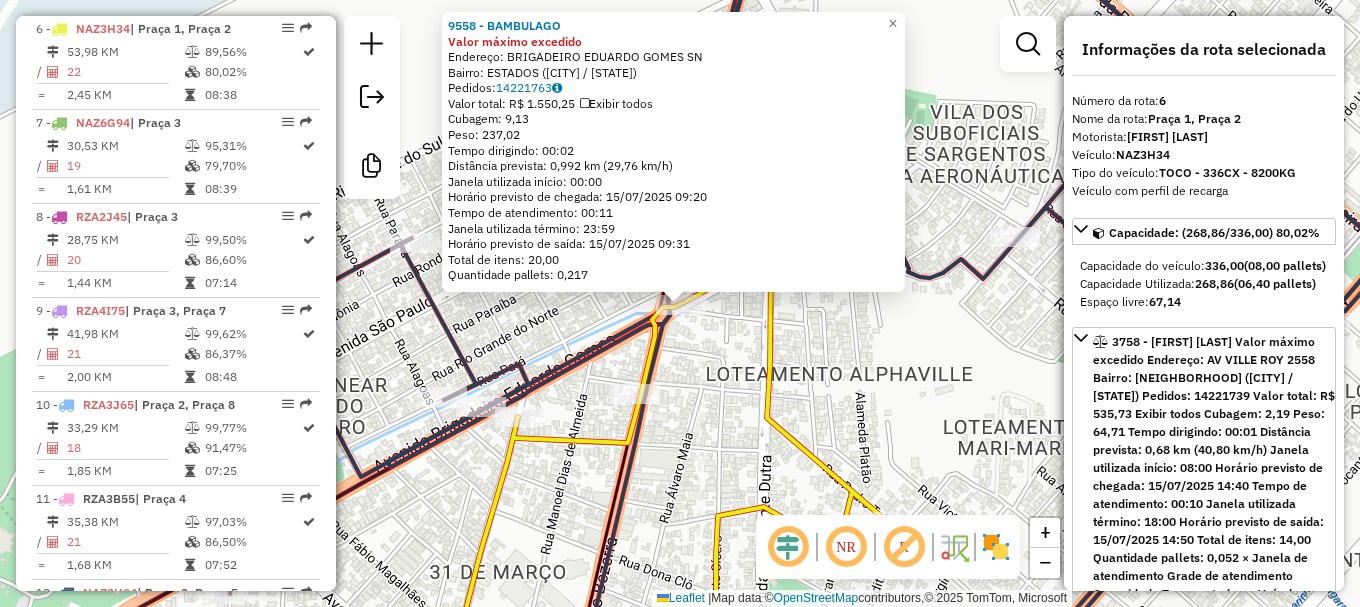 click on "Rota 5 - Placa RZA3J55  6378 - SANSAITO GAS E AGUA 9558 - BAMBULAGO Valor máximo excedido  Endereço:  BRIGADEIRO EDUARDO GOMES SN   Bairro: ESTADOS ([CITY] / [STATE])   Pedidos:  [ORDER_ID]   Valor total: R$ 1.550,25   Exibir todos   Cubagem: 9,13  Peso: 237,02  Tempo dirigindo: 00:02   Distância prevista: 0,992 km (29,76 km/h)   Janela utilizada início: 00:00   Horário previsto de chegada: [DATE] [TIME]   Tempo de atendimento: 00:11   Janela utilizada término: 23:59   Horário previsto de saída: [DATE] [TIME]   Total de itens: 20,00   Quantidade pallets: 0,217  × Janela de atendimento Grade de atendimento Capacidade Transportadoras Veículos Cliente Pedidos  Rotas Selecione os dias de semana para filtrar as janelas de atendimento  Seg   Ter   Qua   Qui   Sex   Sáb   Dom  Informe o período da janela de atendimento: De: Até:  Filtrar exatamente a janela do cliente  Considerar janela de atendimento padrão  Selecione os dias de semana para filtrar as grades de atendimento  Seg   Ter   Qua   Qui  +" 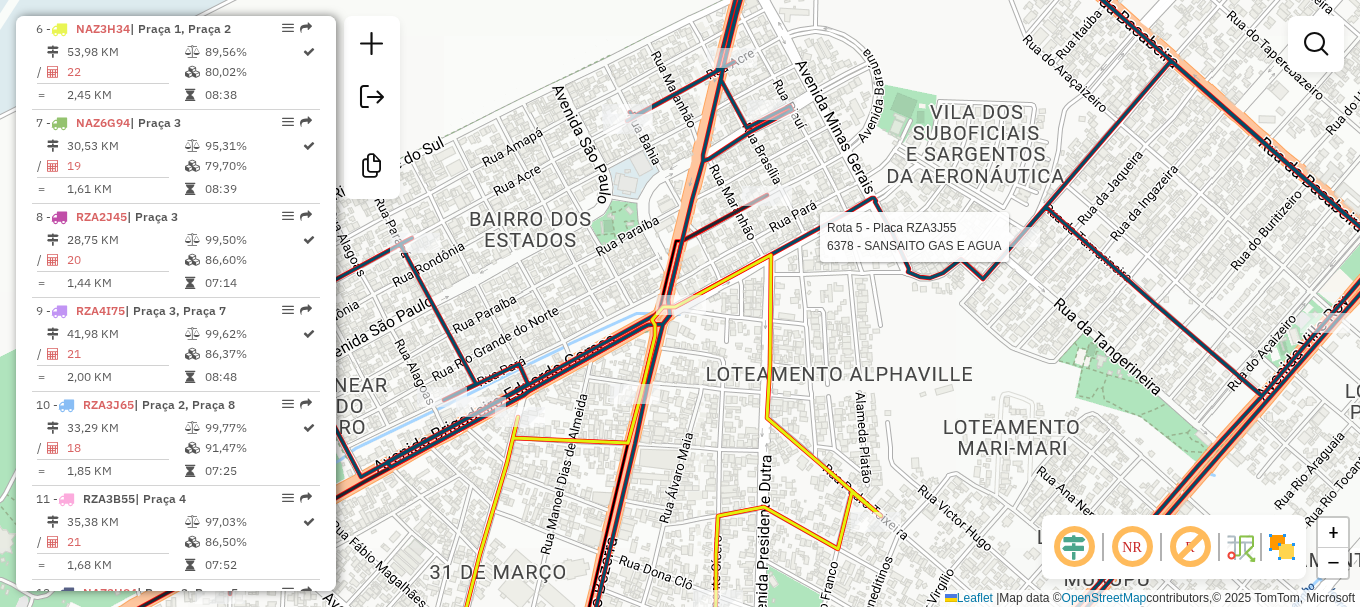 select on "**********" 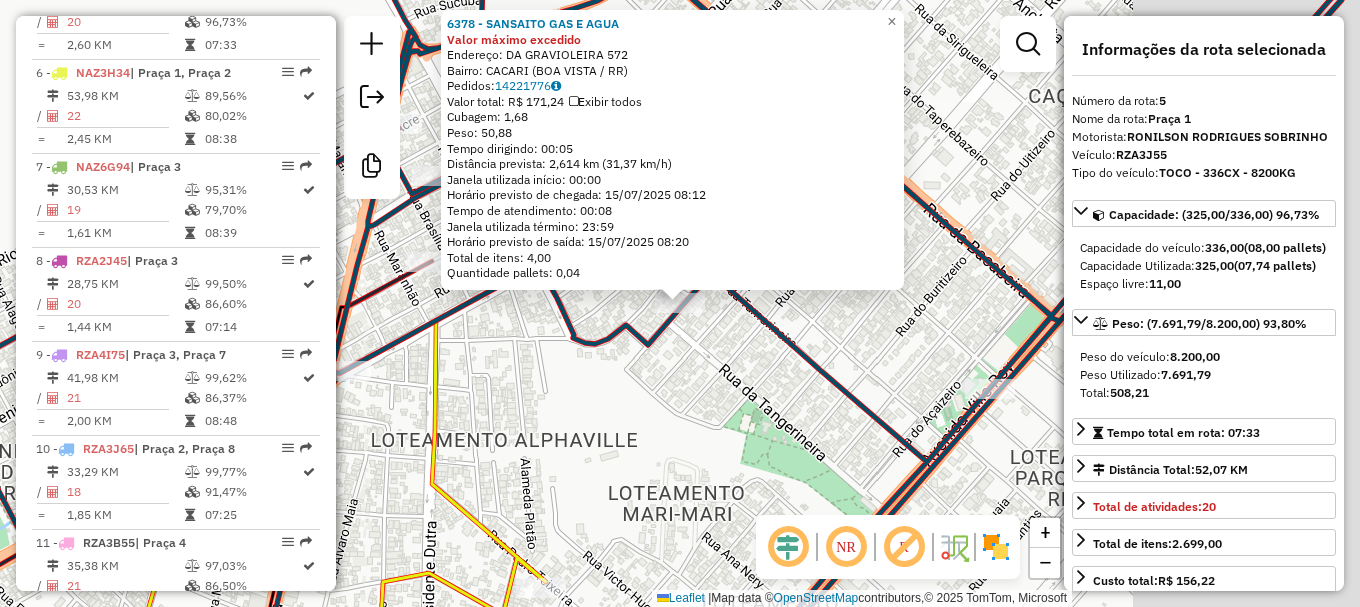 scroll, scrollTop: 1182, scrollLeft: 0, axis: vertical 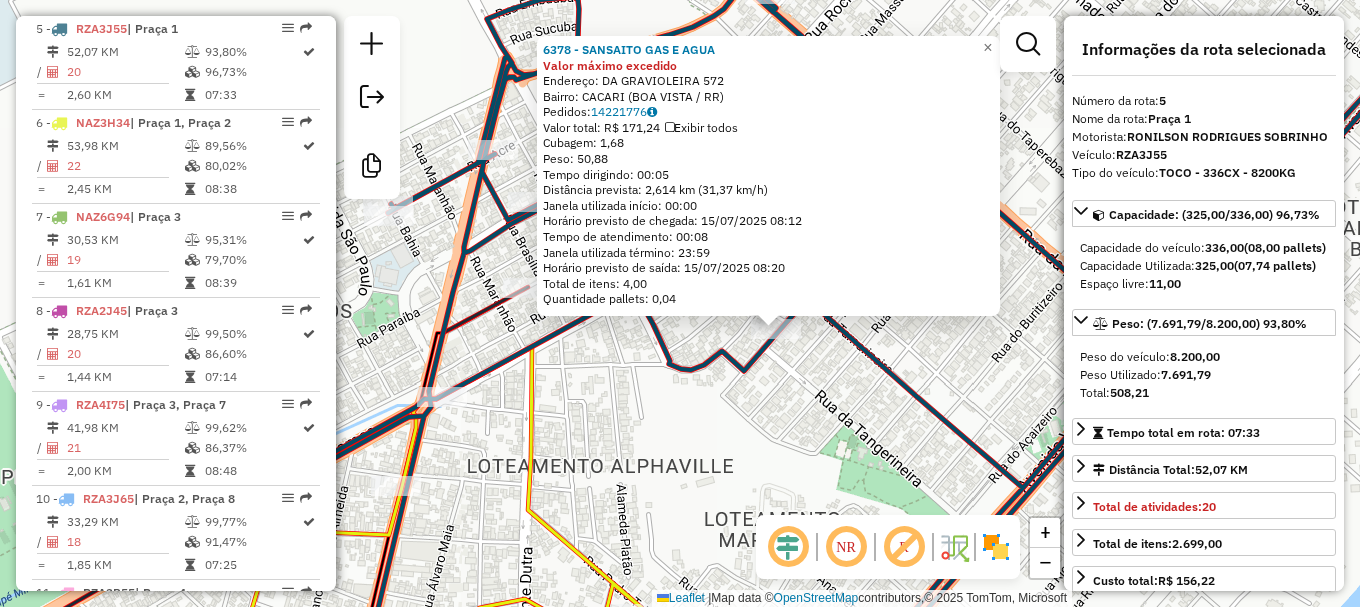 drag, startPoint x: 513, startPoint y: 384, endPoint x: 801, endPoint y: 416, distance: 289.77234 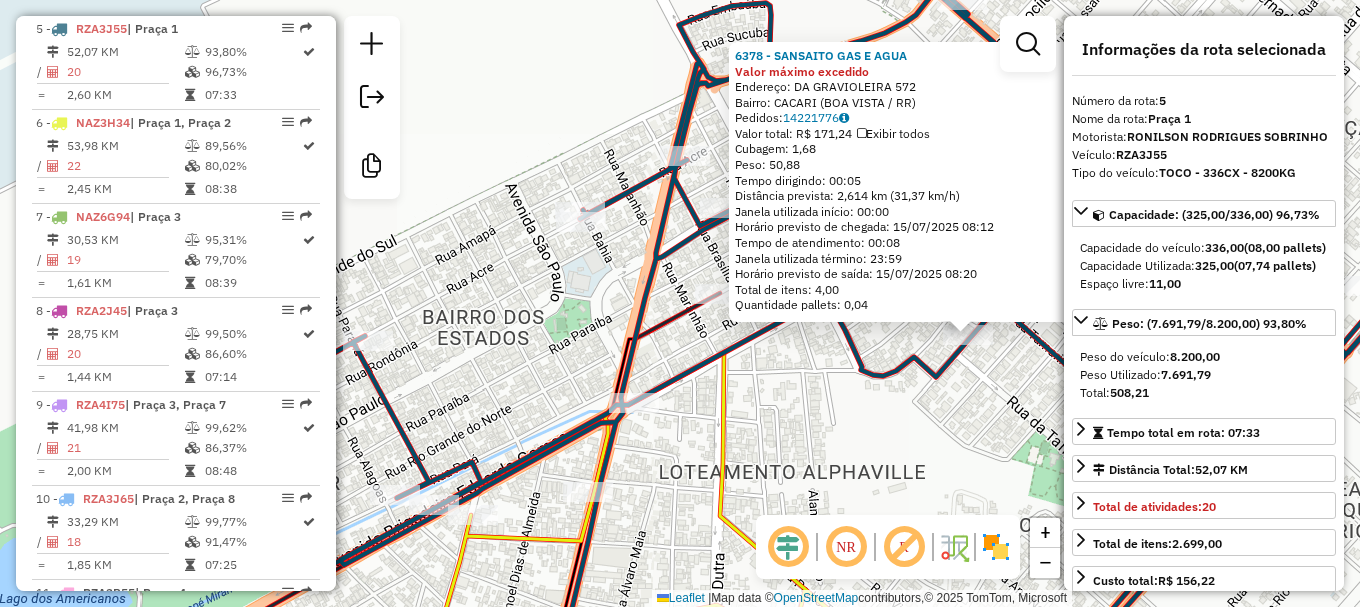 click on "6378 - SANSAITO GAS E AGUA Valor máximo excedido  Endereço:  DA GRAVIOLEIRA 572   Bairro: CACARI ([CITY] / RR)   Pedidos:  14221776   Valor total: R$ 171,24   Exibir todos   Cubagem: 1,68  Peso: 50,88  Tempo dirigindo: 00:05   Distância prevista: 2,614 km (31,37 km/h)   Janela utilizada início: 00:00   Horário previsto de chegada: 15/07/2025 08:12   Tempo de atendimento: 00:08   Janela utilizada término: 23:59   Horário previsto de saída: 15/07/2025 08:20   Total de itens: 4,00   Quantidade pallets: 0,04  × Janela de atendimento Grade de atendimento Capacidade Transportadoras Veículos Cliente Pedidos  Rotas Selecione os dias de semana para filtrar as janelas de atendimento  Seg   Ter   Qua   Qui   Sex   Sáb   Dom  Informe o período da janela de atendimento: De: Até:  Filtrar exatamente a janela do cliente  Considerar janela de atendimento padrão  Selecione os dias de semana para filtrar as grades de atendimento  Seg   Ter   Qua   Qui   Sex   Sáb   Dom   Peso mínimo:   Peso máximo:   De:  +" 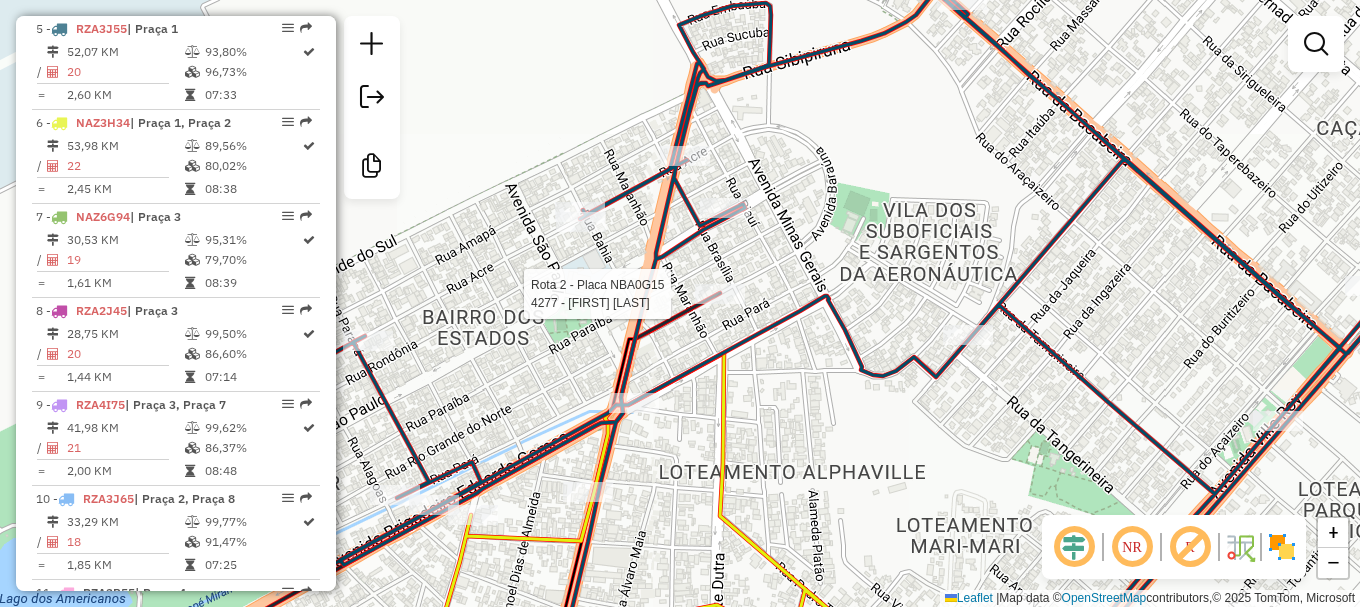 select on "**********" 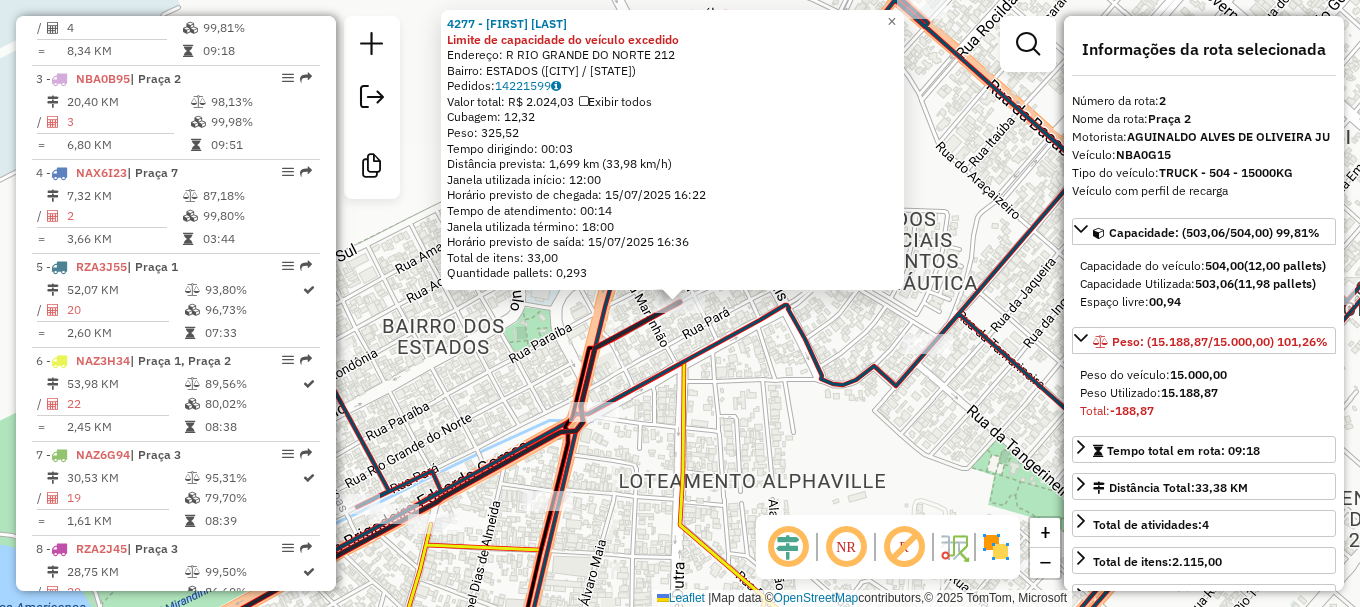 scroll, scrollTop: 900, scrollLeft: 0, axis: vertical 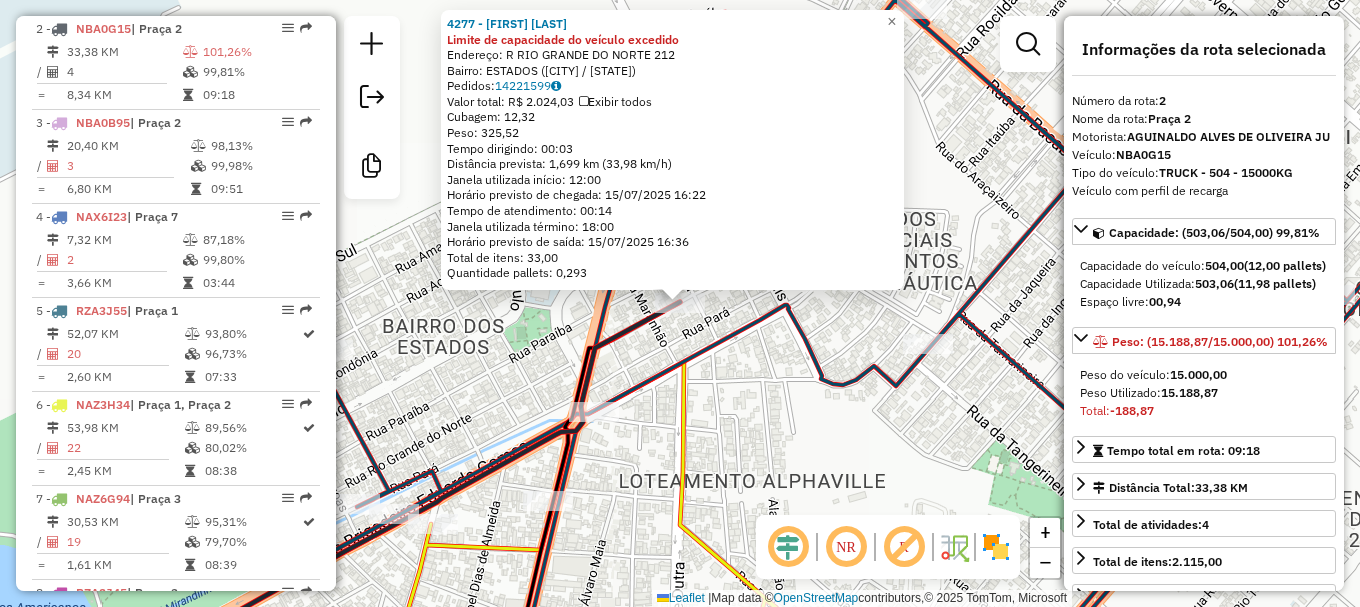 click on "4277 - [FIRST] [LAST] ALE Limite de capacidade do veículo excedido  Endereço: R   RIO GRANDE DO NORTE           212   Bairro: ESTADOS ([CITY] / RR)   Pedidos:  14221599   Valor total: R$ 2.024,03   Exibir todos   Cubagem: 12,32  Peso: 325,52  Tempo dirigindo: 00:03   Distância prevista: 1,699 km (33,98 km/h)   Janela utilizada início: 12:00   Horário previsto de chegada: 15/07/2025 16:22   Tempo de atendimento: 00:14   Janela utilizada término: 18:00   Horário previsto de saída: 15/07/2025 16:36   Total de itens: 33,00   Quantidade pallets: 0,293  × Janela de atendimento Grade de atendimento Capacidade Transportadoras Veículos Cliente Pedidos  Rotas Selecione os dias de semana para filtrar as janelas de atendimento  Seg   Ter   Qua   Qui   Sex   Sáb   Dom  Informe o período da janela de atendimento: De: Até:  Filtrar exatamente a janela do cliente  Considerar janela de atendimento padrão  Selecione os dias de semana para filtrar as grades de atendimento  Seg   Ter   Qua   Qui   Sex   Sáb" 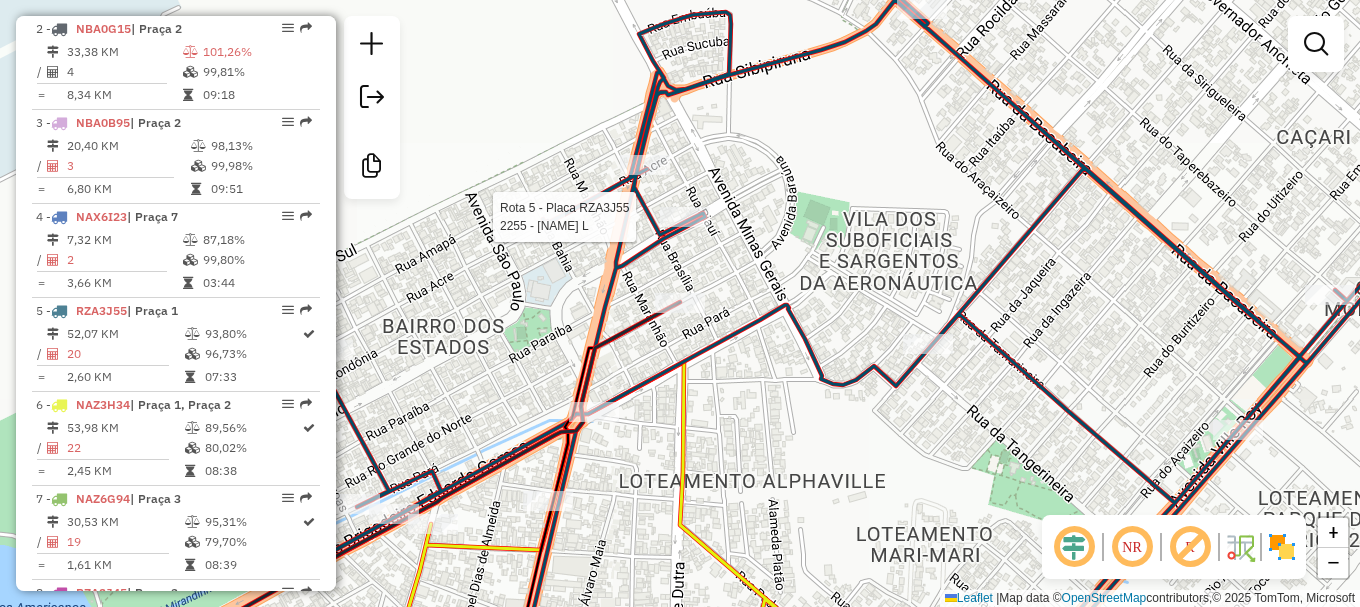 select on "**********" 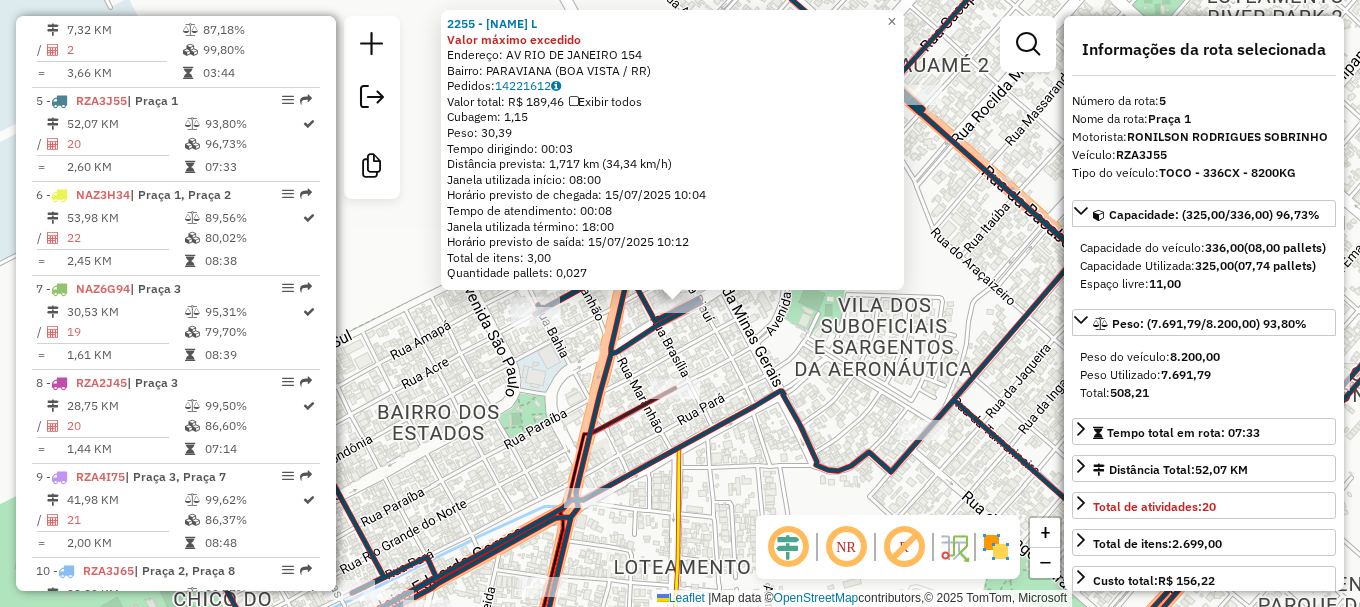 scroll, scrollTop: 1182, scrollLeft: 0, axis: vertical 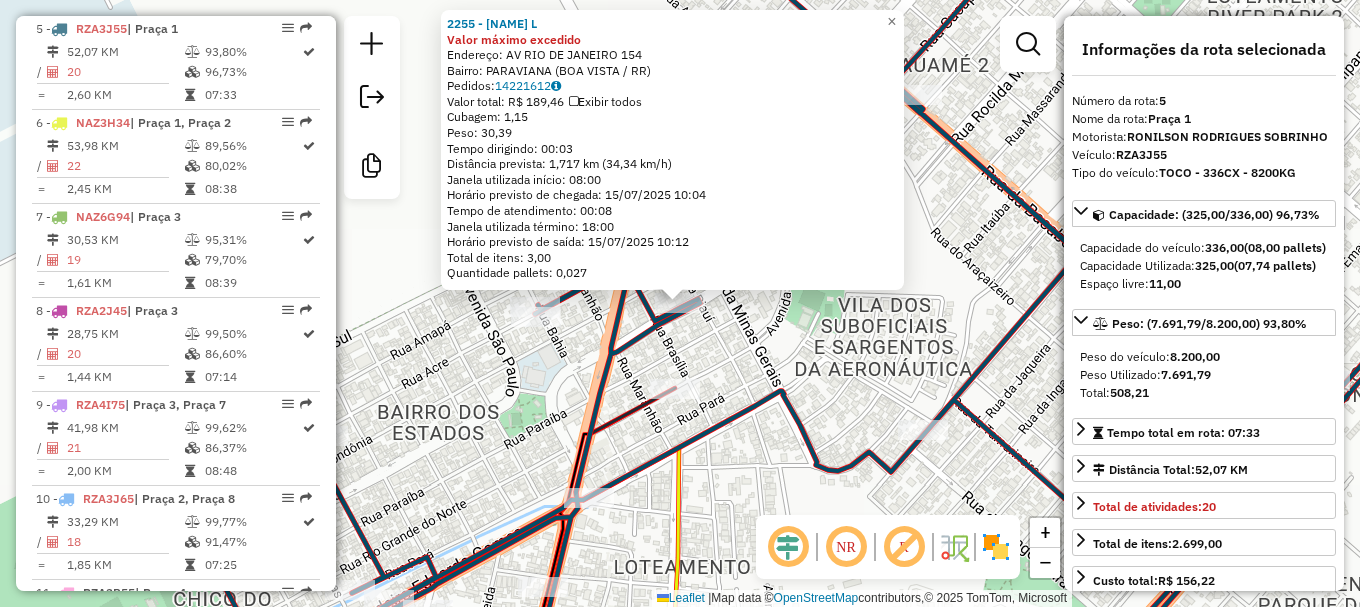click on "2255 - [FIRST] [LAST] Valor máximo excedido  Endereço: AV  RIO DE JANEIRO                154   Bairro: PARAVIANA ([CITY] / [STATE])   Pedidos:  14221612   Valor total: R$ 189,46   Exibir todos   Cubagem: 1,15  Peso: 30,39  Tempo dirigindo: 00:03   Distância prevista: 1,717 km (34,34 km/h)   Janela utilizada início: 08:00   Horário previsto de chegada: 15/07/2025 10:04   Tempo de atendimento: 00:08   Janela utilizada término: 18:00   Horário previsto de saída: 15/07/2025 10:12   Total de itens: 3,00   Quantidade pallets: 0,027  × Janela de atendimento Grade de atendimento Capacidade Transportadoras Veículos Cliente Pedidos  Rotas Selecione os dias de semana para filtrar as janelas de atendimento  Seg   Ter   Qua   Qui   Sex   Sáb   Dom  Informe o período da janela de atendimento: De: Até:  Filtrar exatamente a janela do cliente  Considerar janela de atendimento padrão  Selecione os dias de semana para filtrar as grades de atendimento  Seg   Ter   Qua   Qui   Sex   Sáb   Dom   Peso mínimo:  +" 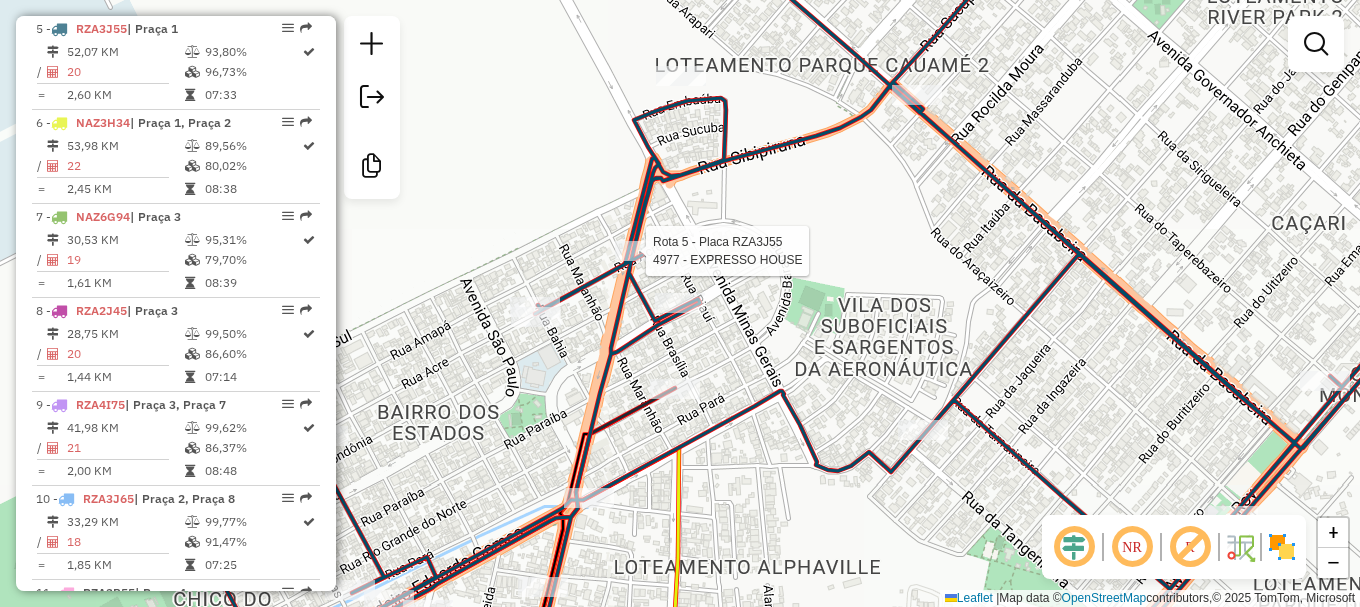 click 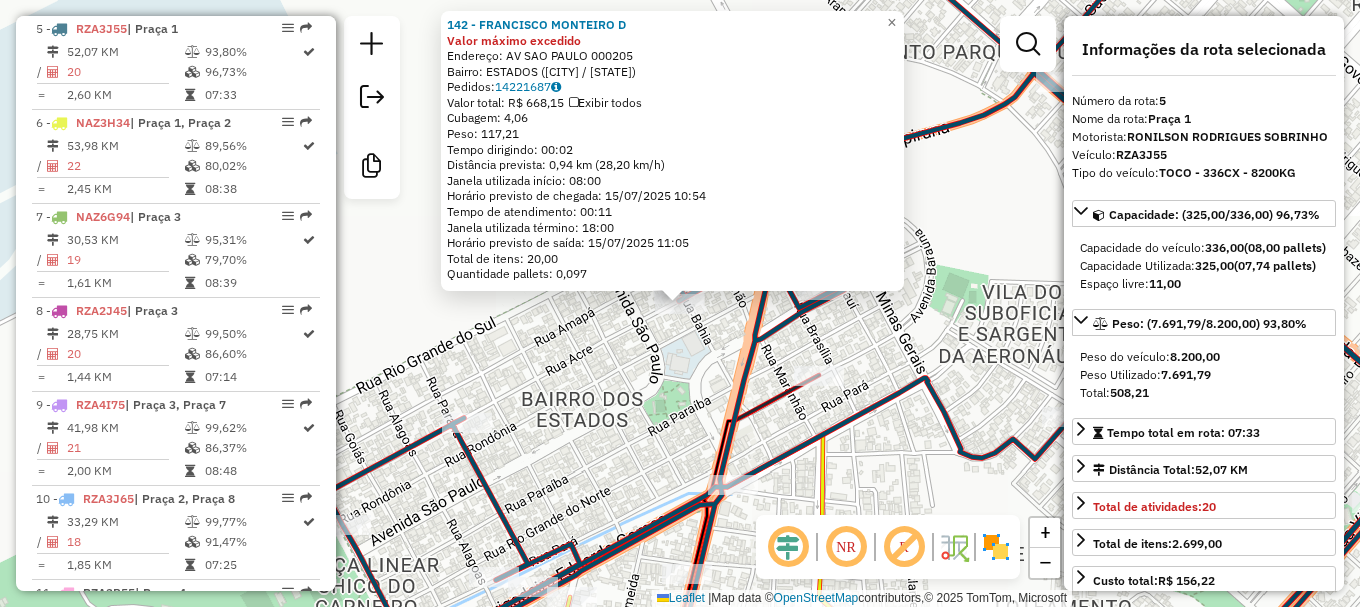 click on "142 - FRANCISCO MONTEIRO D Valor máximo excedido  Endereço: AV  SAO PAULO                     [NUMBER]   Bairro: ESTADOS ([CITY] / [STATE])   Pedidos:  [ORDER_ID]   Valor total: R$ 668,15   Exibir todos   Cubagem: 4,06  Peso: 117,21  Tempo dirigindo: 00:02   Distância prevista: 0,94 km (28,20 km/h)   Janela utilizada início: 08:00   Horário previsto de chegada: [DATE] [TIME]   Tempo de atendimento: 00:11   Janela utilizada término: 18:00   Horário previsto de saída: [DATE] [TIME]   Total de itens: 20,00   Quantidade pallets: 0,097  × Janela de atendimento Grade de atendimento Capacidade Transportadoras Veículos Cliente Pedidos  Rotas Selecione os dias de semana para filtrar as janelas de atendimento  Seg   Ter   Qua   Qui   Sex   Sáb   Dom  Informe o período da janela de atendimento: De: Até:  Filtrar exatamente a janela do cliente  Considerar janela de atendimento padrão  Selecione os dias de semana para filtrar as grades de atendimento  Seg   Ter   Qua   Qui   Sex   Sáb   Dom   Peso mínimo:" 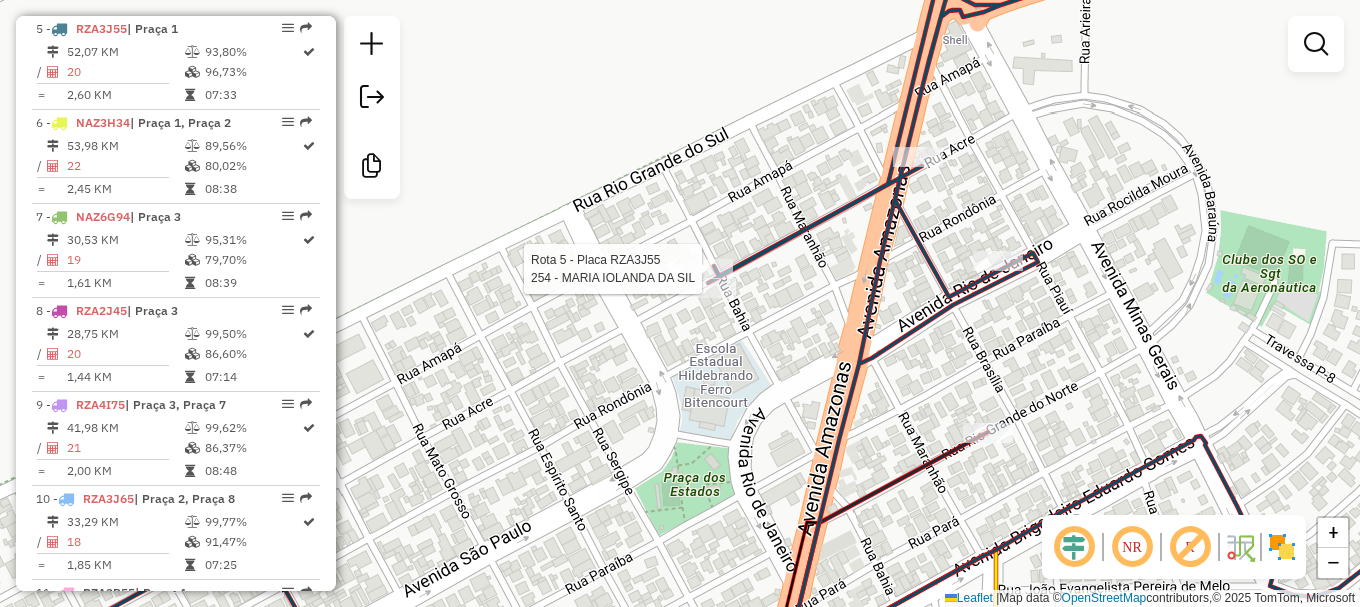 select on "**********" 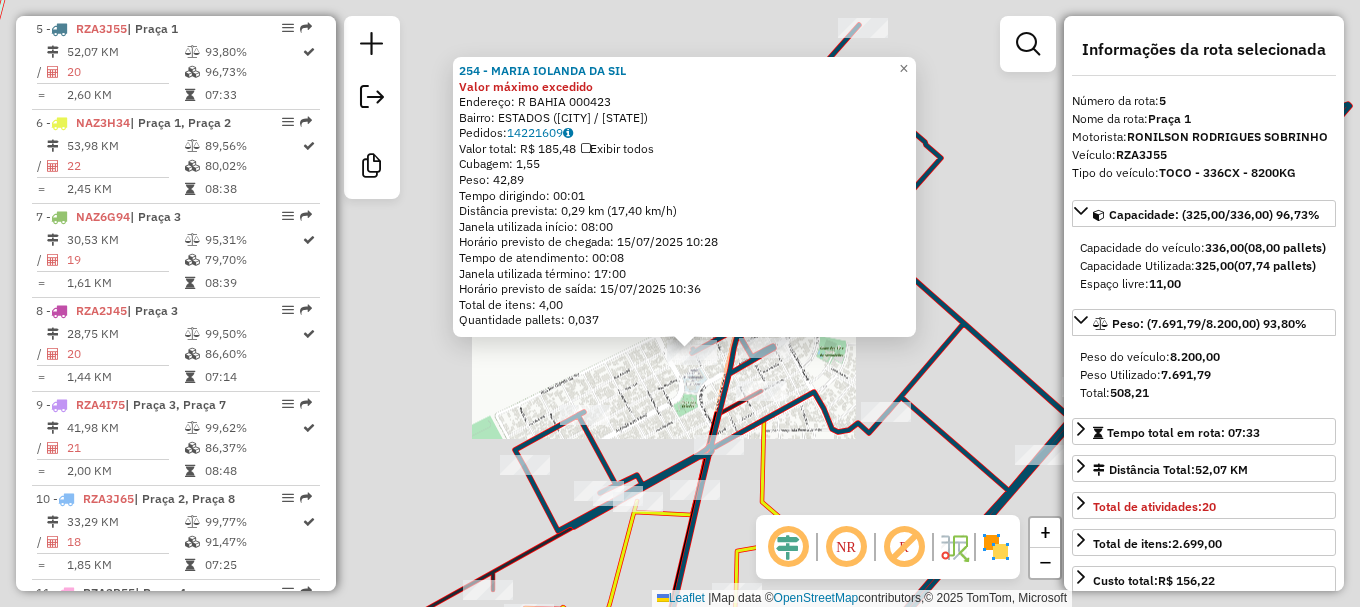 click on "254 - [FIRST] [LAST] Valor máximo excedido  Endereço: R   BAHIA                         000423   Bairro: ESTADOS ([CITY] / [STATE])   Pedidos:  14221609   Valor total: R$ 185,48   Exibir todos   Cubagem: 1,55  Peso: 42,89  Tempo dirigindo: 00:01   Distância prevista: 0,29 km (17,40 km/h)   Janela utilizada início: 08:00   Horário previsto de chegada: 15/07/2025 10:28   Tempo de atendimento: 00:08   Janela utilizada término: 17:00   Horário previsto de saída: 15/07/2025 10:36   Total de itens: 4,00   Quantidade pallets: 0,037  × Janela de atendimento Grade de atendimento Capacidade Transportadoras Veículos Cliente Pedidos  Rotas Selecione os dias de semana para filtrar as janelas de atendimento  Seg   Ter   Qua   Qui   Sex   Sáb   Dom  Informe o período da janela de atendimento: De: Até:  Filtrar exatamente a janela do cliente  Considerar janela de atendimento padrão  Selecione os dias de semana para filtrar as grades de atendimento  Seg   Ter   Qua   Qui   Sex   Sáb   Dom   Peso mínimo:  De:" 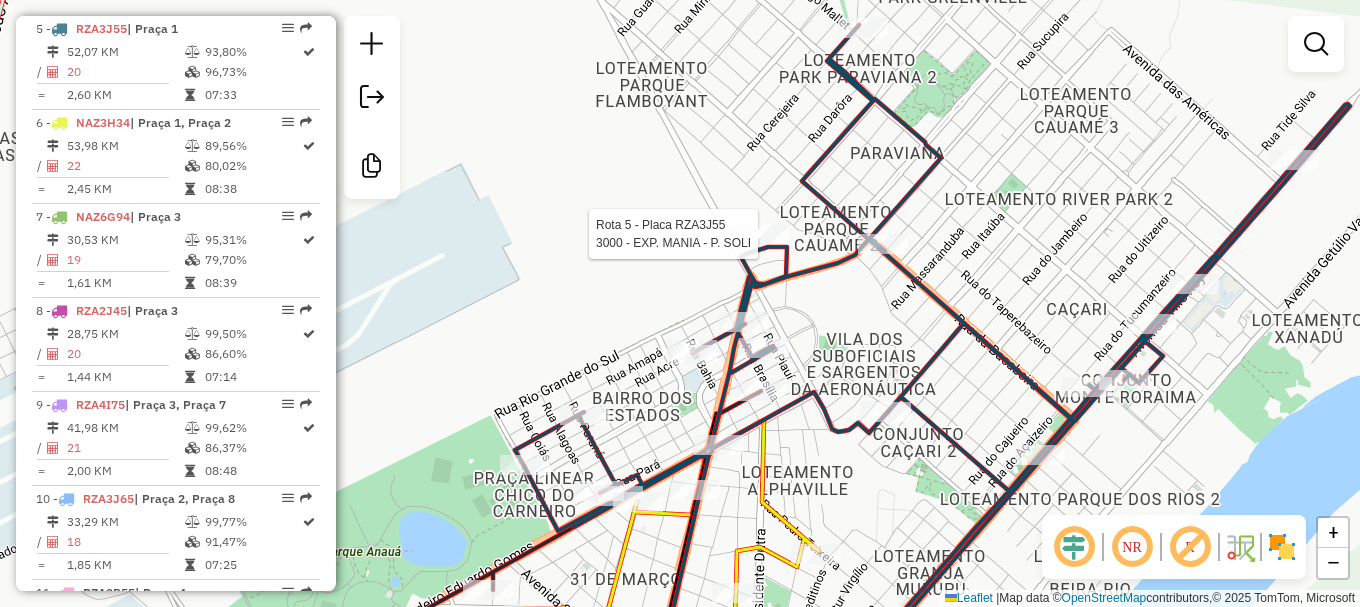 select on "**********" 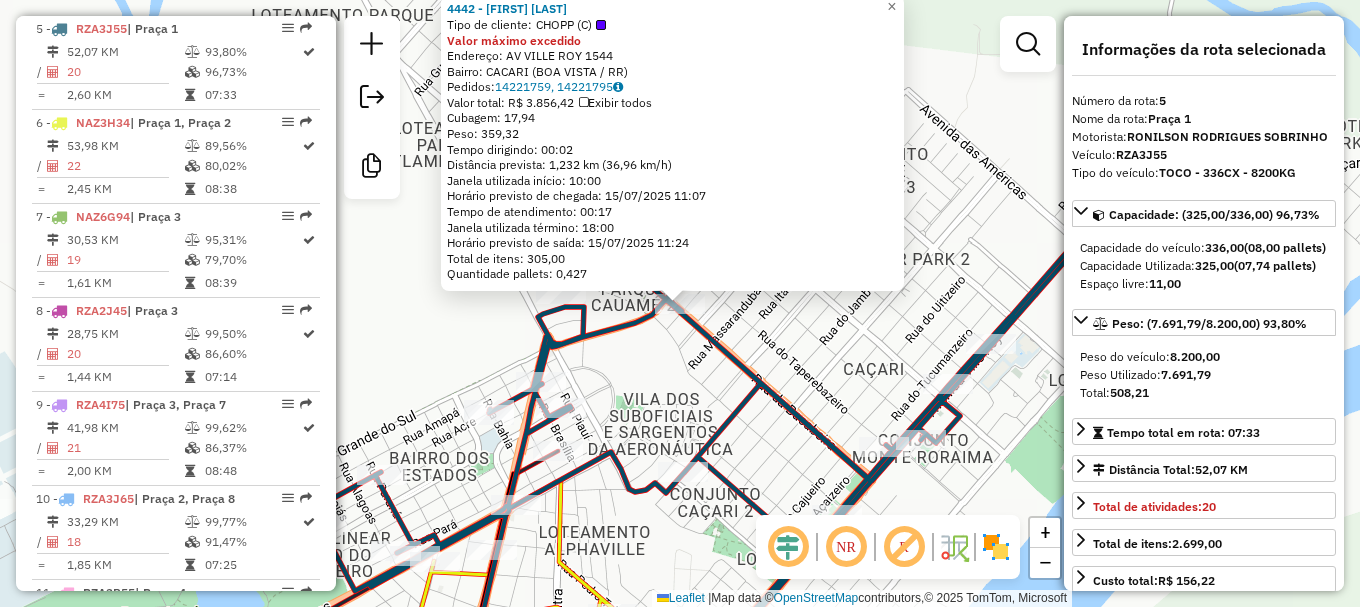 click 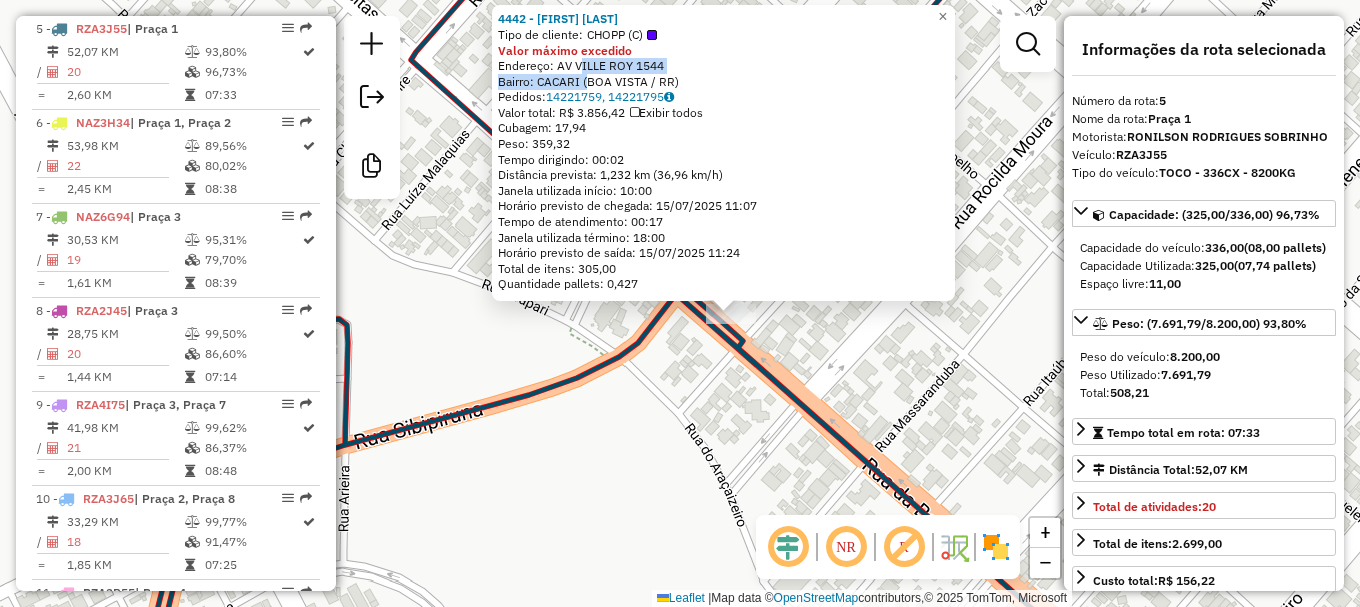 drag, startPoint x: 580, startPoint y: 64, endPoint x: 590, endPoint y: 77, distance: 16.40122 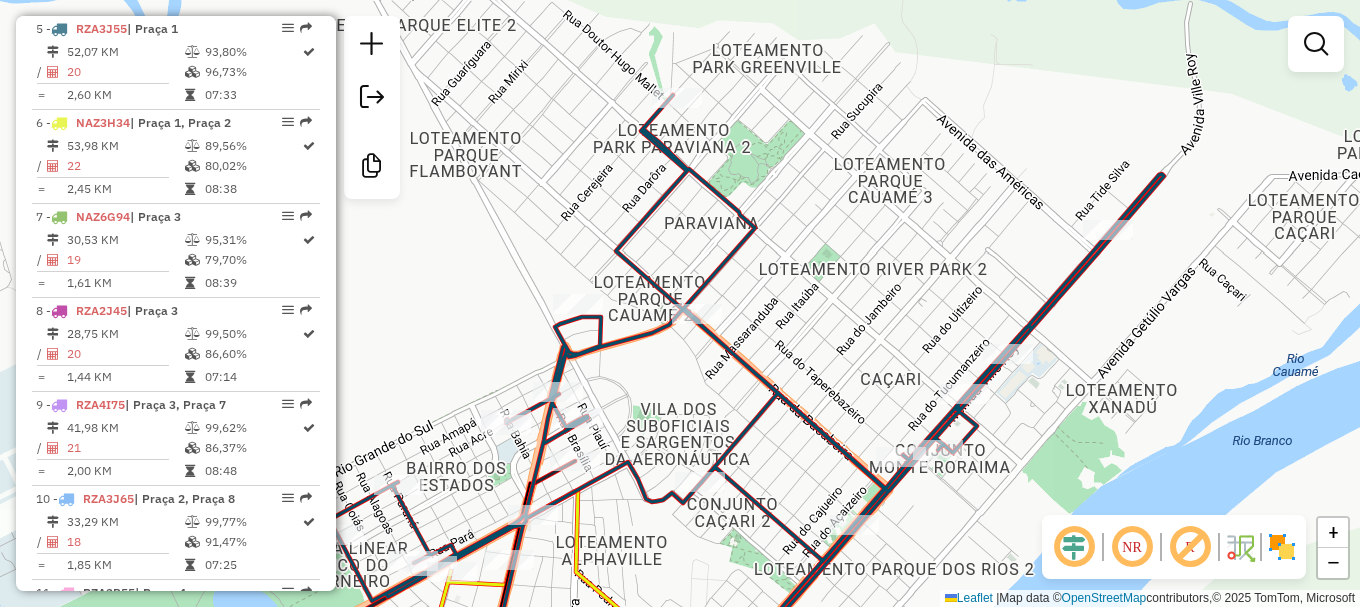 click on "Rota 5 - Placa RZA3J55  5611 - RR COMERCIO DE BEBID Janela de atendimento Grade de atendimento Capacidade Transportadoras Veículos Cliente Pedidos  Rotas Selecione os dias de semana para filtrar as janelas de atendimento  Seg   Ter   Qua   Qui   Sex   Sáb   Dom  Informe o período da janela de atendimento: De: Até:  Filtrar exatamente a janela do cliente  Considerar janela de atendimento padrão  Selecione os dias de semana para filtrar as grades de atendimento  Seg   Ter   Qua   Qui   Sex   Sáb   Dom   Considerar clientes sem dia de atendimento cadastrado  Clientes fora do dia de atendimento selecionado Filtrar as atividades entre os valores definidos abaixo:  Peso mínimo:   Peso máximo:   Cubagem mínima:   Cubagem máxima:   De:   Até:  Filtrar as atividades entre o tempo de atendimento definido abaixo:  De:   Até:   Considerar capacidade total dos clientes não roteirizados Transportadora: Selecione um ou mais itens Tipo de veículo: Selecione um ou mais itens Veículo: Selecione um ou mais itens" 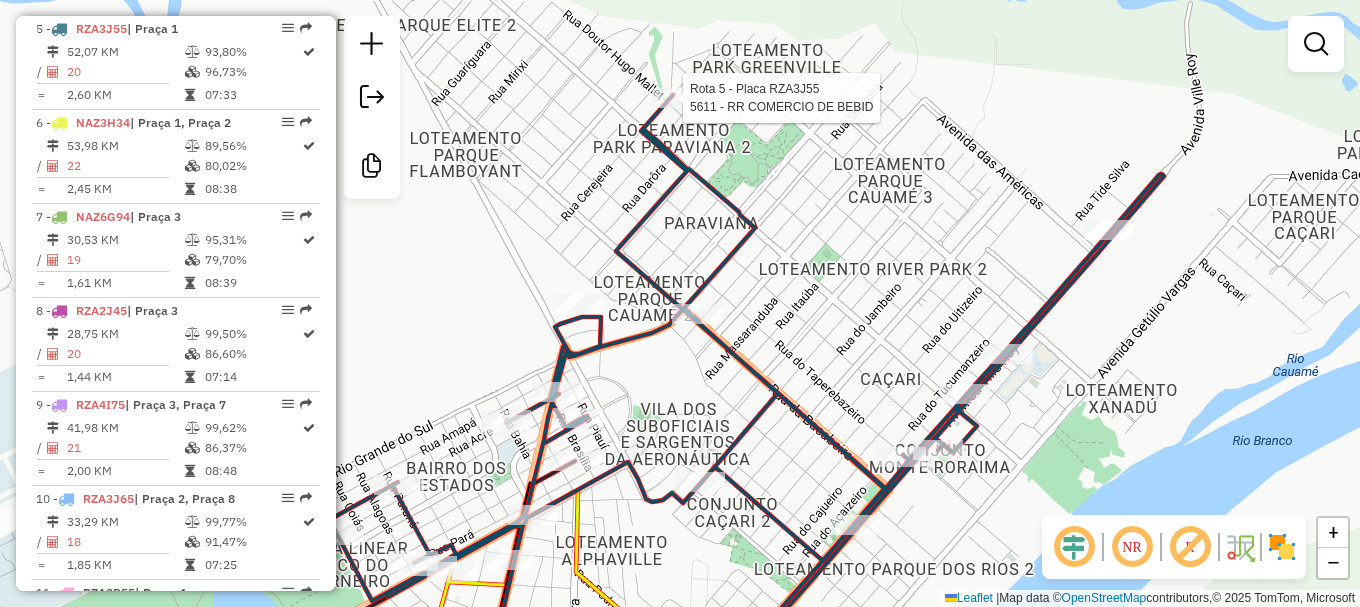select on "**********" 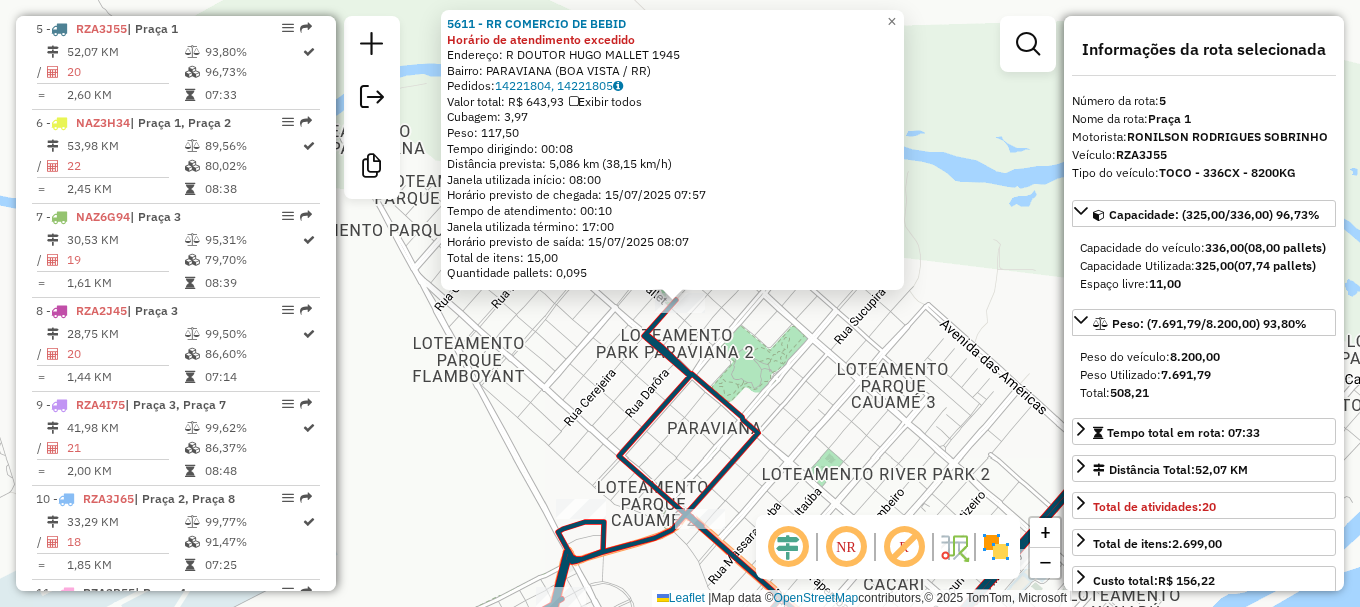 click on "Rota 5 - Placa RZA3J55  5611 - RR COMERCIO DE BEBID 5611 - RR COMERCIO DE BEBID Horário de atendimento excedido  Endereço: R   DOUTOR HUGO MALLET            1945   Bairro: PARAVIANA ([CITY] / RR)   Pedidos:  14221804, 14221805   Valor total: R$ 643,93   Exibir todos   Cubagem: 3,97  Peso: 117,50  Tempo dirigindo: 00:08   Distância prevista: 5,086 km (38,15 km/h)   Janela utilizada início: 08:00   Horário previsto de chegada: 15/07/2025 07:57   Tempo de atendimento: 00:10   Janela utilizada término: 17:00   Horário previsto de saída: 15/07/2025 08:07   Total de itens: 15,00   Quantidade pallets: 0,095  × Janela de atendimento Grade de atendimento Capacidade Transportadoras Veículos Cliente Pedidos  Rotas Selecione os dias de semana para filtrar as janelas de atendimento  Seg   Ter   Qua   Qui   Sex   Sáb   Dom  Informe o período da janela de atendimento: De: Até:  Filtrar exatamente a janela do cliente  Considerar janela de atendimento padrão   Seg   Ter   Qua   Qui   Sex   Sáb   Dom   De:  +" 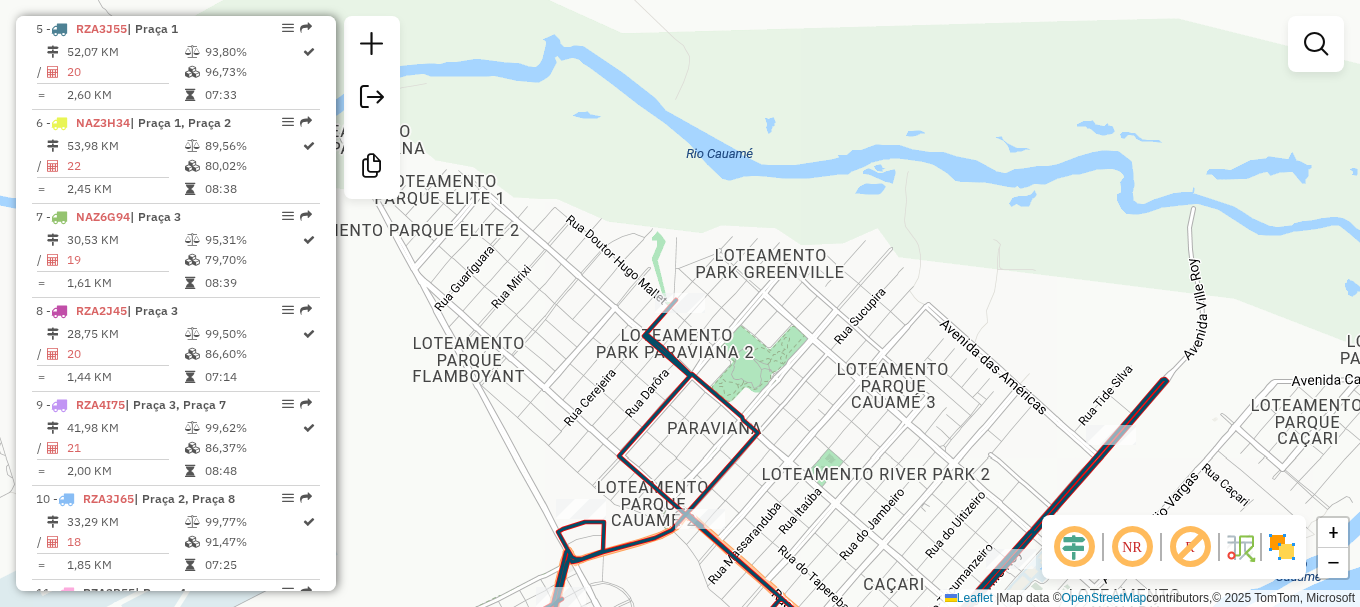 drag, startPoint x: 834, startPoint y: 314, endPoint x: 635, endPoint y: 96, distance: 295.16943 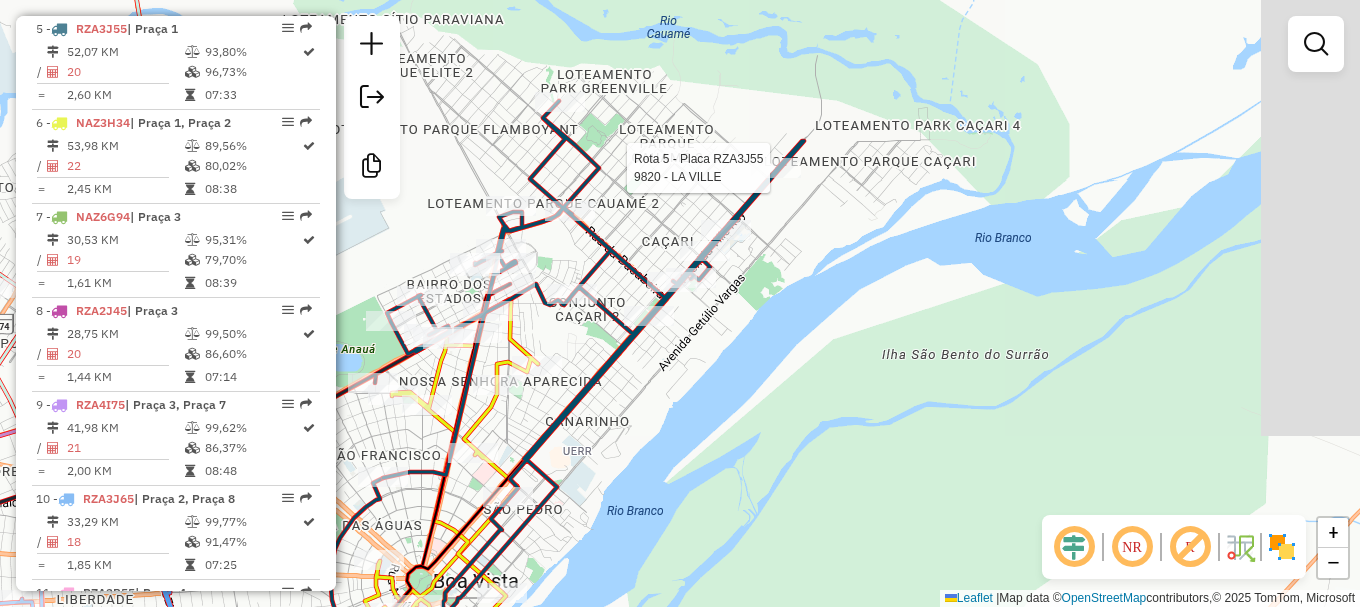 select on "**********" 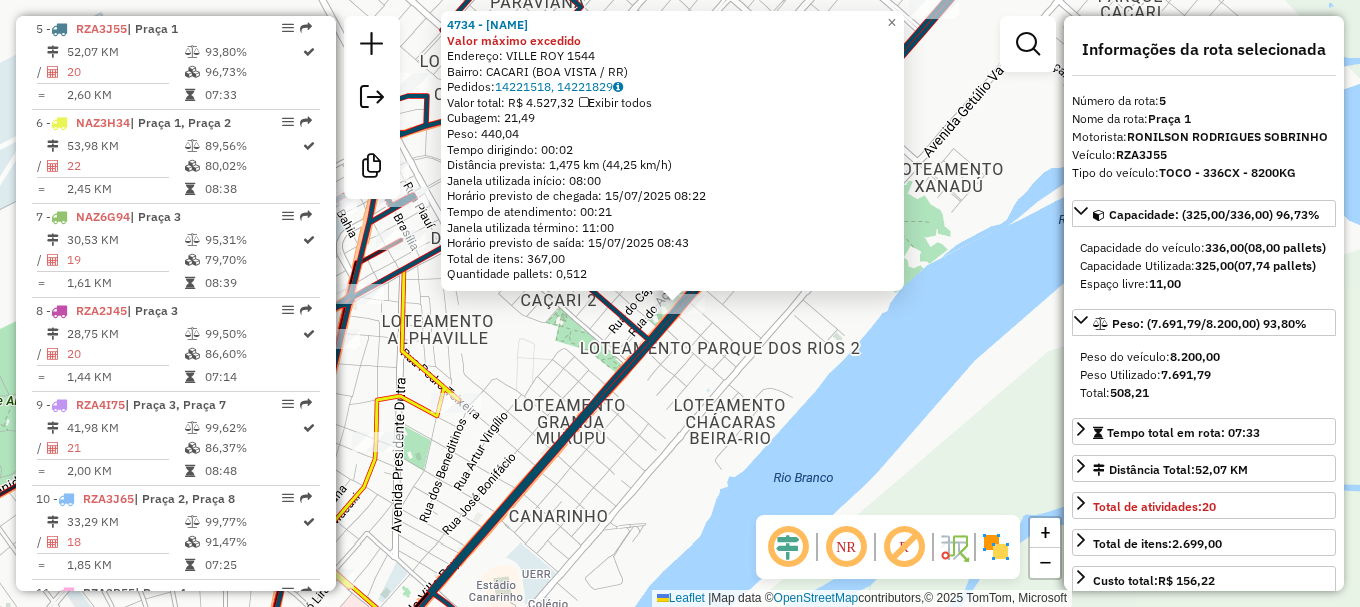 click on "4734 - [FIRST] [LAST] Valor máximo excedido  Endereço:  VILLE ROY 1544   Bairro: CACARI ([CITY] / [STATE])   Pedidos:  14221518, 14221829   Valor total: R$ 4.527,32   Exibir todos   Cubagem: 21,49  Peso: 440,04  Tempo dirigindo: 00:02   Distância prevista: 1,475 km (44,25 km/h)   Janela utilizada início: 08:00   Horário previsto de chegada: 15/07/2025 08:22   Tempo de atendimento: 00:21   Janela utilizada término: 11:00   Horário previsto de saída: 15/07/2025 08:43   Total de itens: 367,00   Quantidade pallets: 0,512  × Janela de atendimento Grade de atendimento Capacidade Transportadoras Veículos Cliente Pedidos  Rotas Selecione os dias de semana para filtrar as janelas de atendimento  Seg   Ter   Qua   Qui   Sex   Sáb   Dom  Informe o período da janela de atendimento: De: Até:  Filtrar exatamente a janela do cliente  Considerar janela de atendimento padrão  Selecione os dias de semana para filtrar as grades de atendimento  Seg   Ter   Qua   Qui   Sex   Sáb   Dom   Peso mínimo:   Peso máximo:  De:" 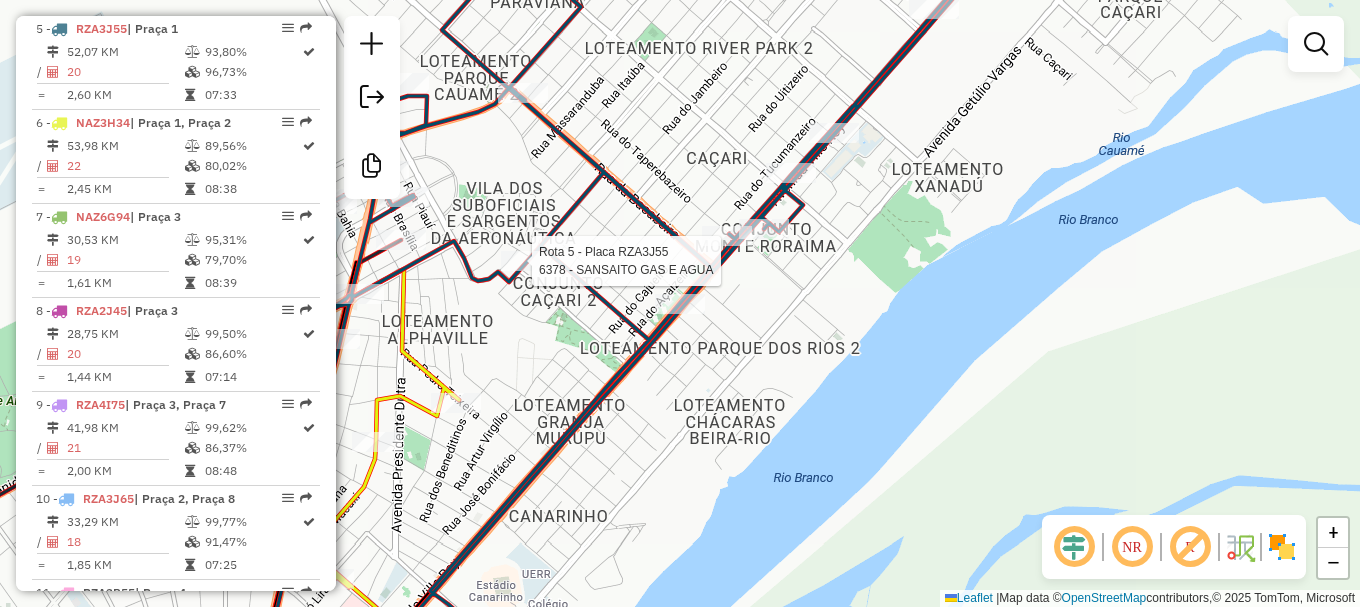 click 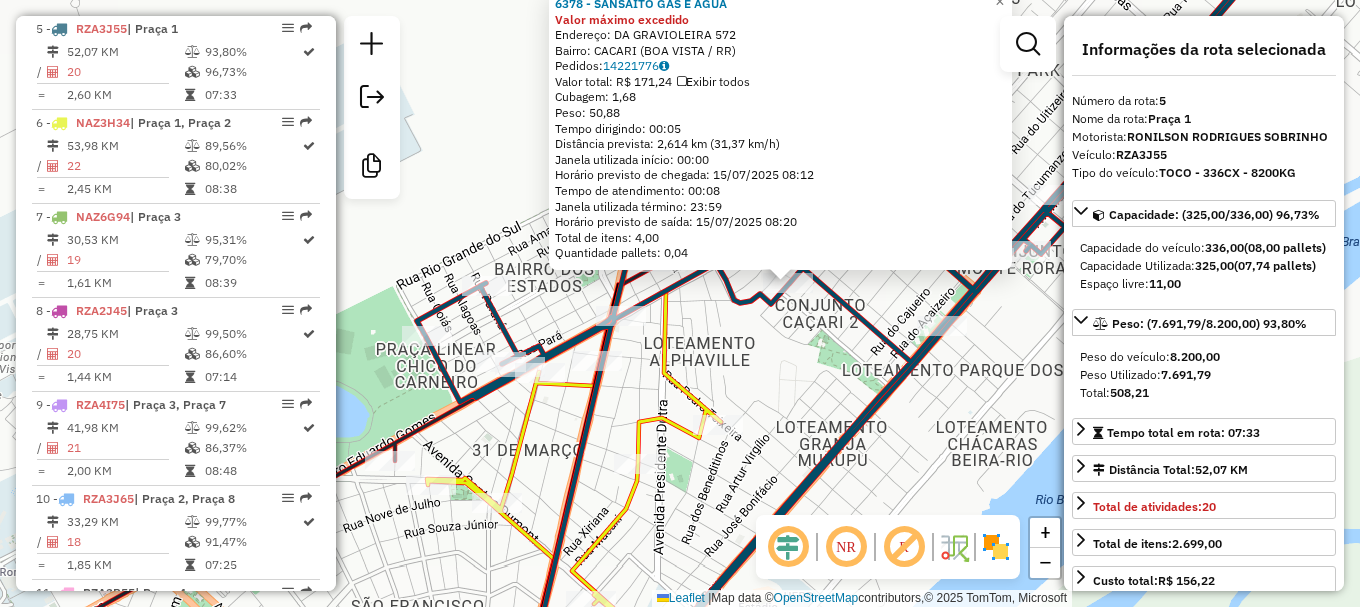 drag, startPoint x: 586, startPoint y: 368, endPoint x: 692, endPoint y: 348, distance: 107.87029 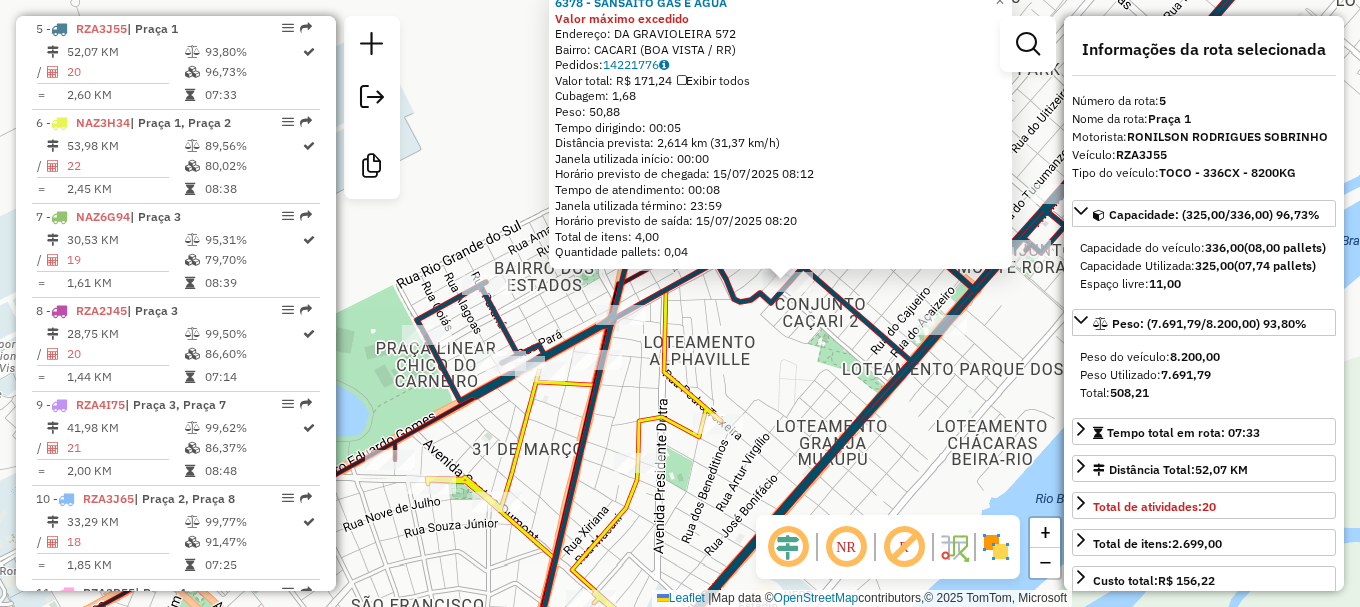 click on "6378 - SANSAITO GAS E AGUA Valor máximo excedido  Endereço:  DA GRAVIOLEIRA 572   Bairro: CACARI ([CITY] / RR)   Pedidos:  14221776   Valor total: R$ 171,24   Exibir todos   Cubagem: 1,68  Peso: 50,88  Tempo dirigindo: 00:05   Distância prevista: 2,614 km (31,37 km/h)   Janela utilizada início: 00:00   Horário previsto de chegada: 15/07/2025 08:12   Tempo de atendimento: 00:08   Janela utilizada término: 23:59   Horário previsto de saída: 15/07/2025 08:20   Total de itens: 4,00   Quantidade pallets: 0,04  × Janela de atendimento Grade de atendimento Capacidade Transportadoras Veículos Cliente Pedidos  Rotas Selecione os dias de semana para filtrar as janelas de atendimento  Seg   Ter   Qua   Qui   Sex   Sáb   Dom  Informe o período da janela de atendimento: De: Até:  Filtrar exatamente a janela do cliente  Considerar janela de atendimento padrão  Selecione os dias de semana para filtrar as grades de atendimento  Seg   Ter   Qua   Qui   Sex   Sáb   Dom   Peso mínimo:   Peso máximo:   De:  +" 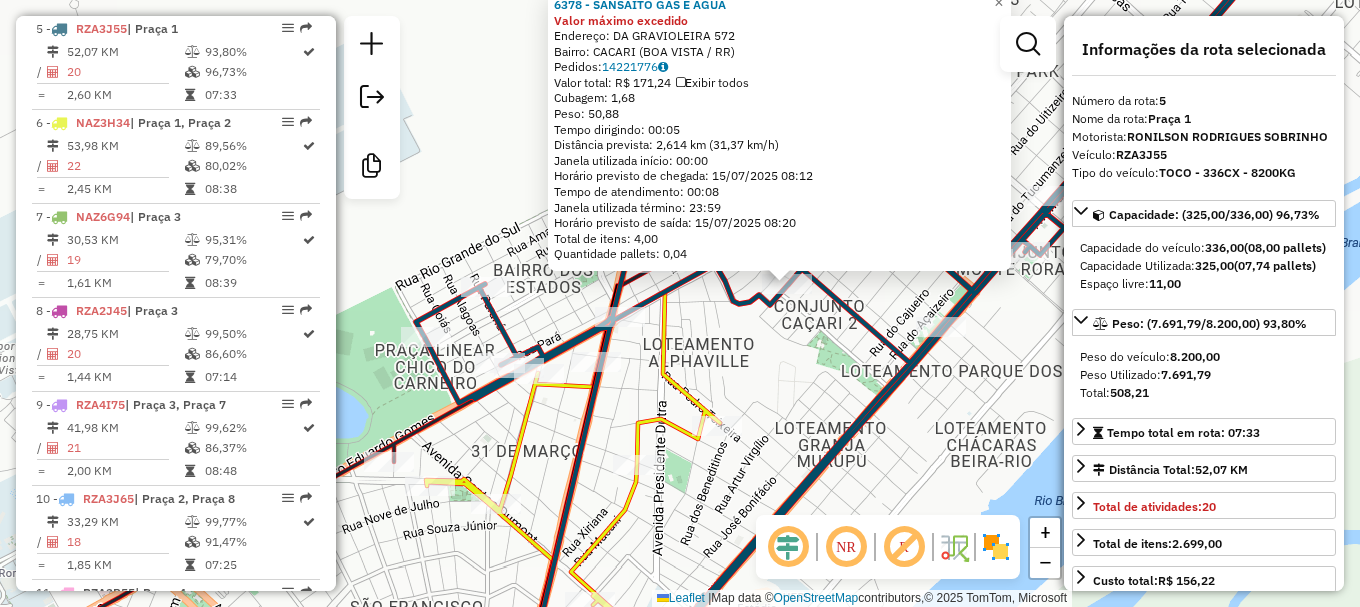 click 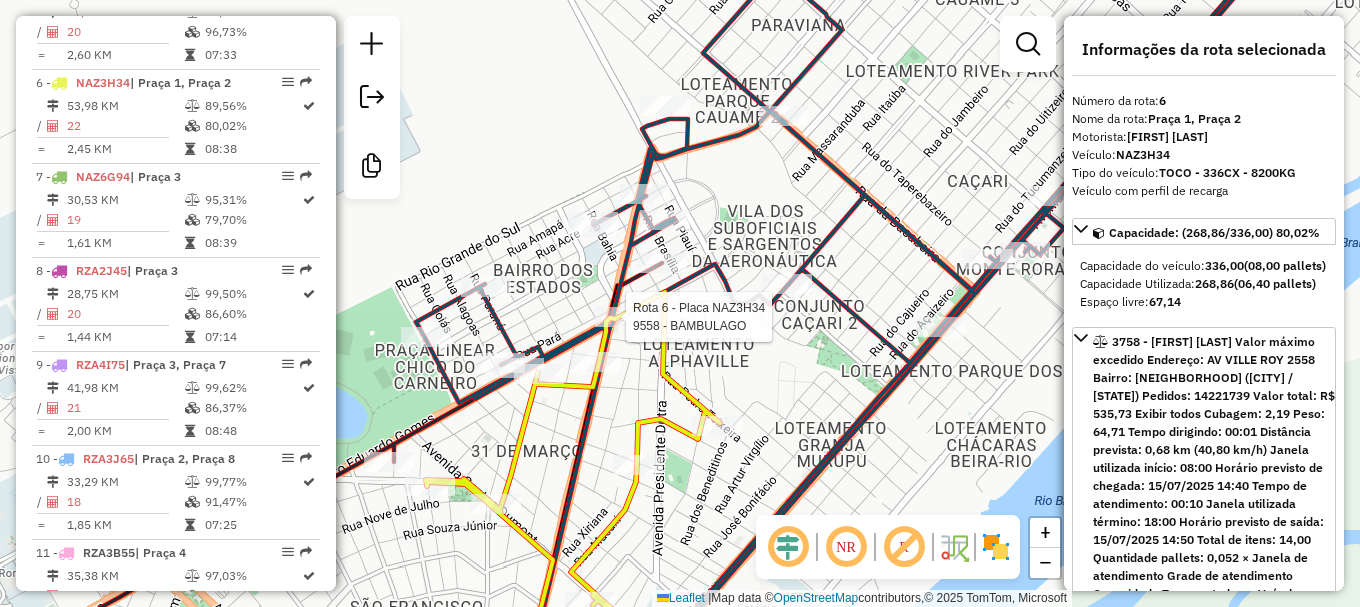scroll, scrollTop: 1276, scrollLeft: 0, axis: vertical 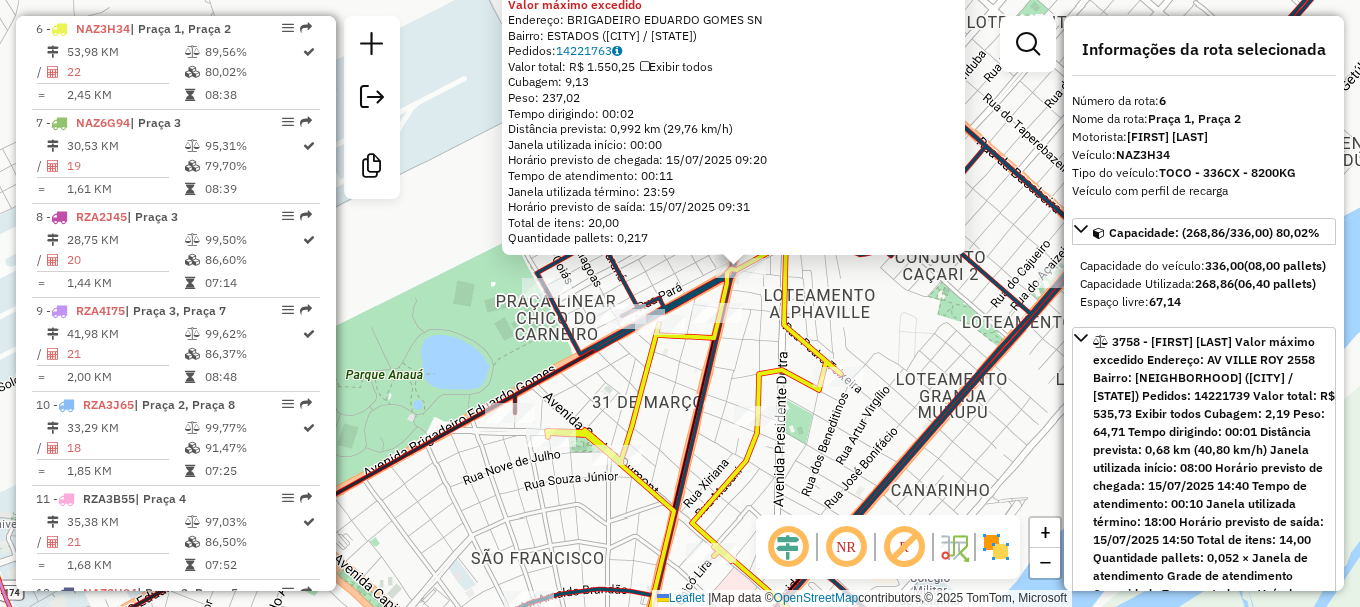 drag, startPoint x: 581, startPoint y: 457, endPoint x: 878, endPoint y: 232, distance: 372.60434 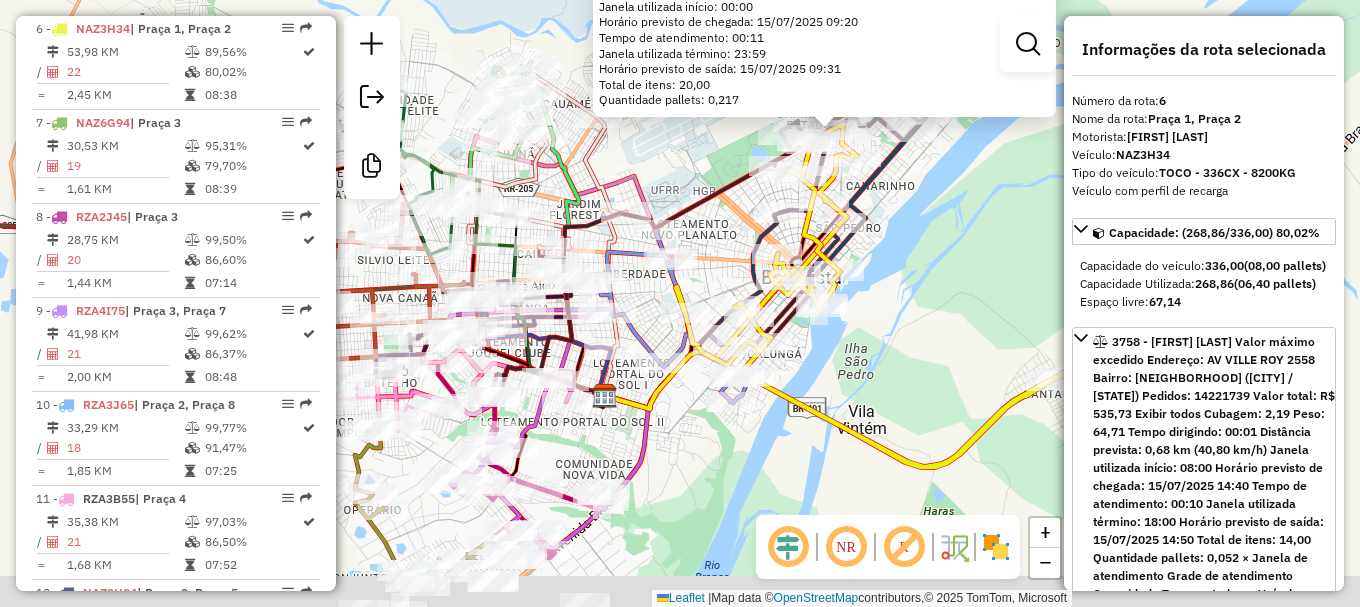 drag, startPoint x: 765, startPoint y: 350, endPoint x: 698, endPoint y: 192, distance: 171.61876 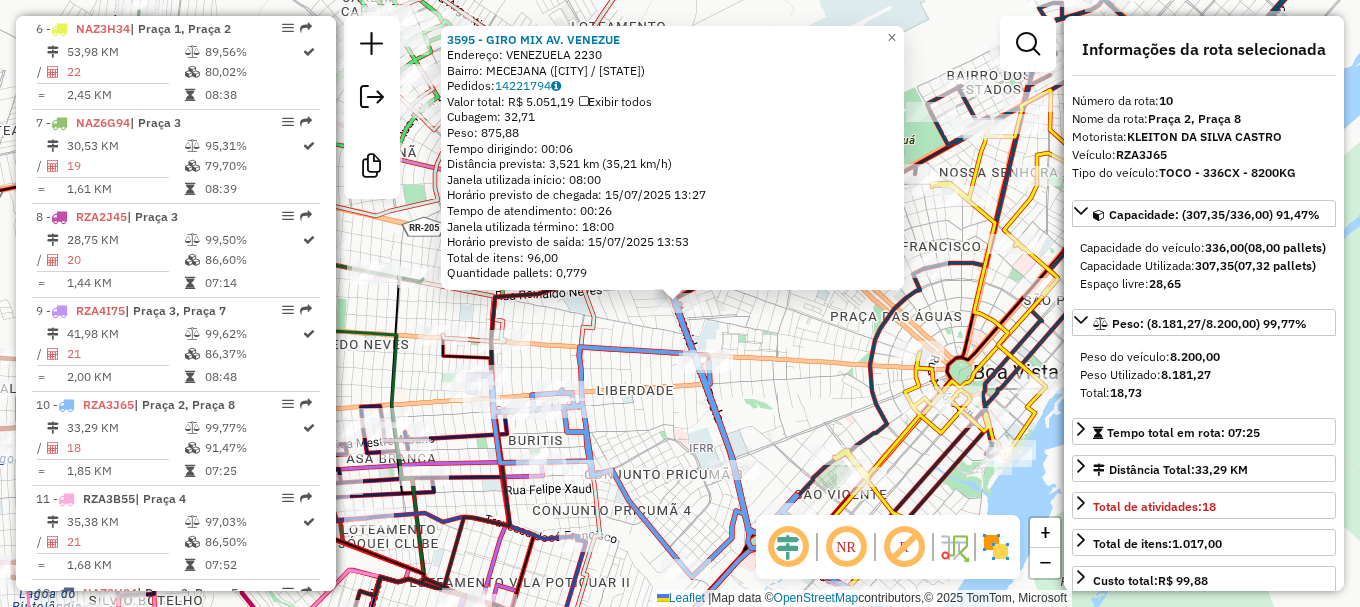 scroll, scrollTop: 1652, scrollLeft: 0, axis: vertical 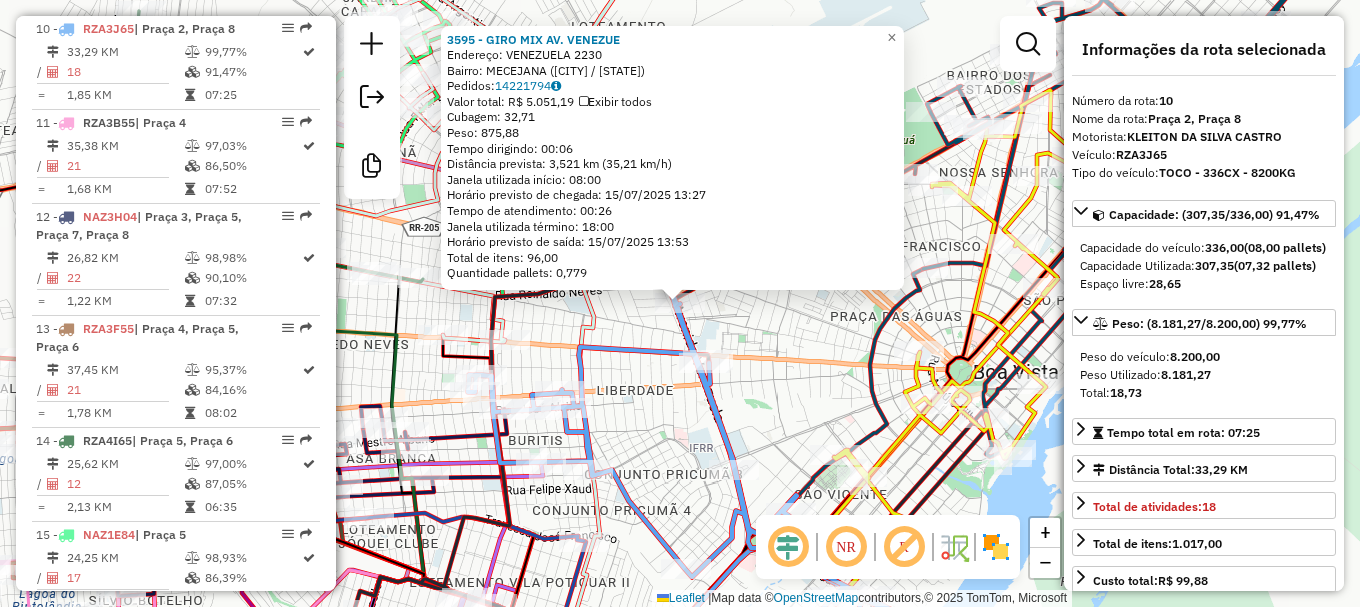 click on "3595 - GIRO MIX AV. VENEZUE  Endereço:  VENEZUELA 2230   Bairro: MECEJANA ([CITY] / [STATE])   Pedidos:  14221794   Valor total: R$ 5.051,19   Exibir todos   Cubagem: 32,71  Peso: 875,88  Tempo dirigindo: 00:06   Distância prevista: 3,521 km (35,21 km/h)   Janela utilizada início: 08:00   Horário previsto de chegada: 15/07/2025 13:27   Tempo de atendimento: 00:26   Janela utilizada término: 18:00   Horário previsto de saída: 15/07/2025 13:53   Total de itens: 96,00   Quantidade pallets: 0,779  × Janela de atendimento Grade de atendimento Capacidade Transportadoras Veículos Cliente Pedidos  Rotas Selecione os dias de semana para filtrar as janelas de atendimento  Seg   Ter   Qua   Qui   Sex   Sáb   Dom  Informe o período da janela de atendimento: De: Até:  Filtrar exatamente a janela do cliente  Considerar janela de atendimento padrão  Selecione os dias de semana para filtrar as grades de atendimento  Seg   Ter   Qua   Qui   Sex   Sáb   Dom   Considerar clientes sem dia de atendimento cadastrado +" 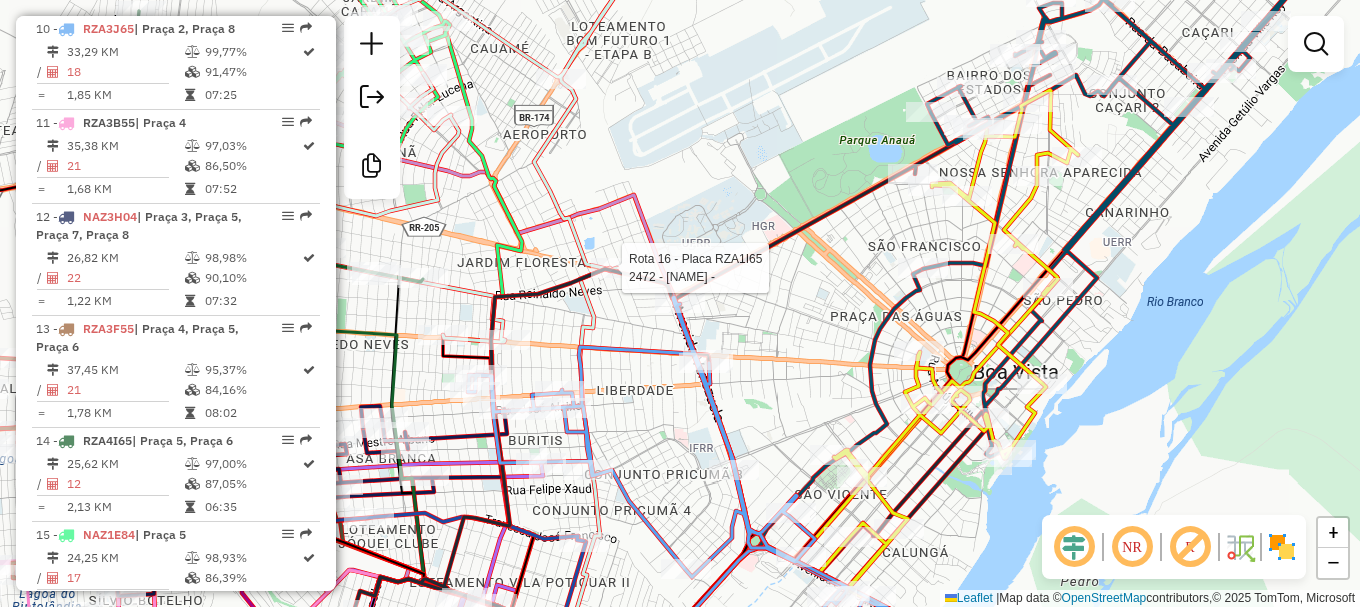 select on "**********" 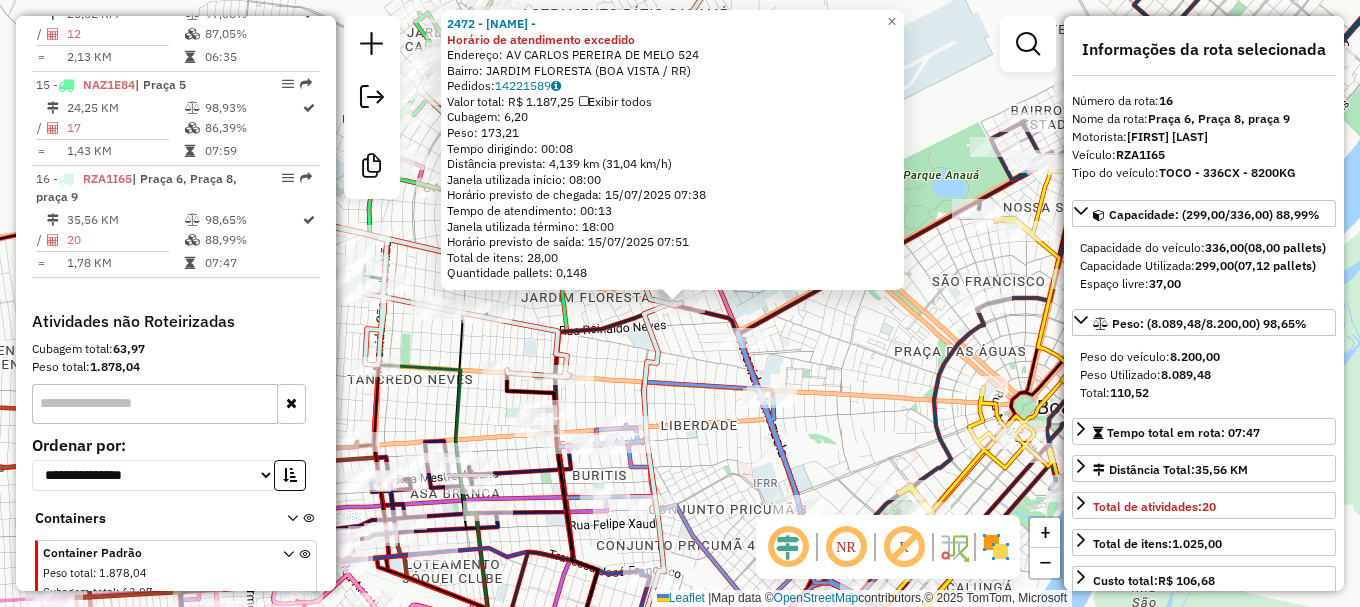 scroll, scrollTop: 2138, scrollLeft: 0, axis: vertical 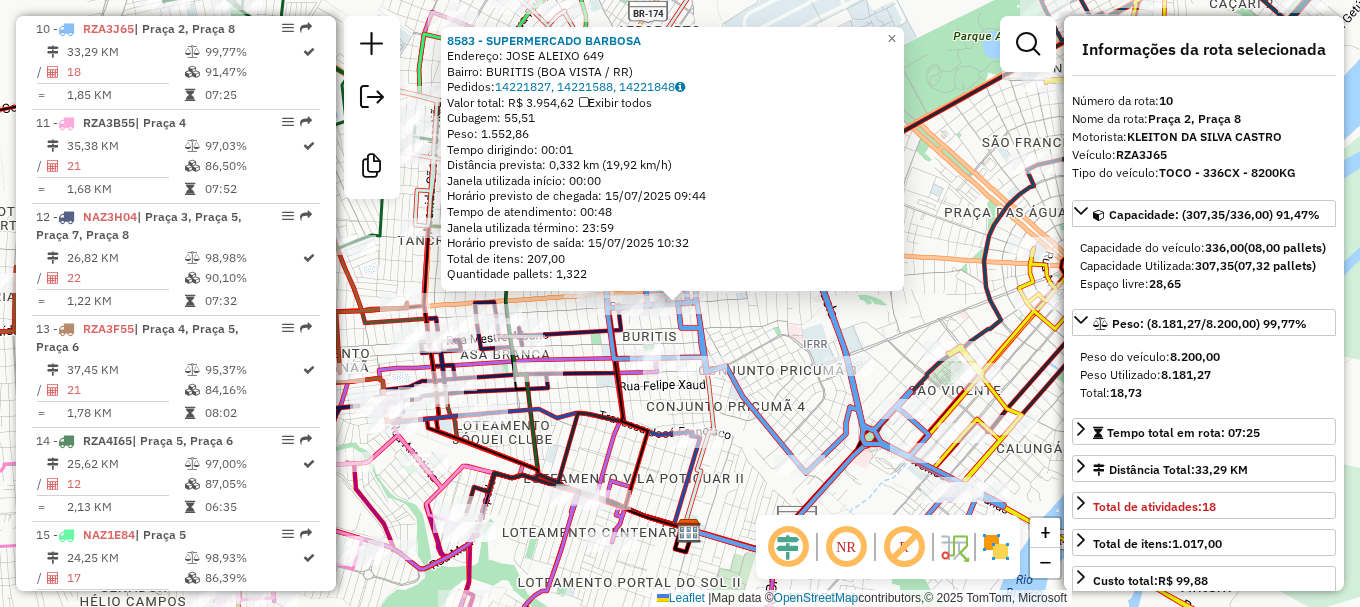 click on "8583 - [NAME]  Endereço:  JOSE ALEIXO 649   Bairro: BURITIS ([CITY] / RR)   Pedidos:  14221827, 14221588, 14221848   Valor total: R$ 3.954,62   Exibir todos   Cubagem: 55,51  Peso: 1.552,86  Tempo dirigindo: 00:01   Distância prevista: 0,332 km (19,92 km/h)   Janela utilizada início: 00:00   Horário previsto de chegada: 15/07/2025 09:44   Tempo de atendimento: 00:48   Janela utilizada término: 23:59   Horário previsto de saída: 15/07/2025 10:32   Total de itens: 207,00   Quantidade pallets: 1,322  × Janela de atendimento Grade de atendimento Capacidade Transportadoras Veículos Cliente Pedidos  Rotas Selecione os dias de semana para filtrar as janelas de atendimento  Seg   Ter   Qua   Qui   Sex   Sáb   Dom  Informe o período da janela de atendimento: De: Até:  Filtrar exatamente a janela do cliente  Considerar janela de atendimento padrão  Selecione os dias de semana para filtrar as grades de atendimento  Seg   Ter   Qua   Qui   Sex   Sáb   Dom   Peso mínimo:   Peso máximo:  +" 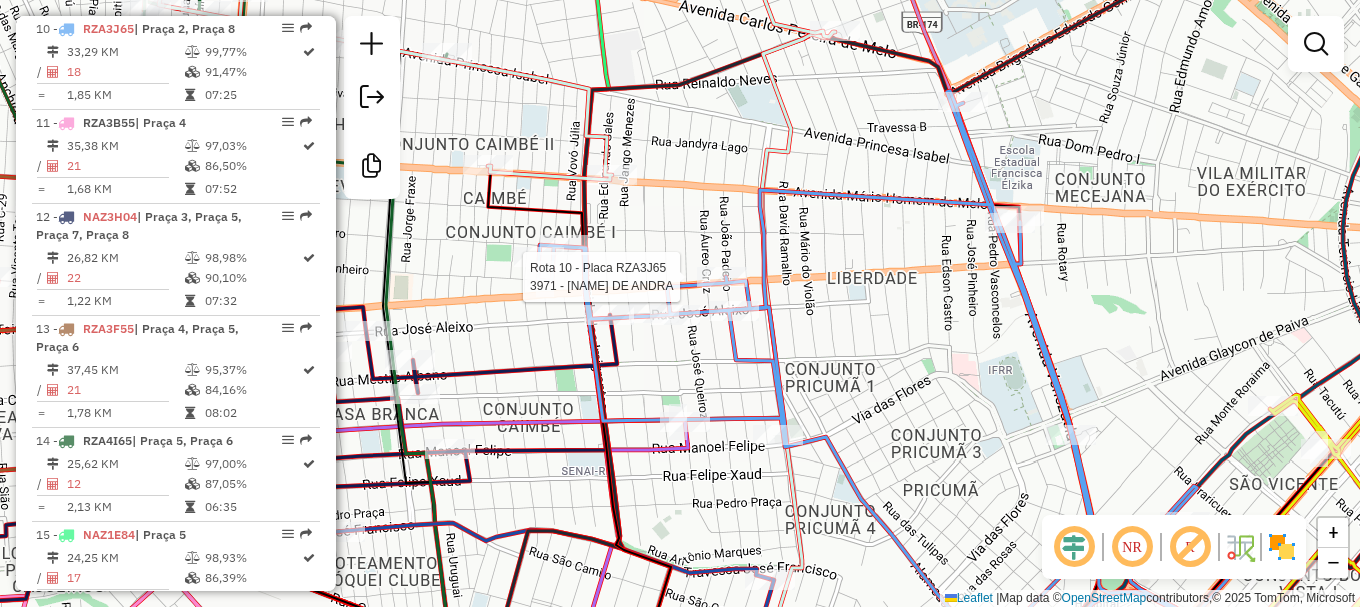 select on "**********" 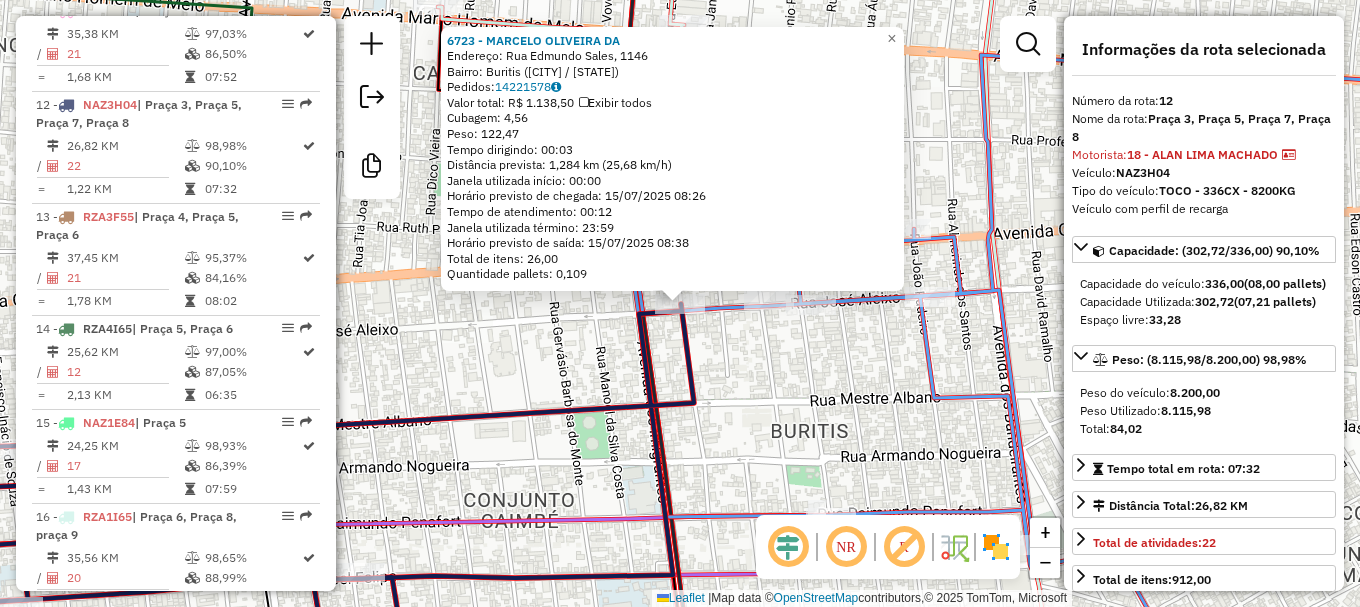 scroll, scrollTop: 1840, scrollLeft: 0, axis: vertical 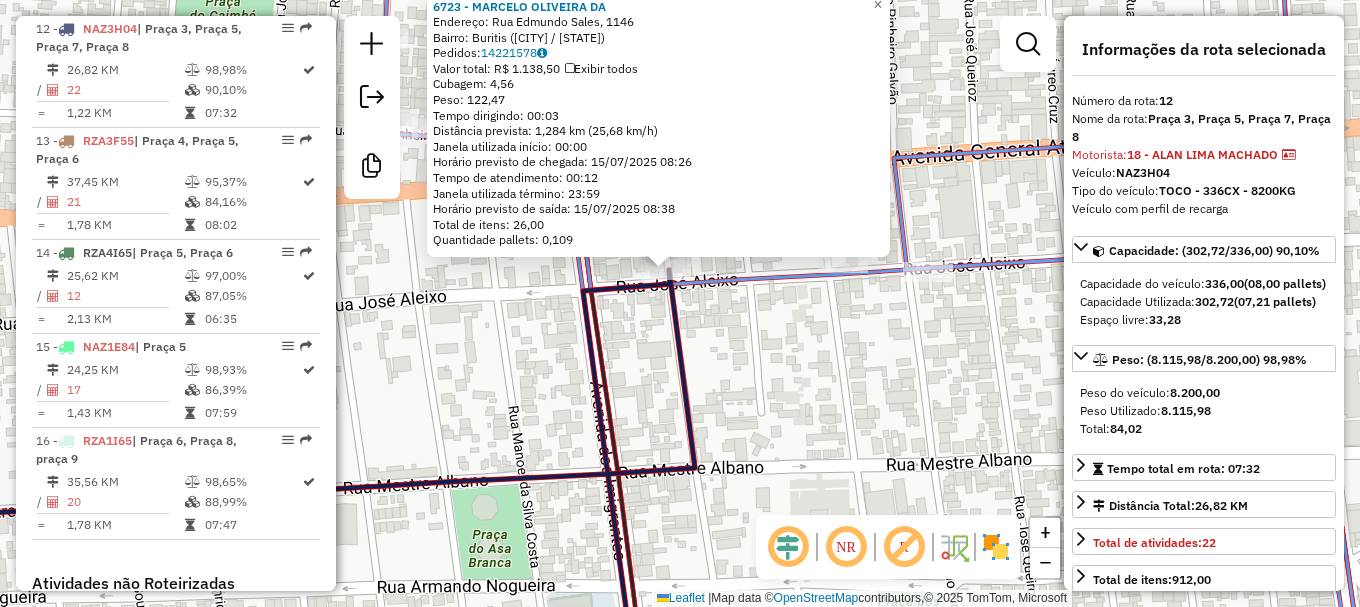 click on "6723 - [NAME]  Endereço: Rua Edmundo Sales, 1146   Bairro: Buritis ([CITY] / [STATE])   Pedidos:  14221578   Valor total: R$ 1.138,50   Exibir todos   Cubagem: 4,56  Peso: 122,47  Tempo dirigindo: 00:03   Distância prevista: 1,284 km (25,68 km/h)   Janela utilizada início: 00:00   Horário previsto de chegada: 15/07/2025 08:26   Tempo de atendimento: 00:12   Janela utilizada término: 23:59   Horário previsto de saída: 15/07/2025 08:38   Total de itens: 26,00   Quantidade pallets: 0,109  × Janela de atendimento Grade de atendimento Capacidade Transportadoras Veículos Cliente Pedidos  Rotas Selecione os dias de semana para filtrar as janelas de atendimento  Seg   Ter   Qua   Qui   Sex   Sáb   Dom  Informe o período da janela de atendimento: De: Até:  Filtrar exatamente a janela do cliente  Considerar janela de atendimento padrão  Selecione os dias de semana para filtrar as grades de atendimento  Seg   Ter   Qua   Qui   Sex   Sáb   Dom   Clientes fora do dia de atendimento selecionado De:" 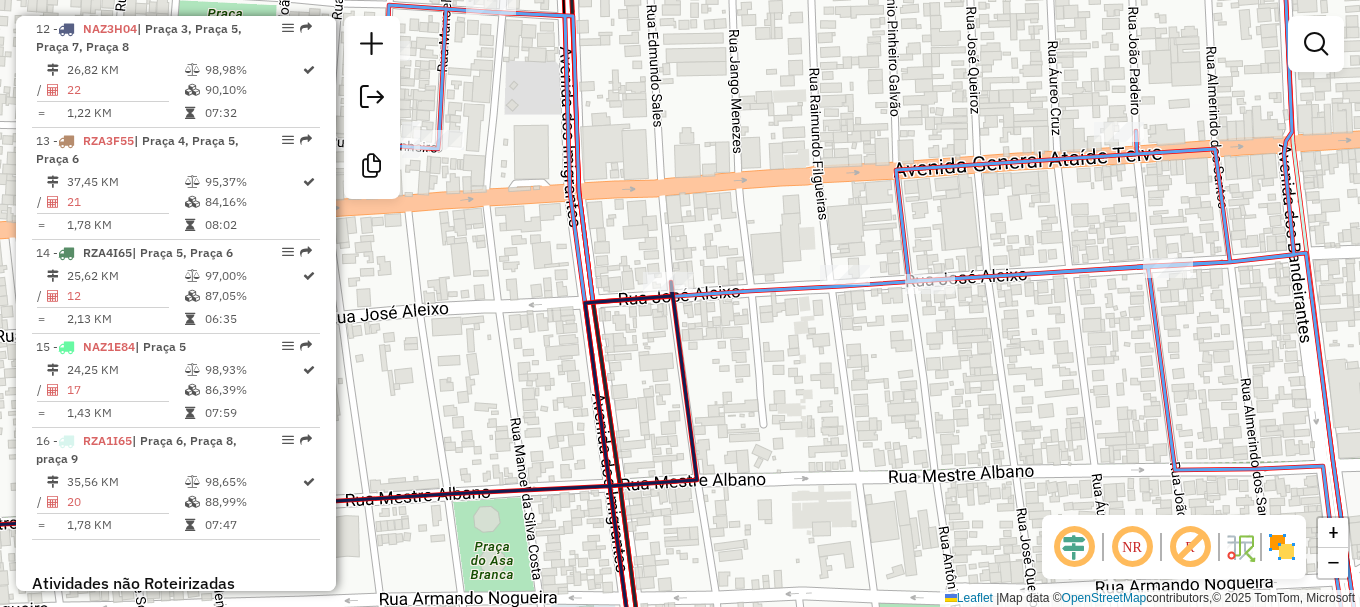 click on "Janela de atendimento Grade de atendimento Capacidade Transportadoras Veículos Cliente Pedidos  Rotas Selecione os dias de semana para filtrar as janelas de atendimento  Seg   Ter   Qua   Qui   Sex   Sáb   Dom  Informe o período da janela de atendimento: De: Até:  Filtrar exatamente a janela do cliente  Considerar janela de atendimento padrão  Selecione os dias de semana para filtrar as grades de atendimento  Seg   Ter   Qua   Qui   Sex   Sáb   Dom   Considerar clientes sem dia de atendimento cadastrado  Clientes fora do dia de atendimento selecionado Filtrar as atividades entre os valores definidos abaixo:  Peso mínimo:   Peso máximo:   Cubagem mínima:   Cubagem máxima:   De:   Até:  Filtrar as atividades entre o tempo de atendimento definido abaixo:  De:   Até:   Considerar capacidade total dos clientes não roteirizados Transportadora: Selecione um ou mais itens Tipo de veículo: Selecione um ou mais itens Veículo: Selecione um ou mais itens Motorista: Selecione um ou mais itens Nome: Rótulo:" 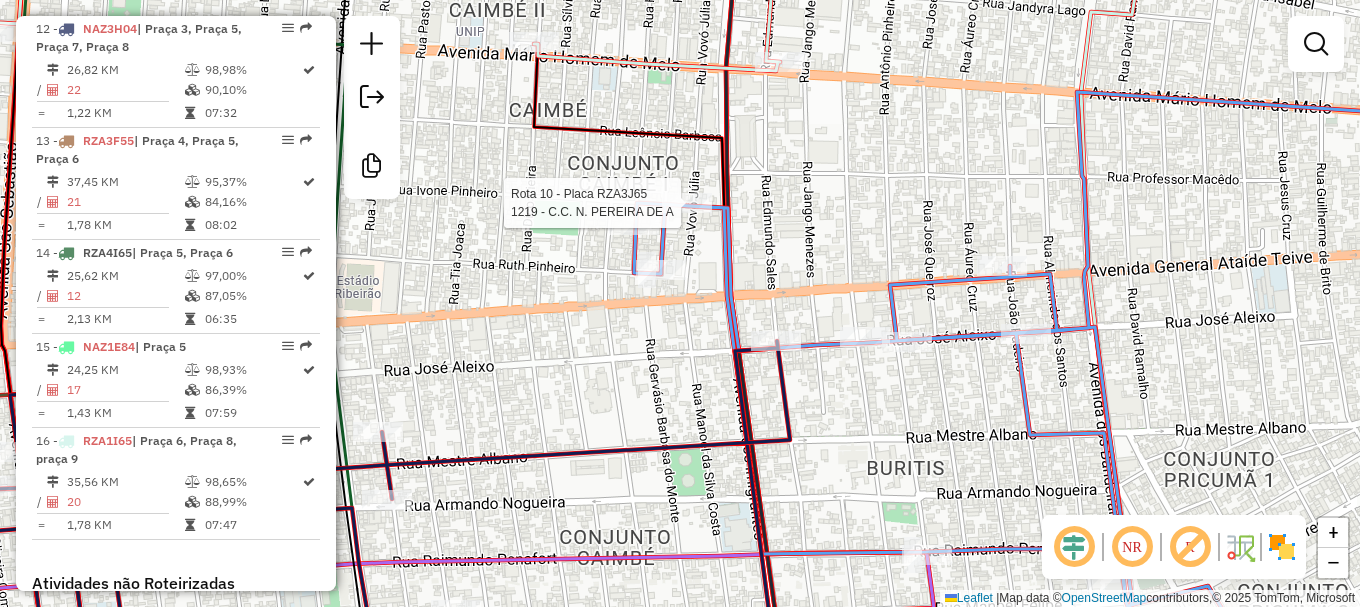 select on "**********" 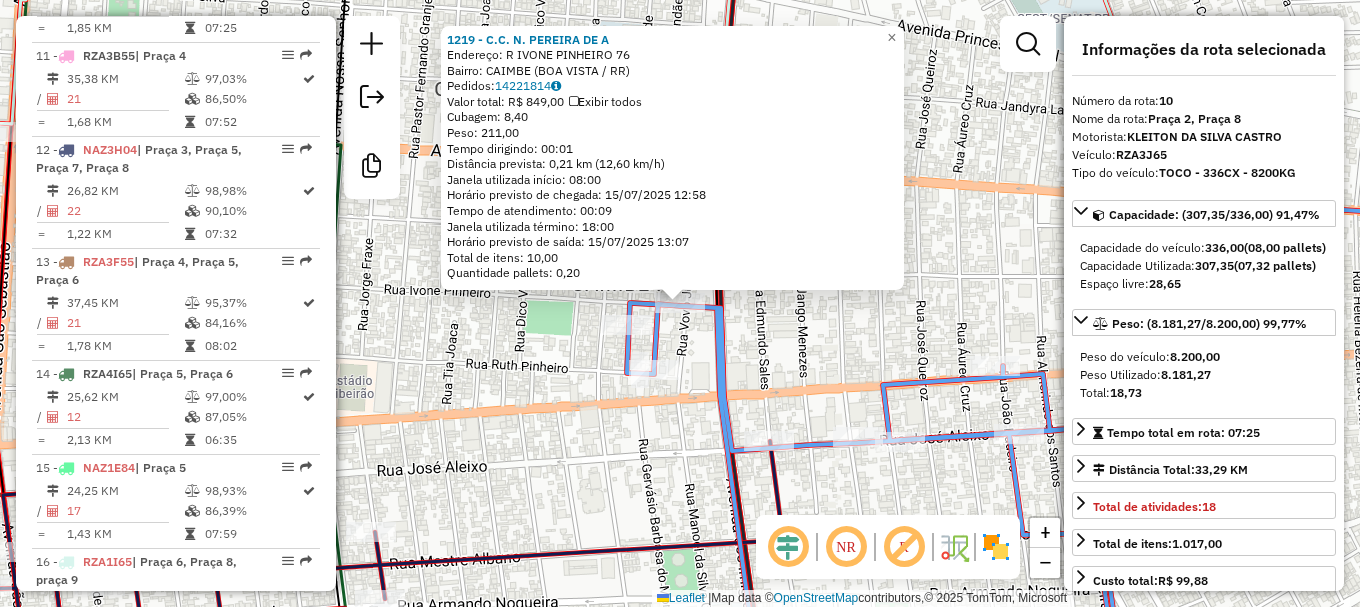 scroll, scrollTop: 1652, scrollLeft: 0, axis: vertical 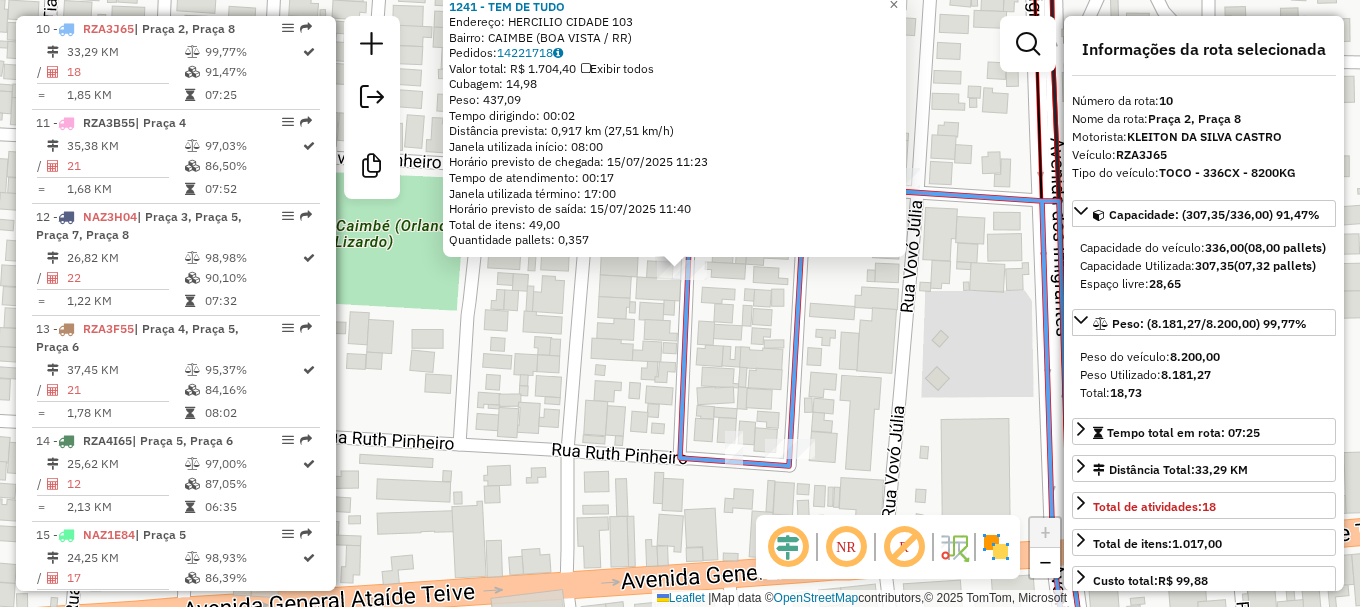 click 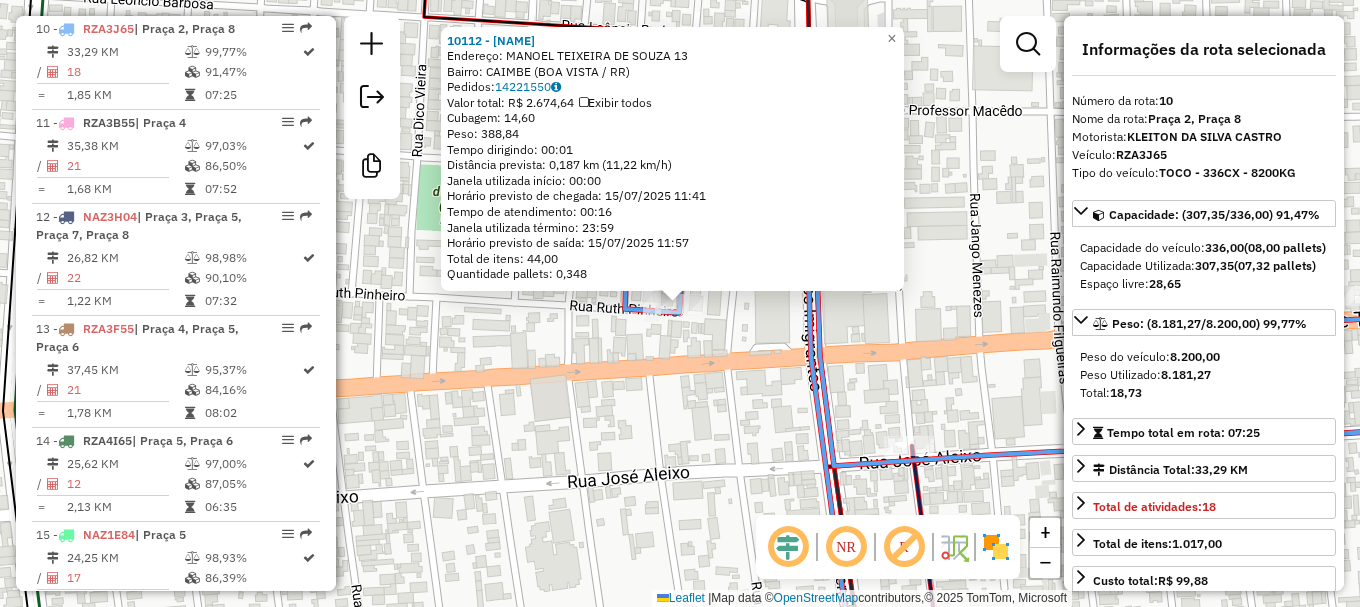 click on "10112 - [FIRST] [LAST]  Endereço:  MANOEL TEIXEIRA DE SOUZA 13   Bairro: CAIMBE ([CITY] / [STATE])   Pedidos:  14221550   Valor total: R$ 2.674,64   Exibir todos   Cubagem: 14,60  Peso: 388,84  Tempo dirigindo: 00:01   Distância prevista: 0,187 km (11,22 km/h)   Janela utilizada início: 00:00   Horário previsto de chegada: 15/07/2025 11:41   Tempo de atendimento: 00:16   Janela utilizada término: 23:59   Horário previsto de saída: 15/07/2025 11:57   Total de itens: 44,00   Quantidade pallets: 0,348  × Janela de atendimento Grade de atendimento Capacidade Transportadoras Veículos Cliente Pedidos  Rotas Selecione os dias de semana para filtrar as janelas de atendimento  Seg   Ter   Qua   Qui   Sex   Sáb   Dom  Informe o período da janela de atendimento: De: Até:  Filtrar exatamente a janela do cliente  Considerar janela de atendimento padrão  Selecione os dias de semana para filtrar as grades de atendimento  Seg   Ter   Qua   Qui   Sex   Sáb   Dom   Clientes fora do dia de atendimento selecionado" 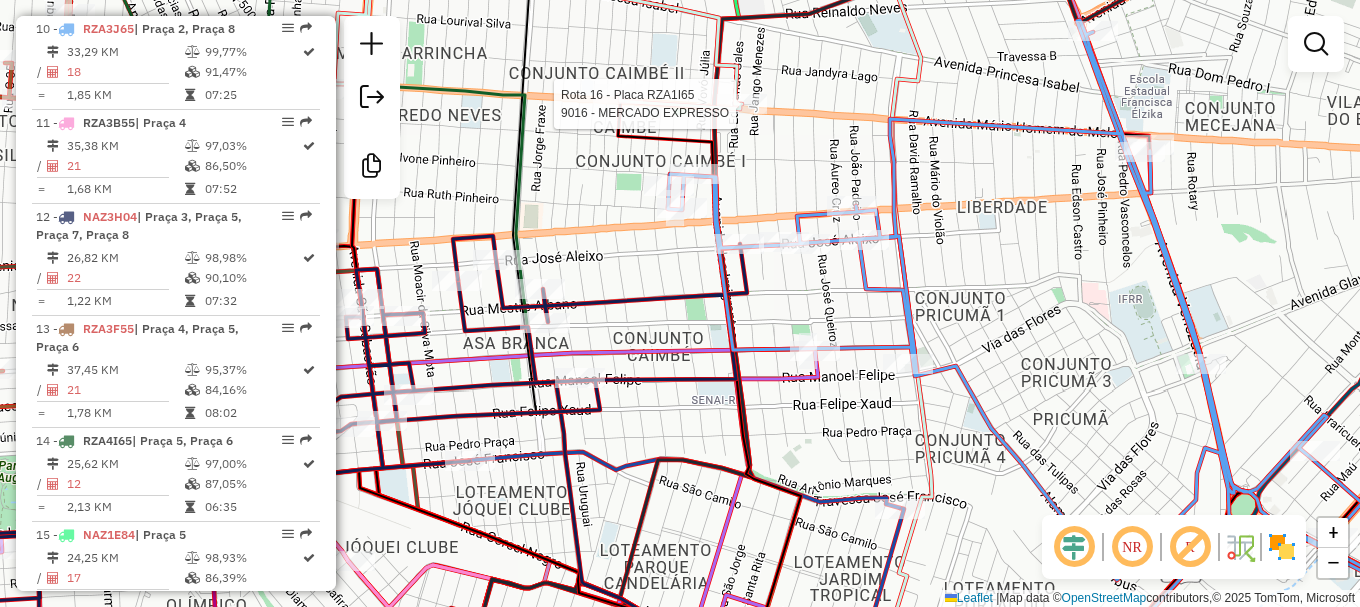 select on "**********" 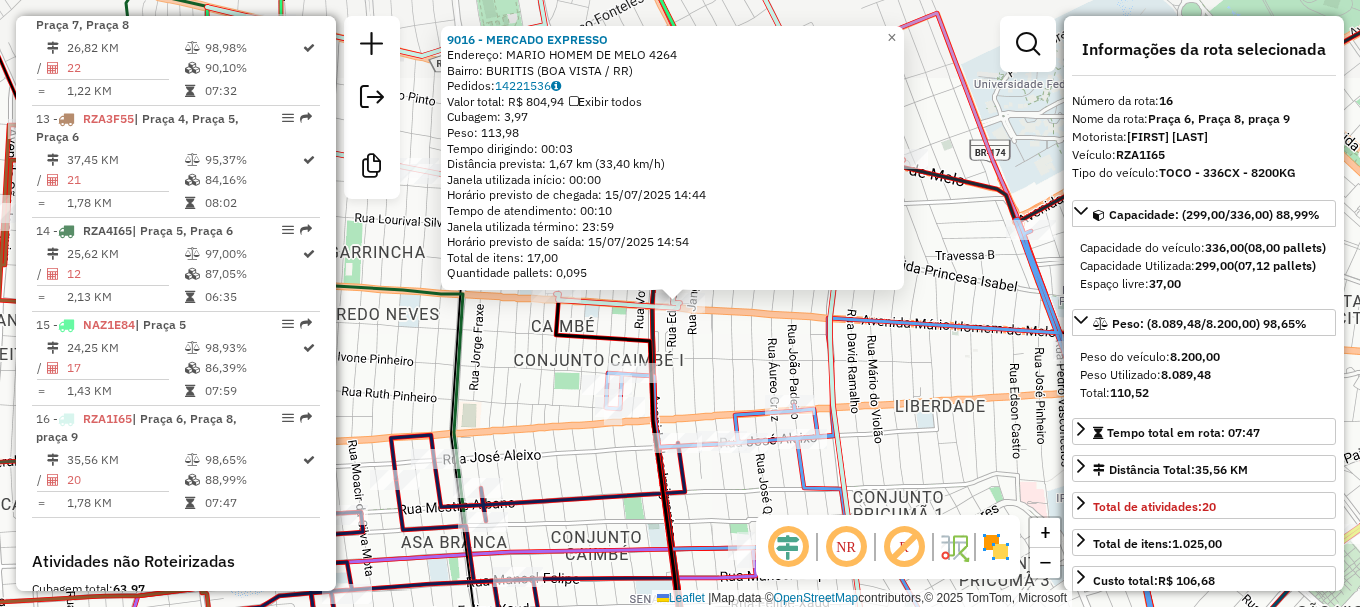 scroll, scrollTop: 2138, scrollLeft: 0, axis: vertical 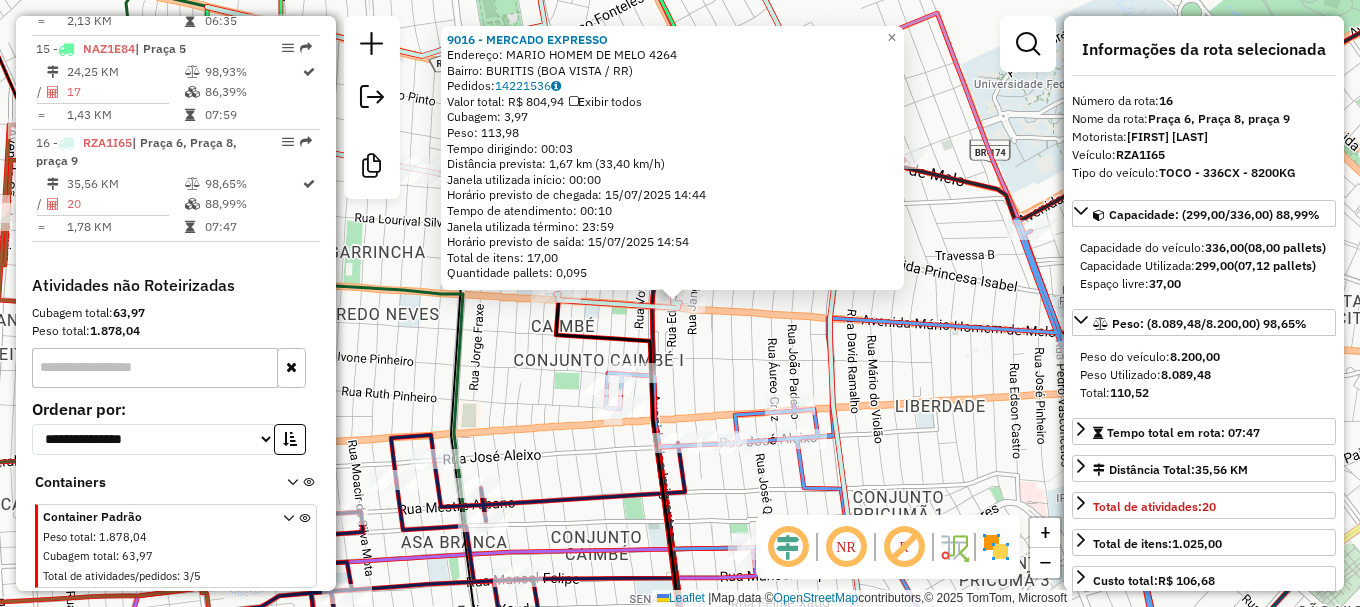 drag, startPoint x: 538, startPoint y: 327, endPoint x: 548, endPoint y: 316, distance: 14.866069 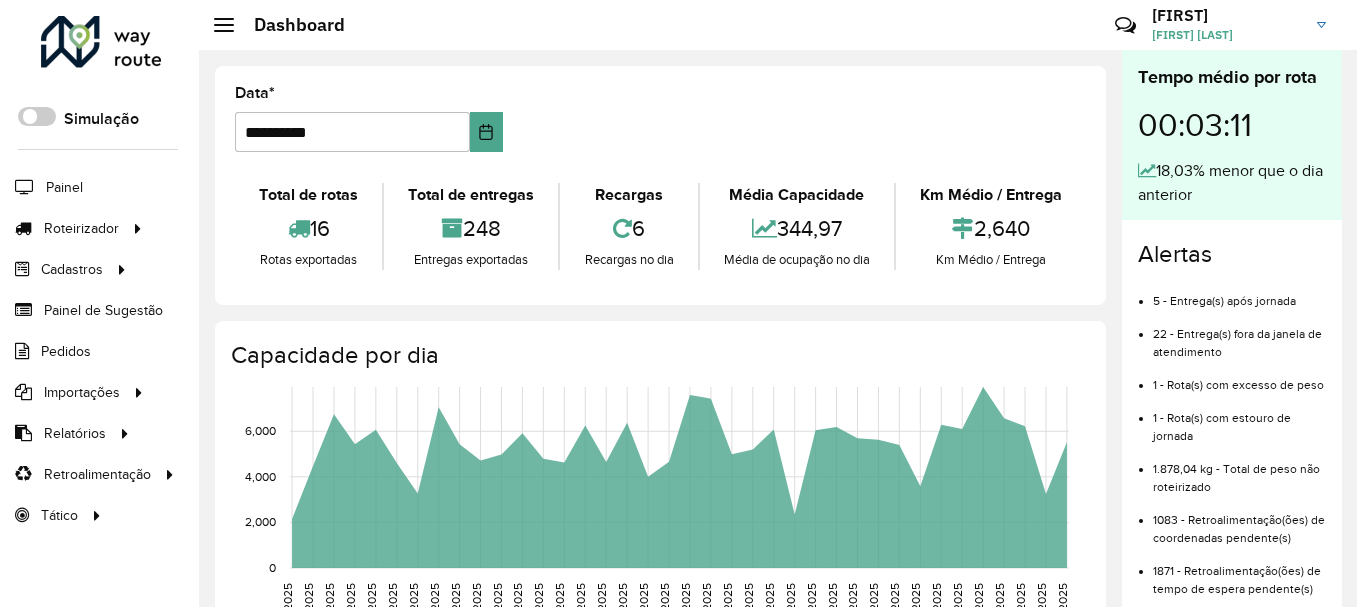 scroll, scrollTop: 0, scrollLeft: 0, axis: both 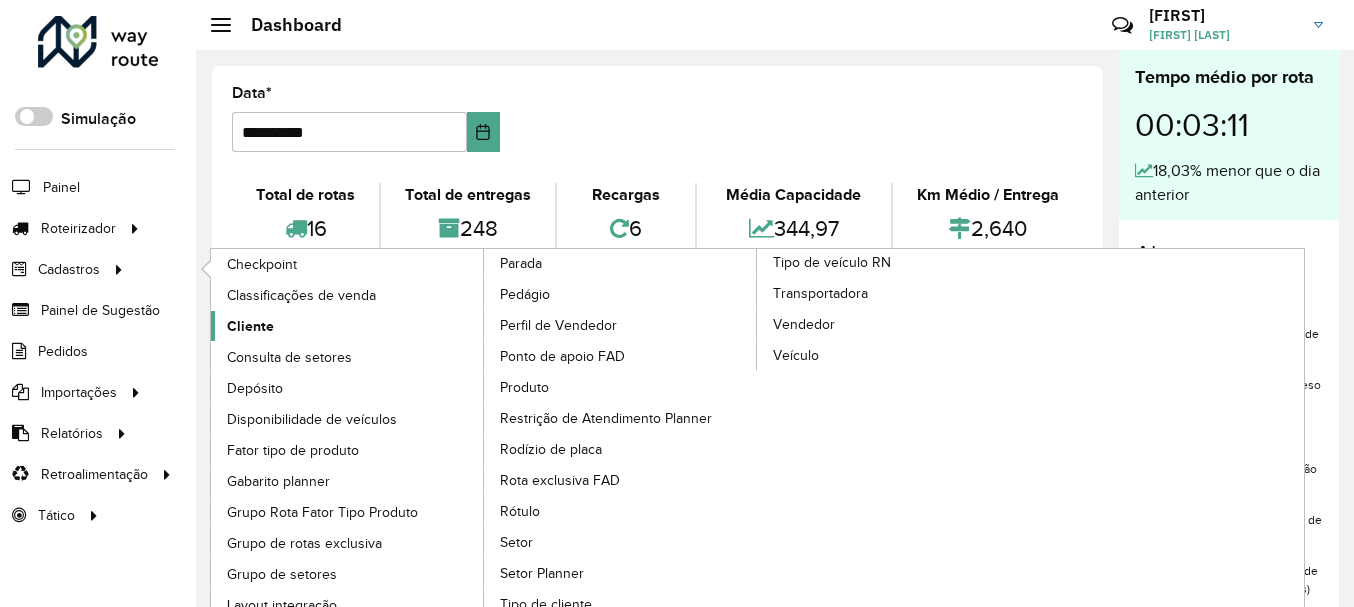 click on "Cliente" 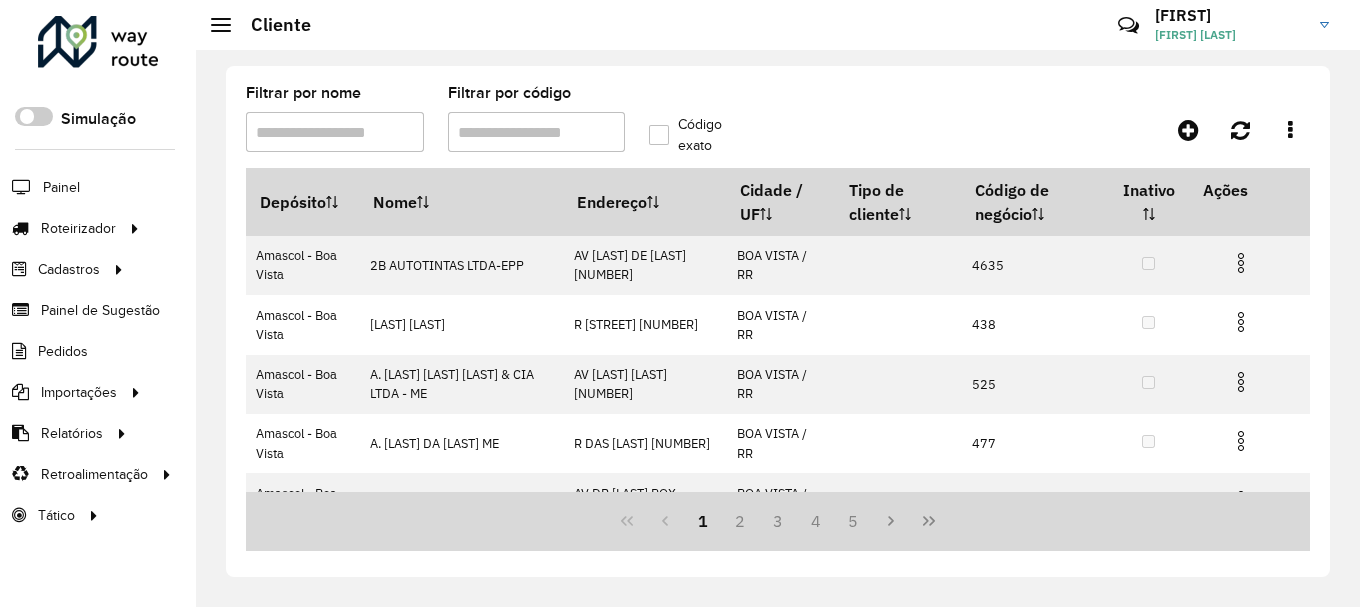 click on "Código exato" 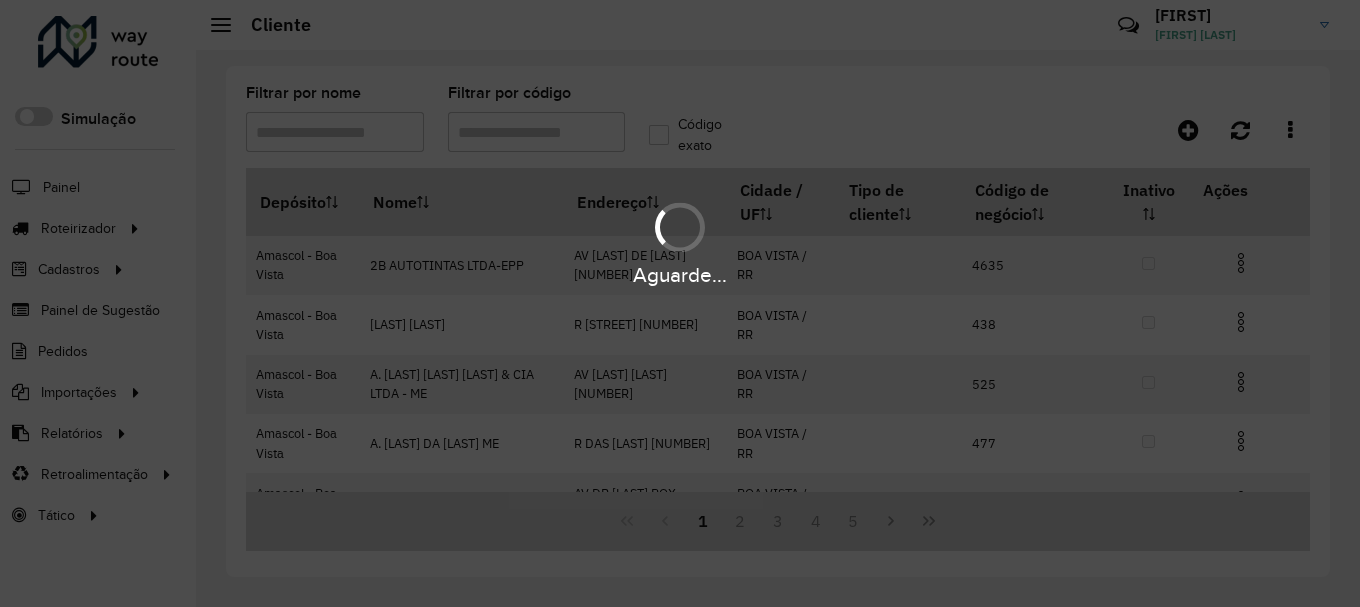 click on "Aguarde..." at bounding box center (680, 303) 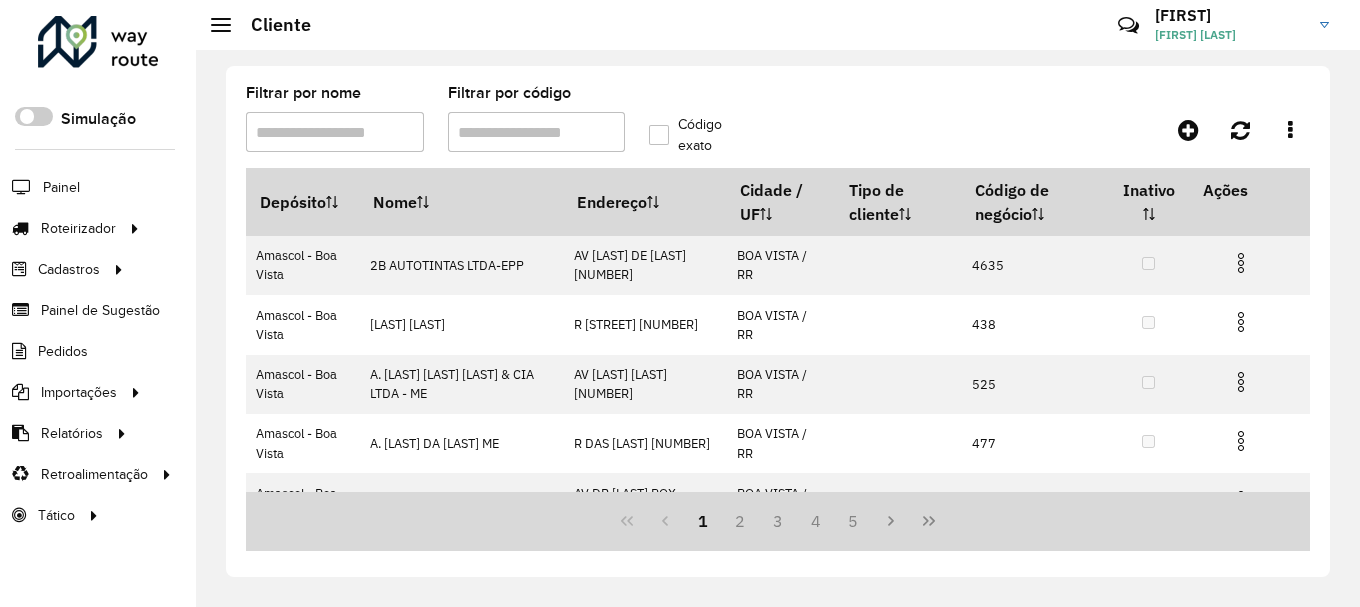 click on "Filtrar por código" at bounding box center [537, 132] 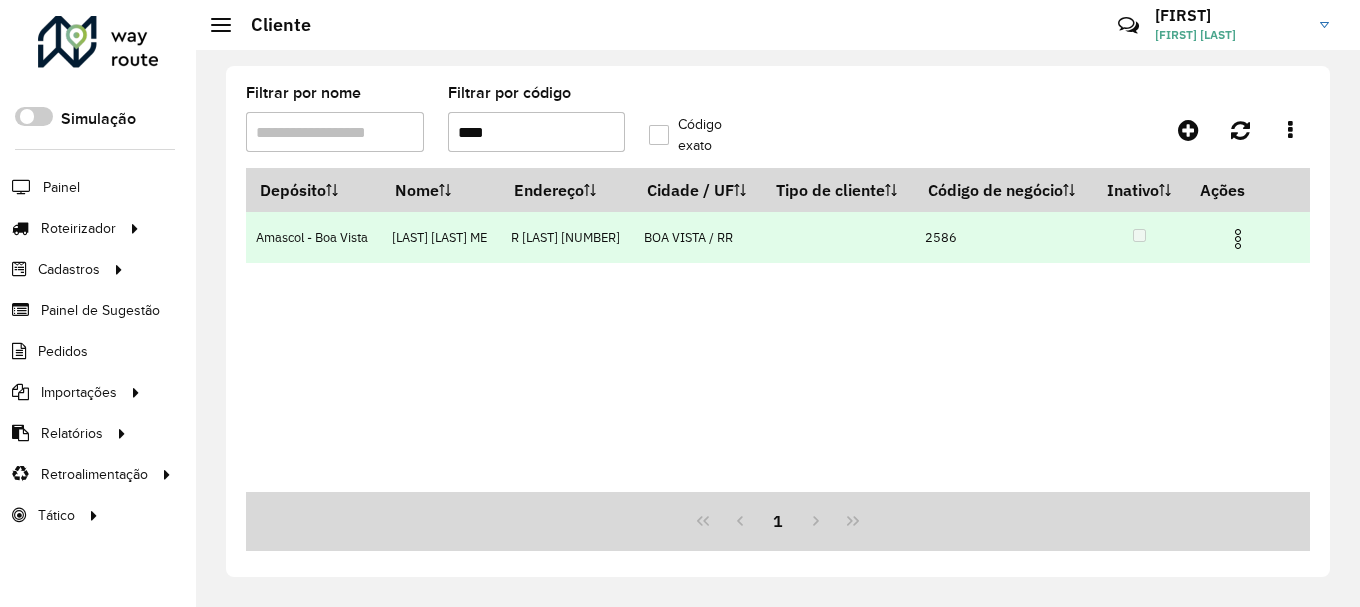 type on "****" 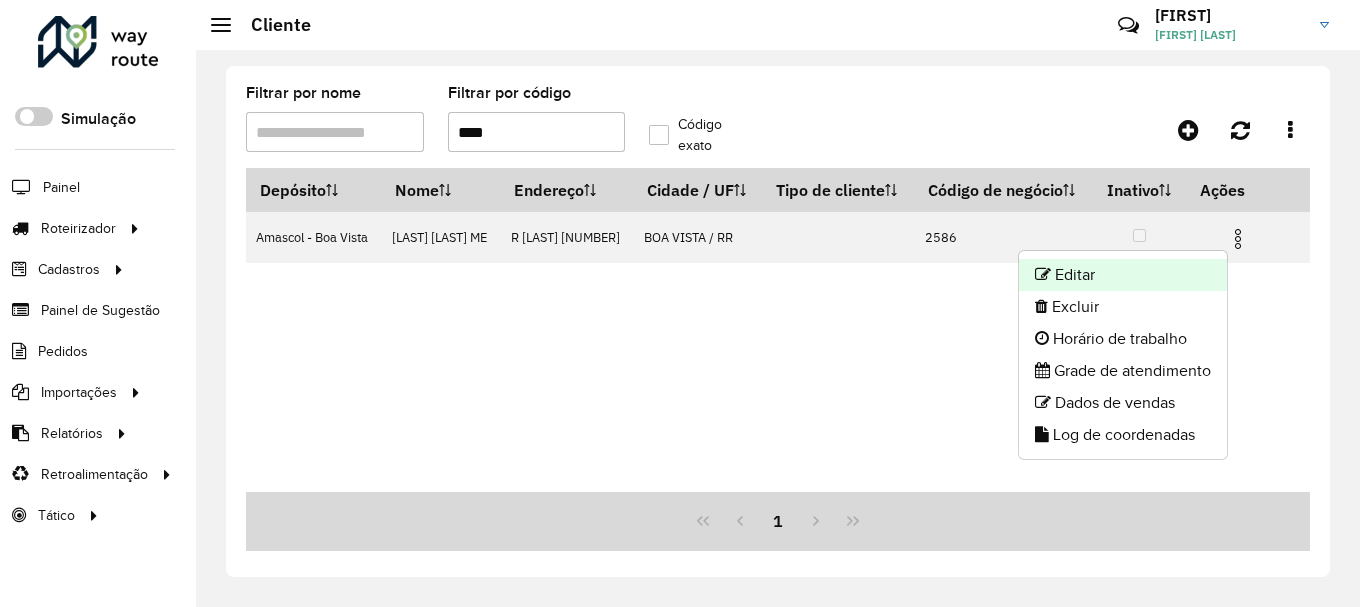 click on "Editar" 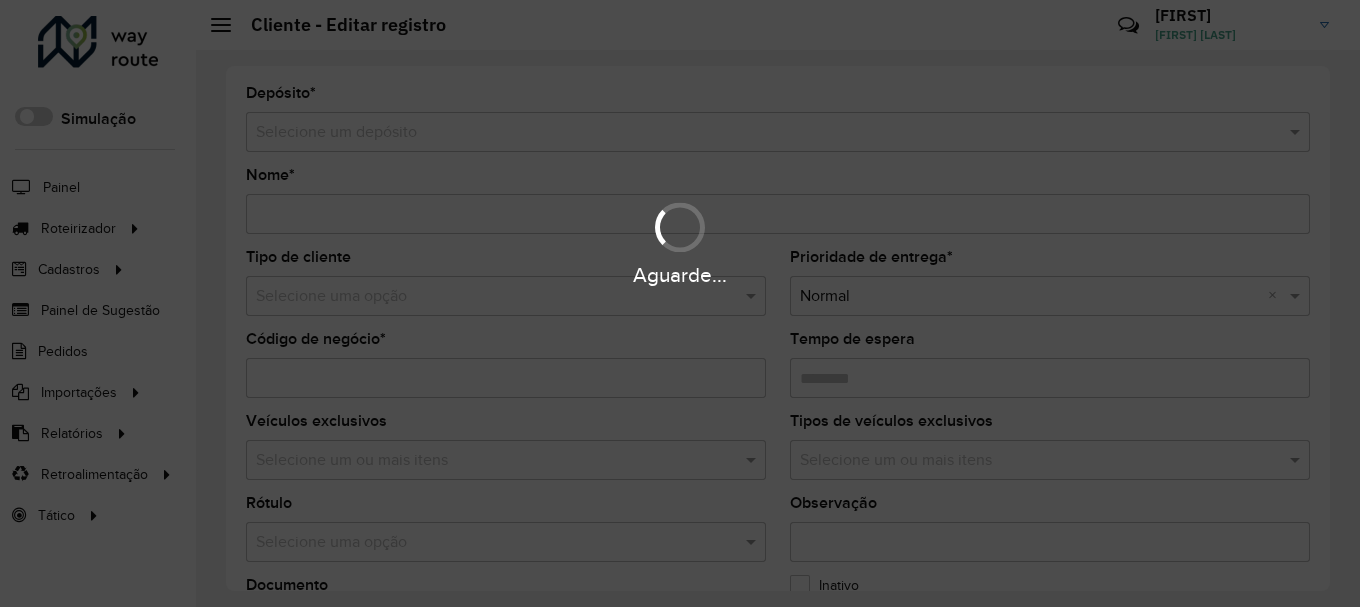 type on "**********" 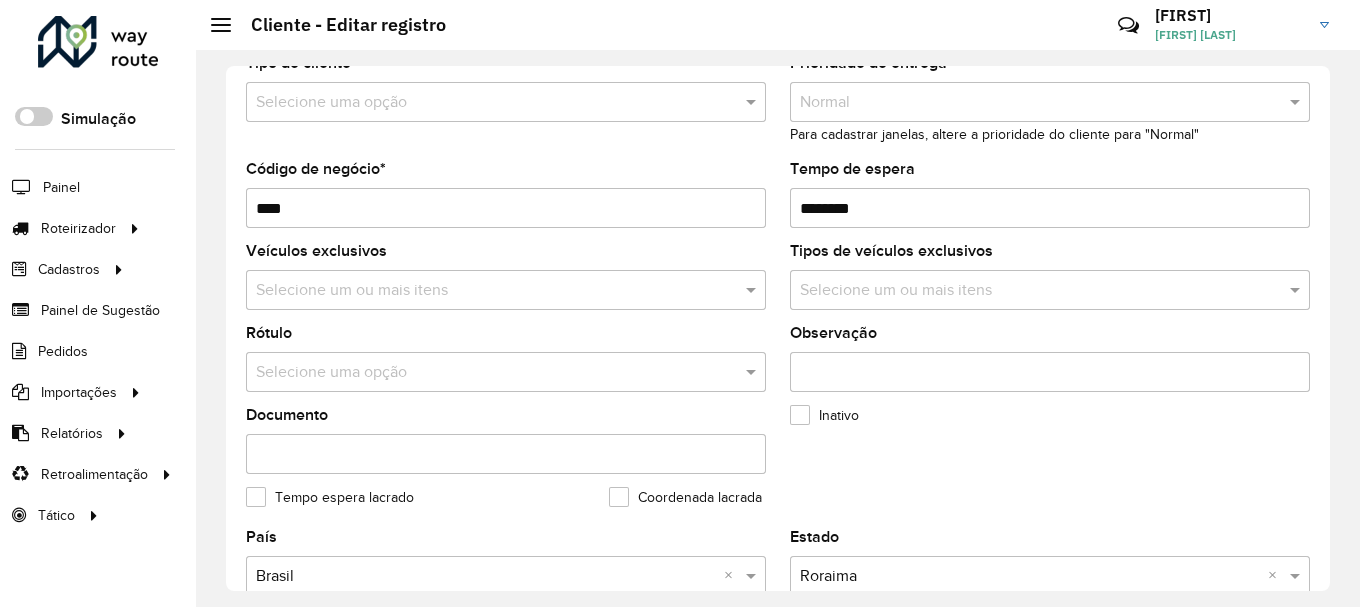 scroll, scrollTop: 600, scrollLeft: 0, axis: vertical 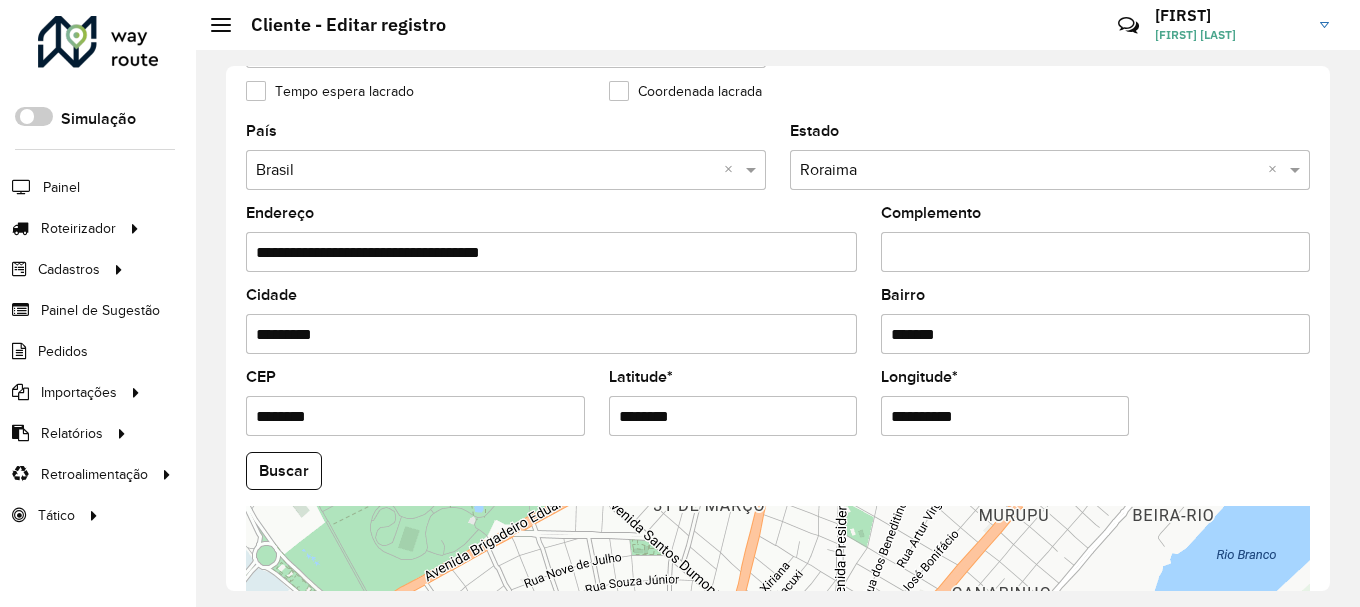 drag, startPoint x: 727, startPoint y: 420, endPoint x: 580, endPoint y: 421, distance: 147.0034 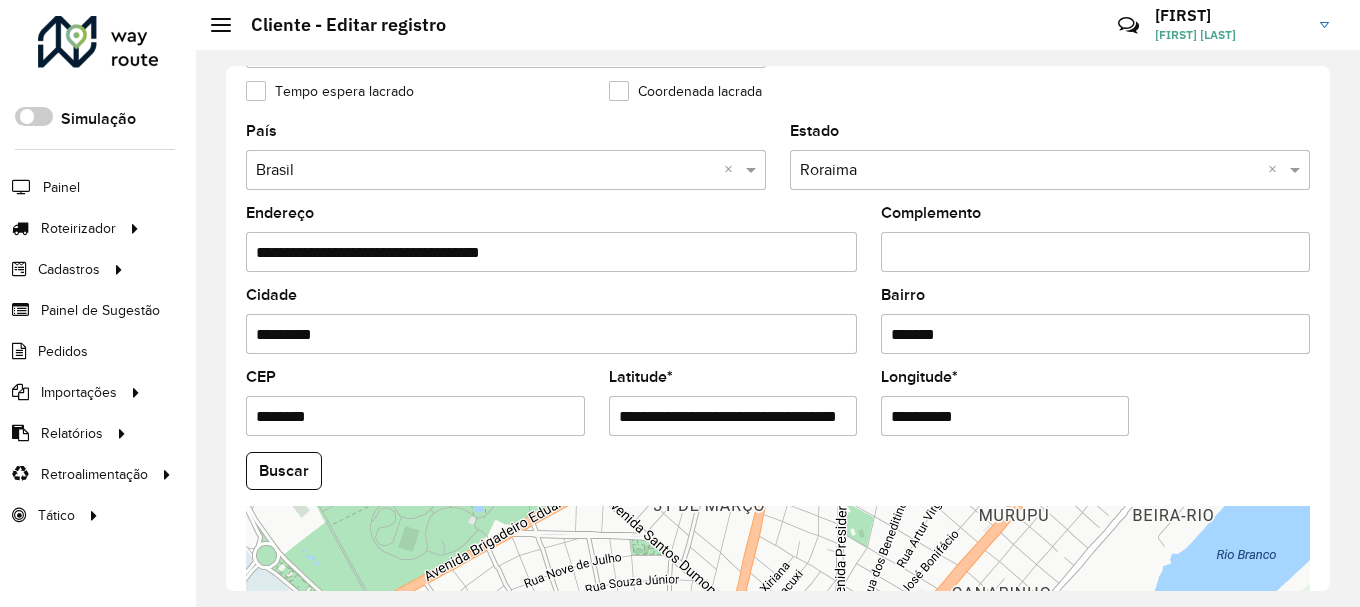 scroll, scrollTop: 0, scrollLeft: 65, axis: horizontal 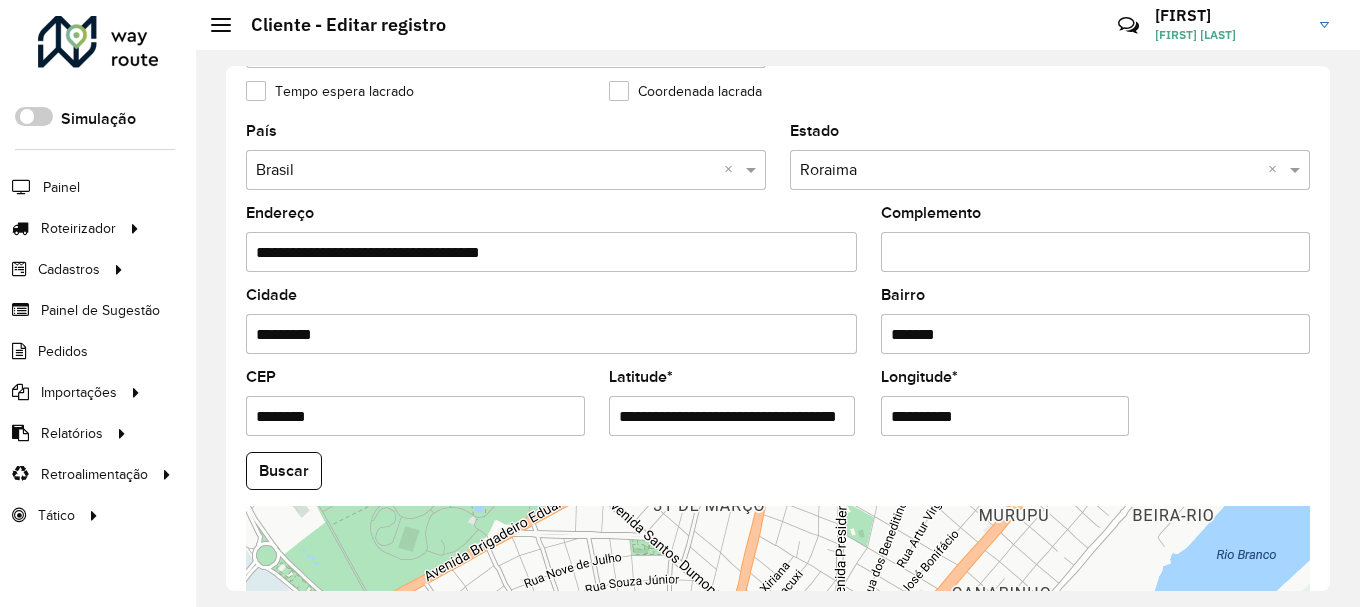 drag, startPoint x: 844, startPoint y: 417, endPoint x: 707, endPoint y: 423, distance: 137.13132 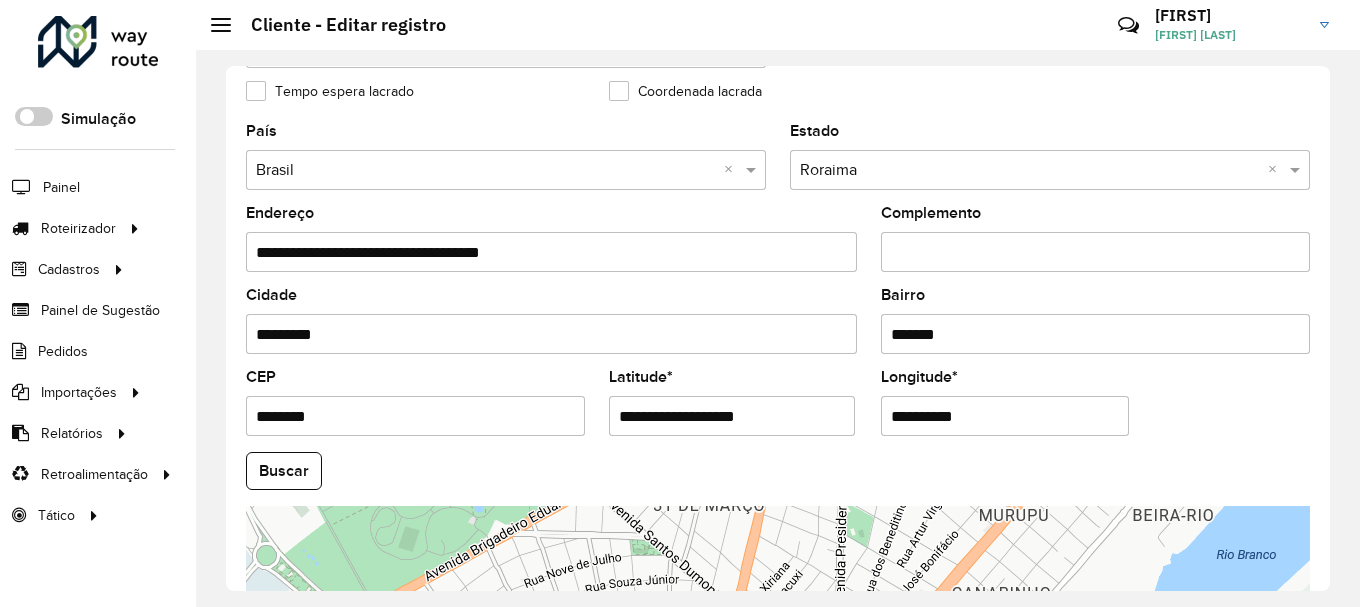 scroll, scrollTop: 0, scrollLeft: 0, axis: both 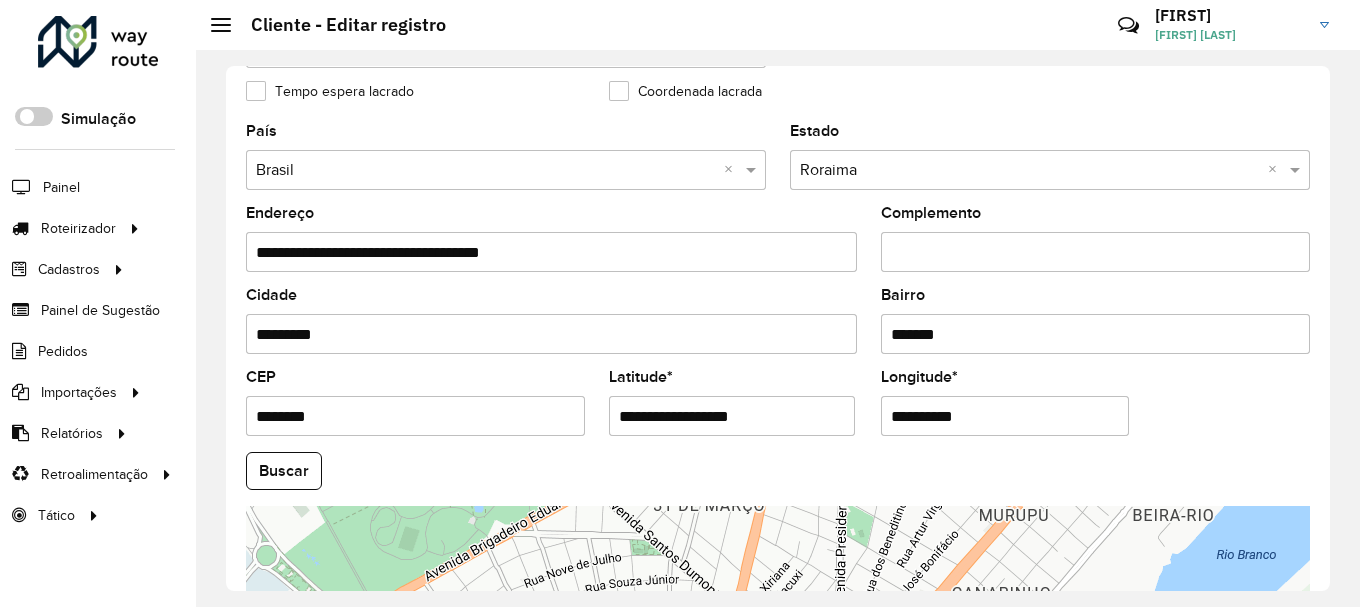 type on "**********" 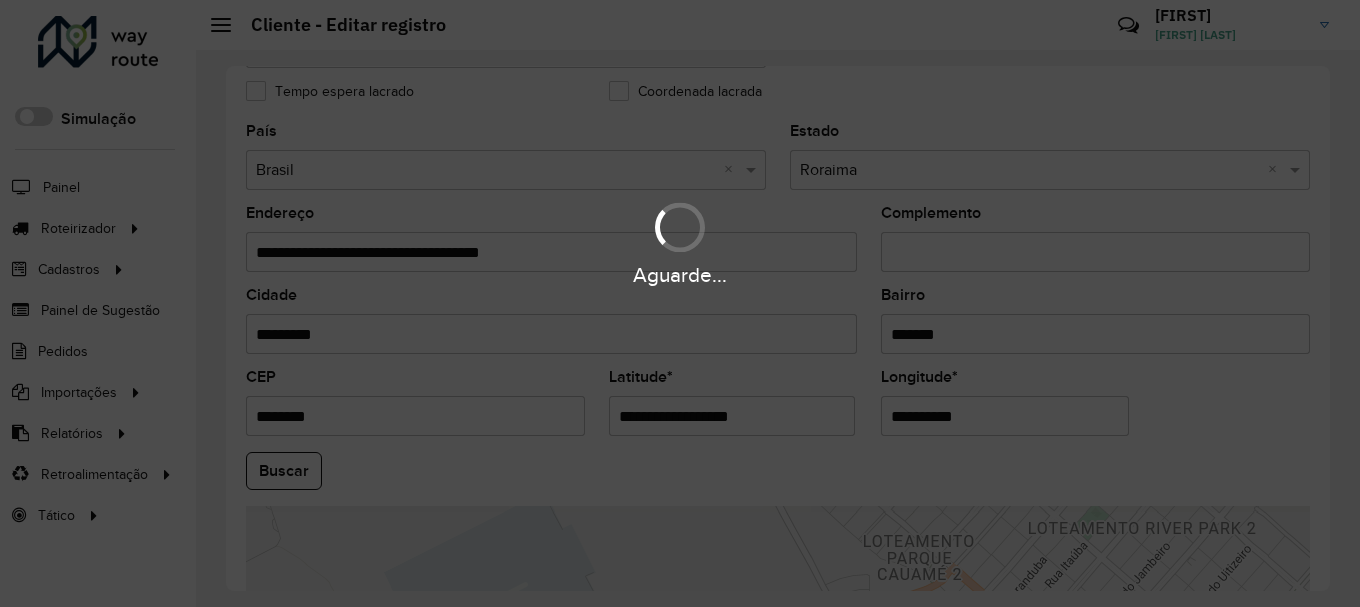 drag, startPoint x: 1009, startPoint y: 417, endPoint x: 816, endPoint y: 434, distance: 193.74725 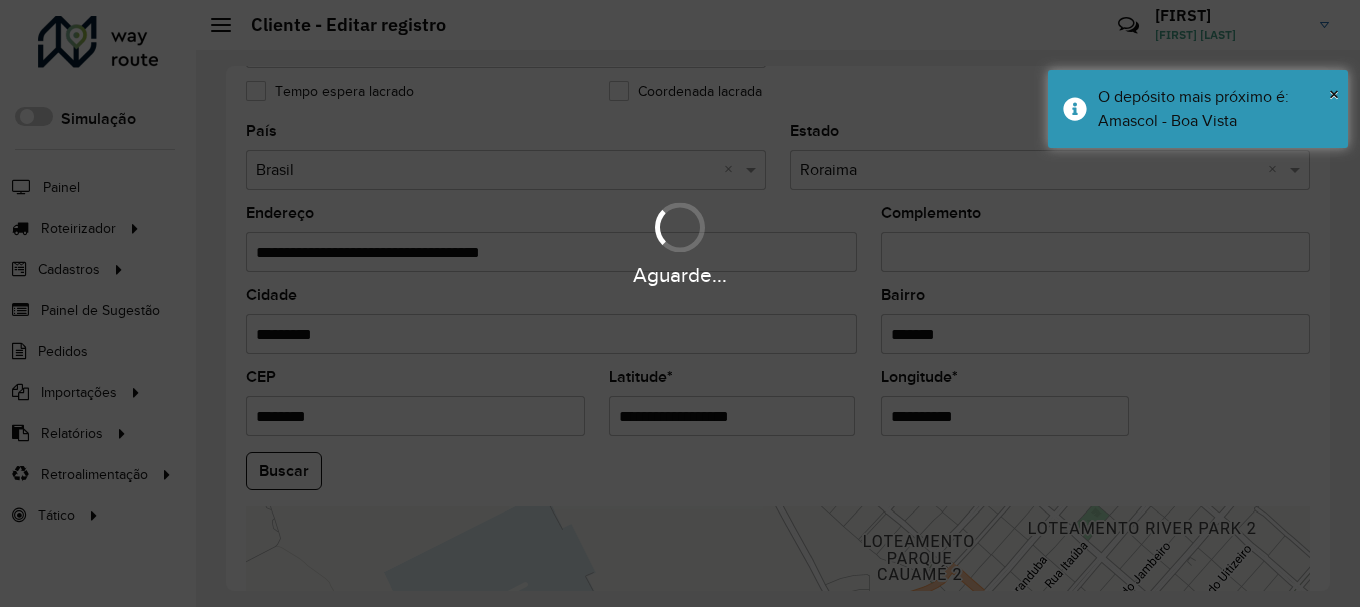 paste on "*******" 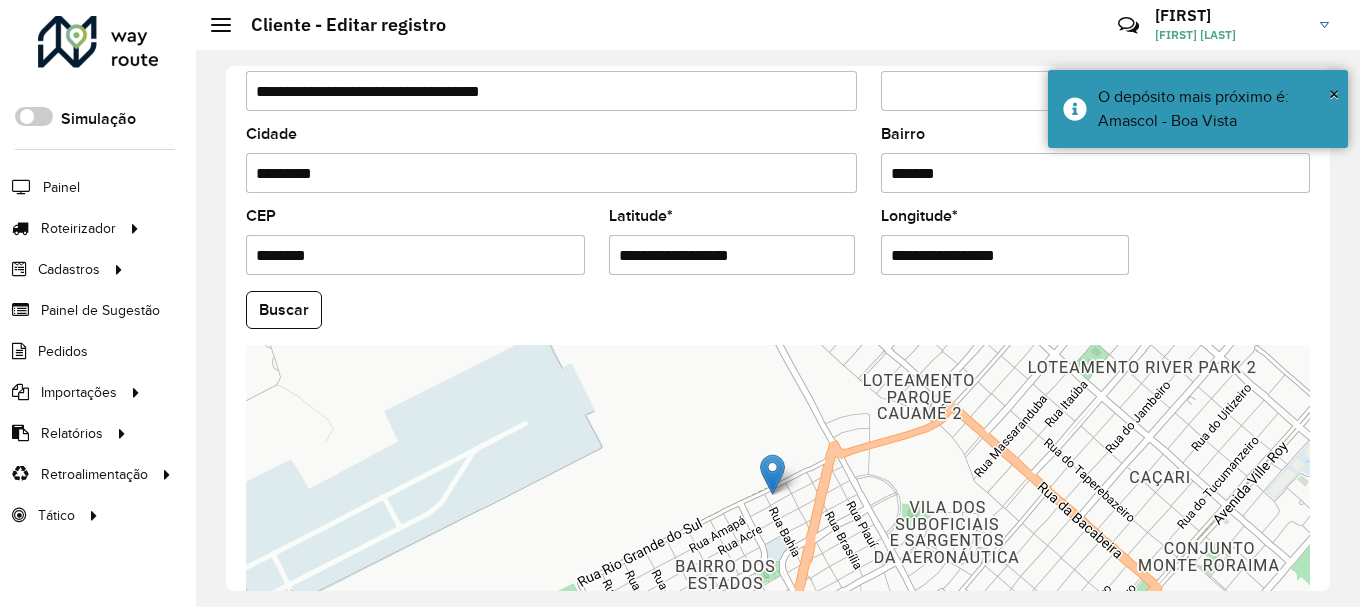 scroll, scrollTop: 905, scrollLeft: 0, axis: vertical 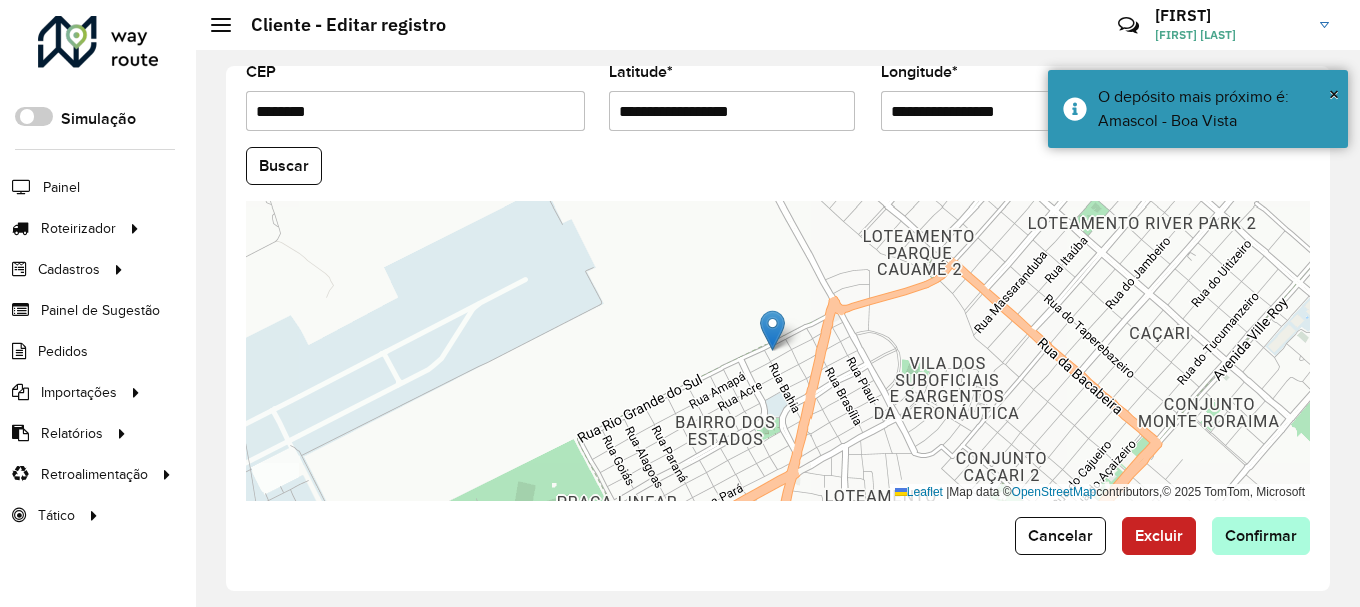type on "**********" 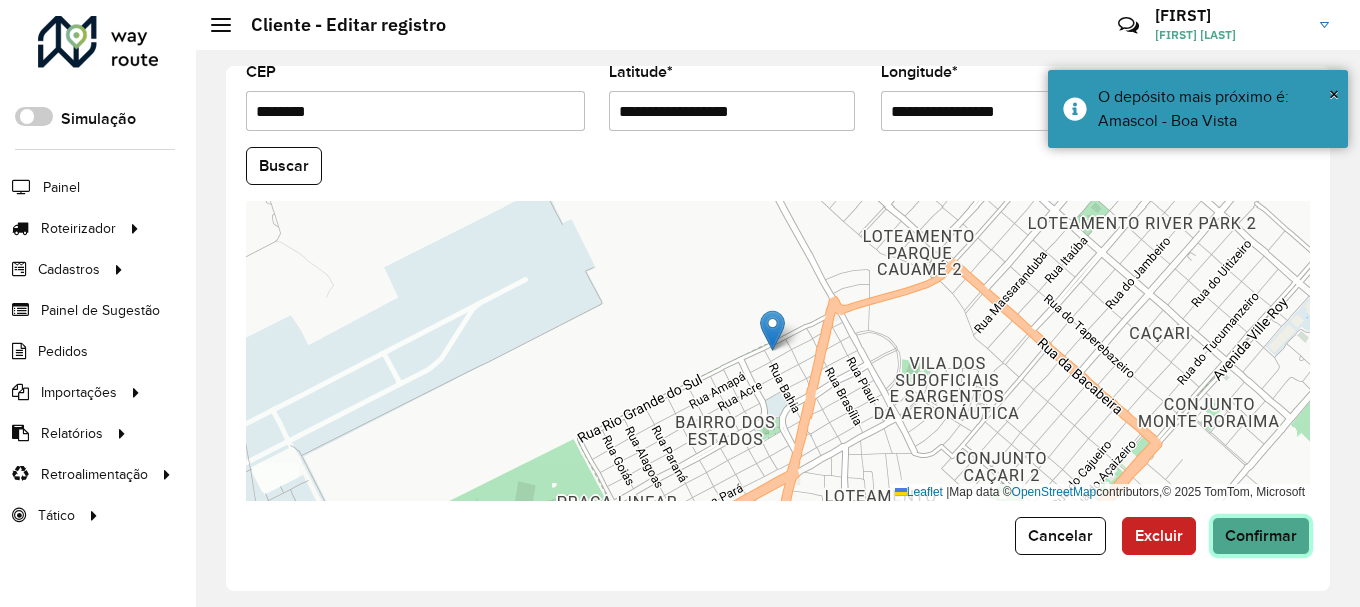 click on "Aguarde...  Pop-up bloqueado!  Seu navegador bloqueou automáticamente a abertura de uma nova janela.   Acesse as configurações e adicione o endereço do sistema a lista de permissão.   Fechar  Roteirizador AmbevTech Simulação Painel Roteirizador Entregas Vendas Cadastros Checkpoint Classificações de venda Cliente Consulta de setores Depósito Disponibilidade de veículos Fator tipo de produto Gabarito planner Grupo Rota Fator Tipo Produto Grupo de rotas exclusiva Grupo de setores Layout integração Modelo Parada Pedágio Perfil de Vendedor Ponto de apoio FAD Produto Restrição de Atendimento Planner Rodízio de placa Rota exclusiva FAD Rótulo Setor Setor Planner Tipo de cliente Tipo de veículo Tipo de veículo RN Transportadora Vendedor Veículo Painel de Sugestão Pedidos Importações Classificação e volume de venda Clientes Fator tipo produto Gabarito planner Grade de atendimento Janela de atendimento Localização Pedidos Restrição de Atendimento Planner Tempo de espera Vendedor Veículos" at bounding box center (680, 303) 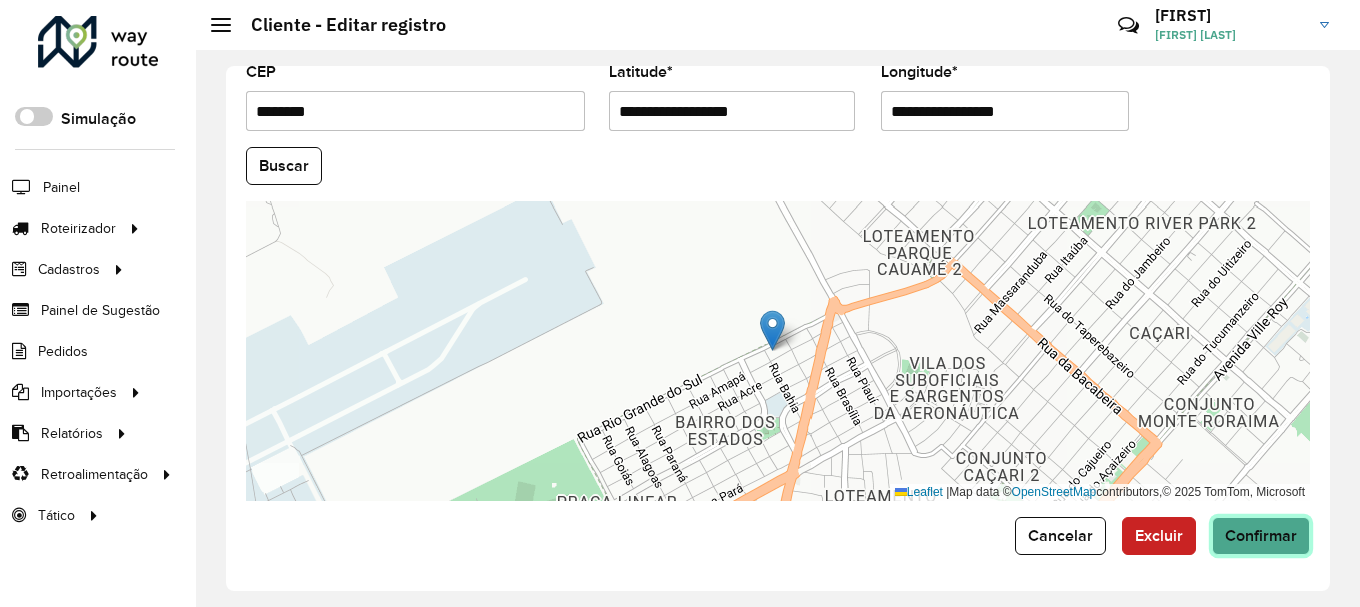 click on "Confirmar" 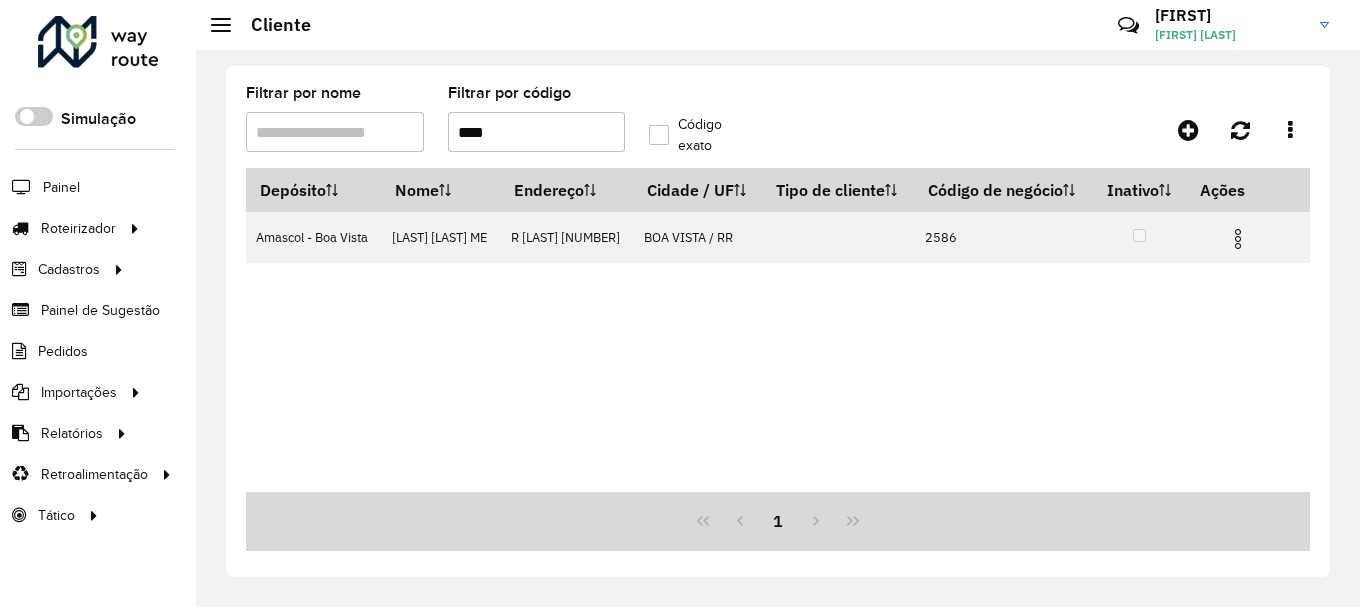 drag, startPoint x: 510, startPoint y: 135, endPoint x: 441, endPoint y: 137, distance: 69.02898 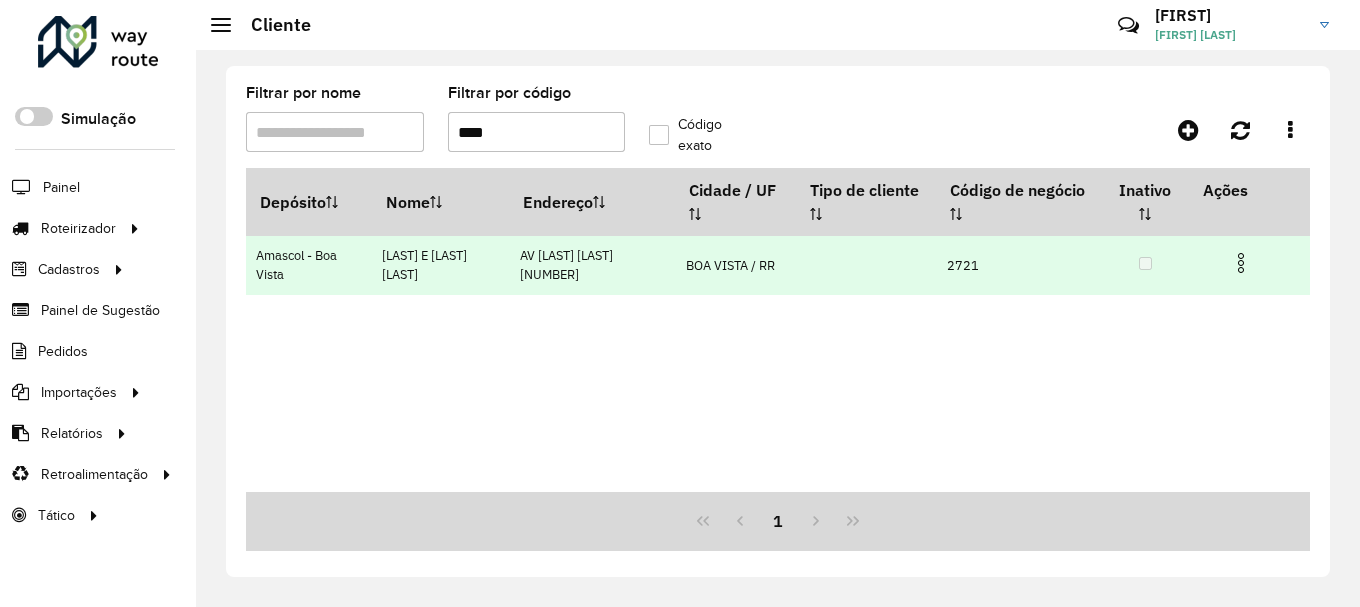 type on "****" 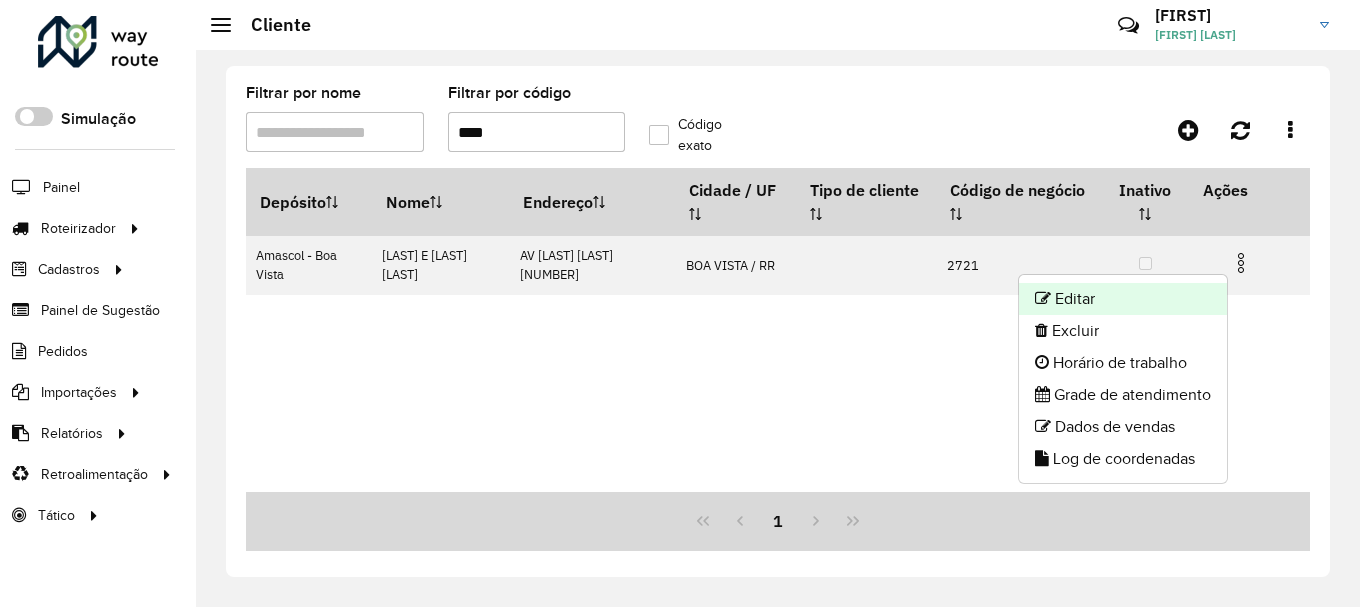 click on "Editar" 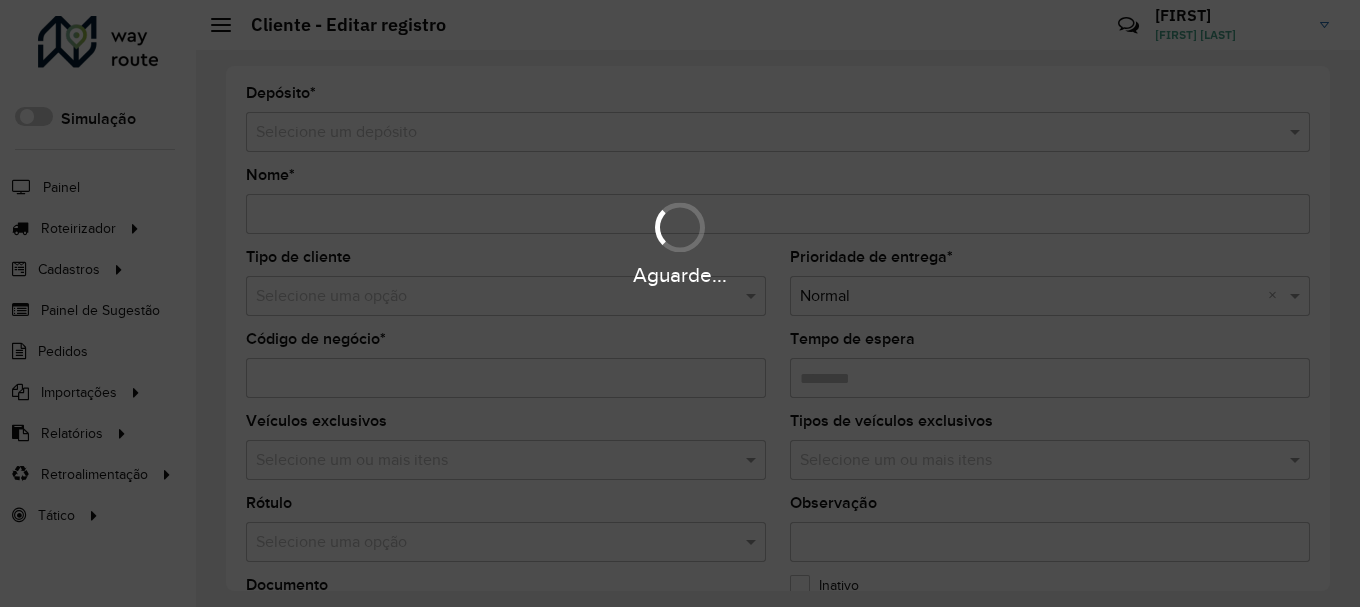 type on "**********" 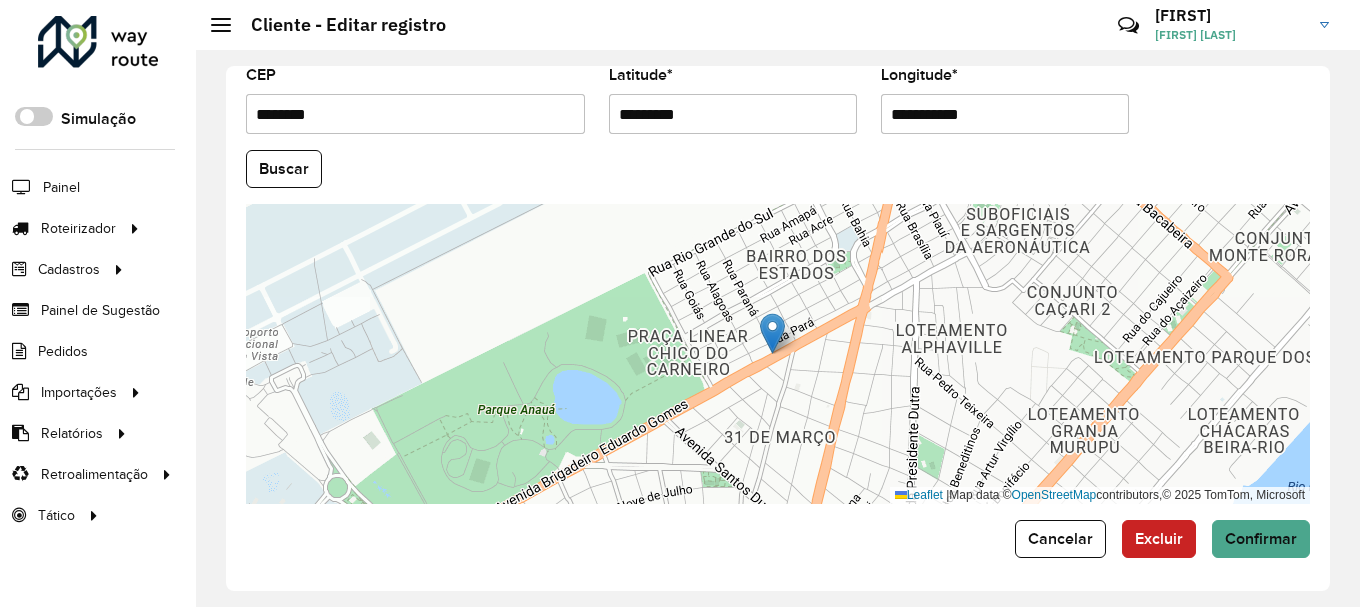 scroll, scrollTop: 905, scrollLeft: 0, axis: vertical 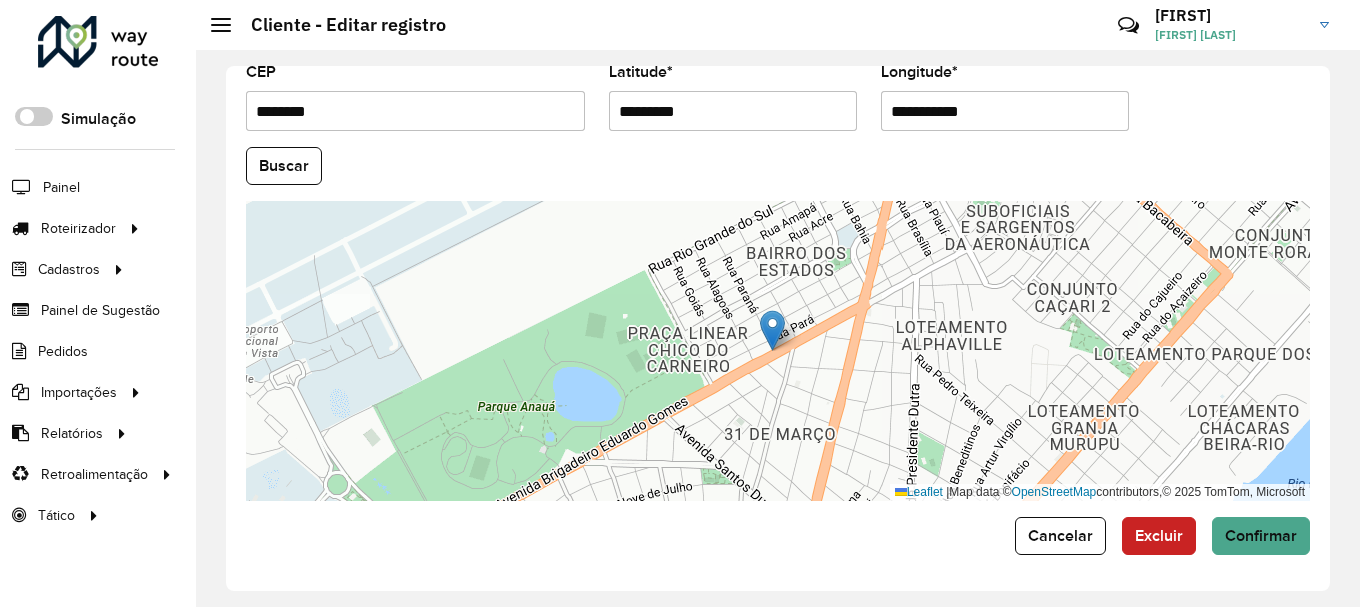 drag, startPoint x: 749, startPoint y: 111, endPoint x: 568, endPoint y: 98, distance: 181.46625 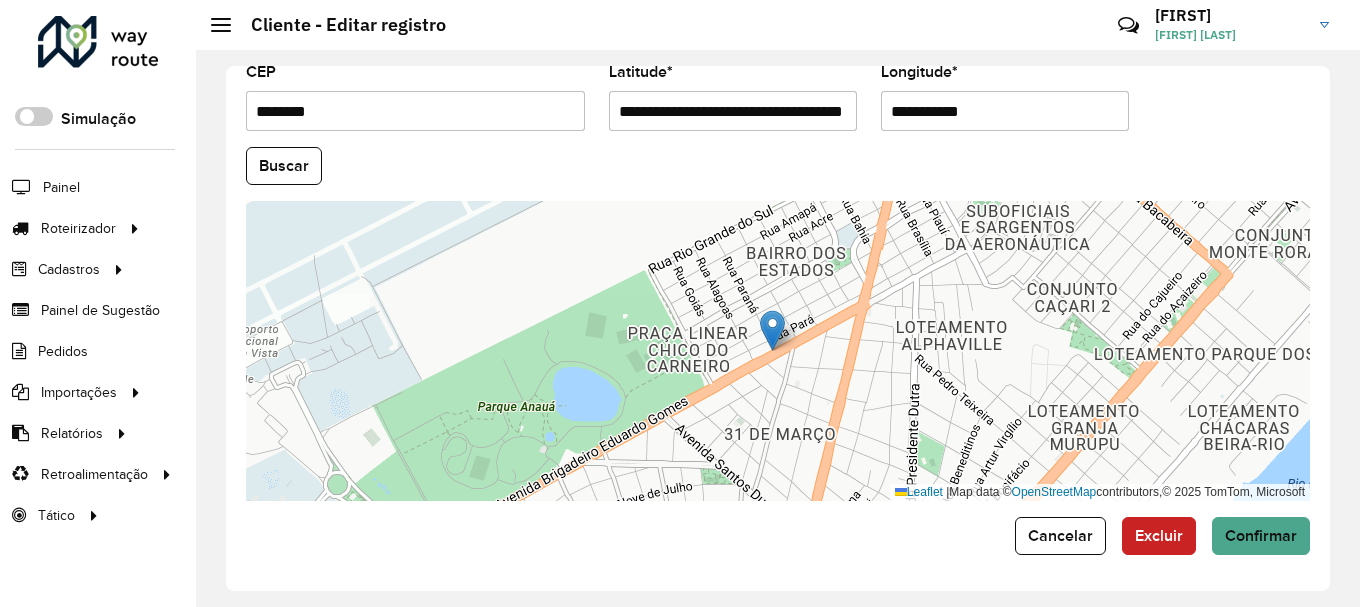 scroll, scrollTop: 0, scrollLeft: 80, axis: horizontal 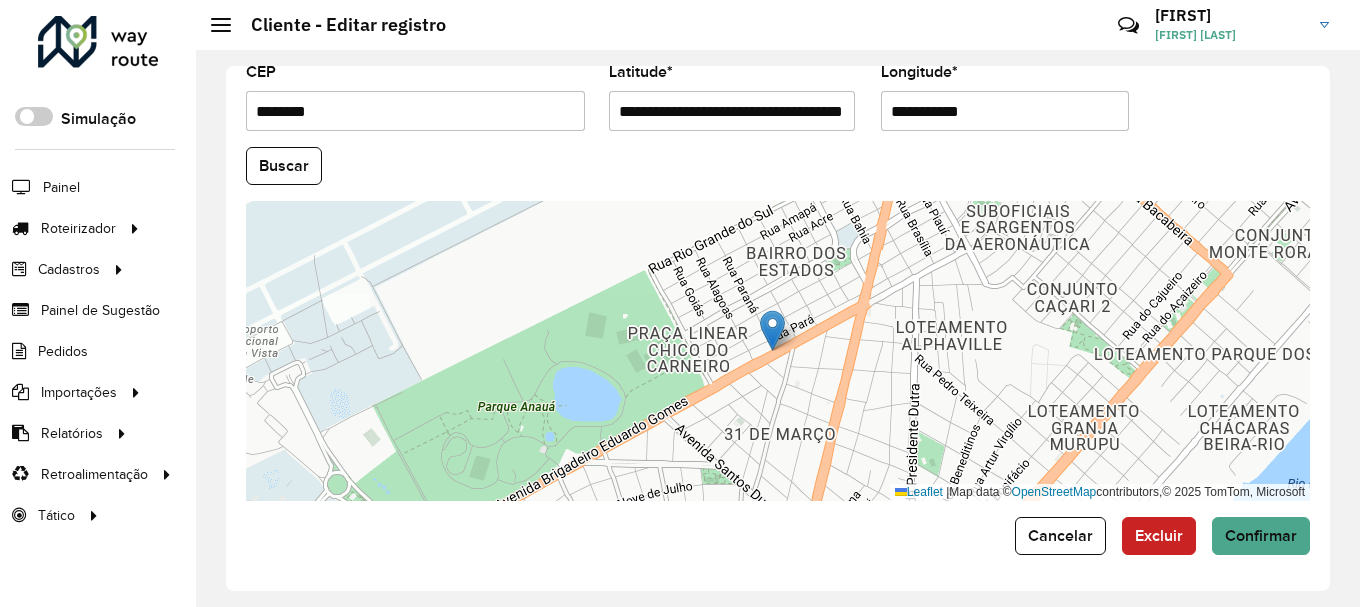 drag, startPoint x: 846, startPoint y: 110, endPoint x: 692, endPoint y: 113, distance: 154.02922 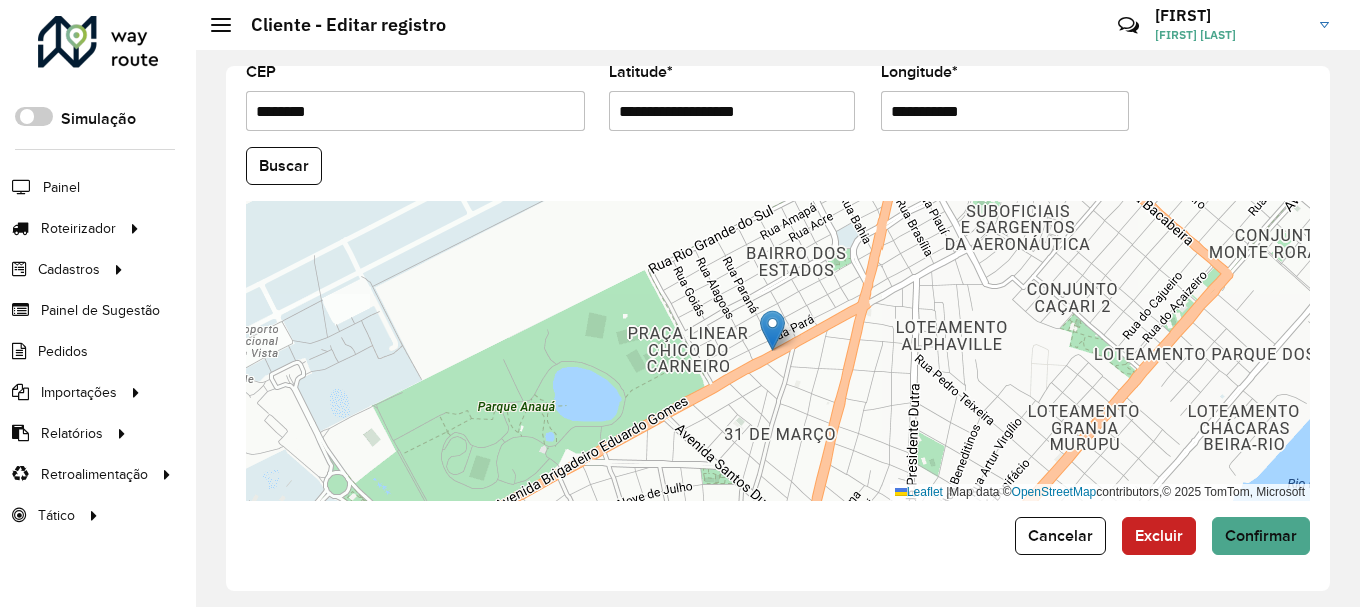 scroll, scrollTop: 0, scrollLeft: 0, axis: both 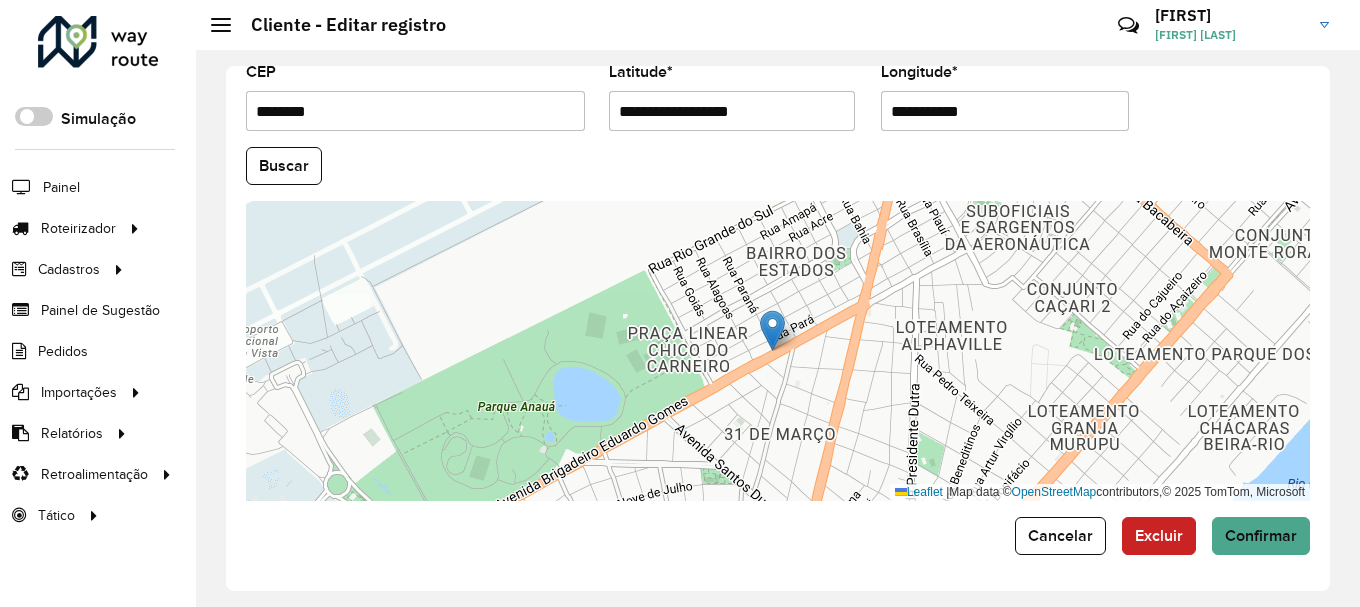 type on "**********" 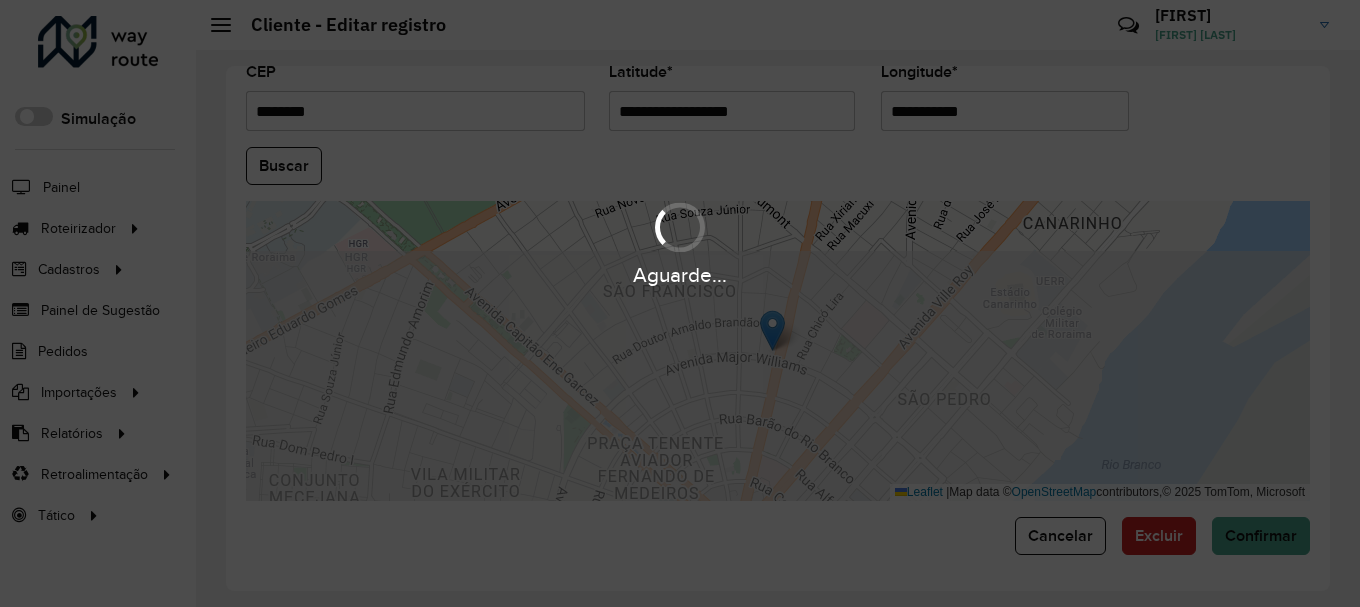 drag, startPoint x: 987, startPoint y: 115, endPoint x: 871, endPoint y: 104, distance: 116.520386 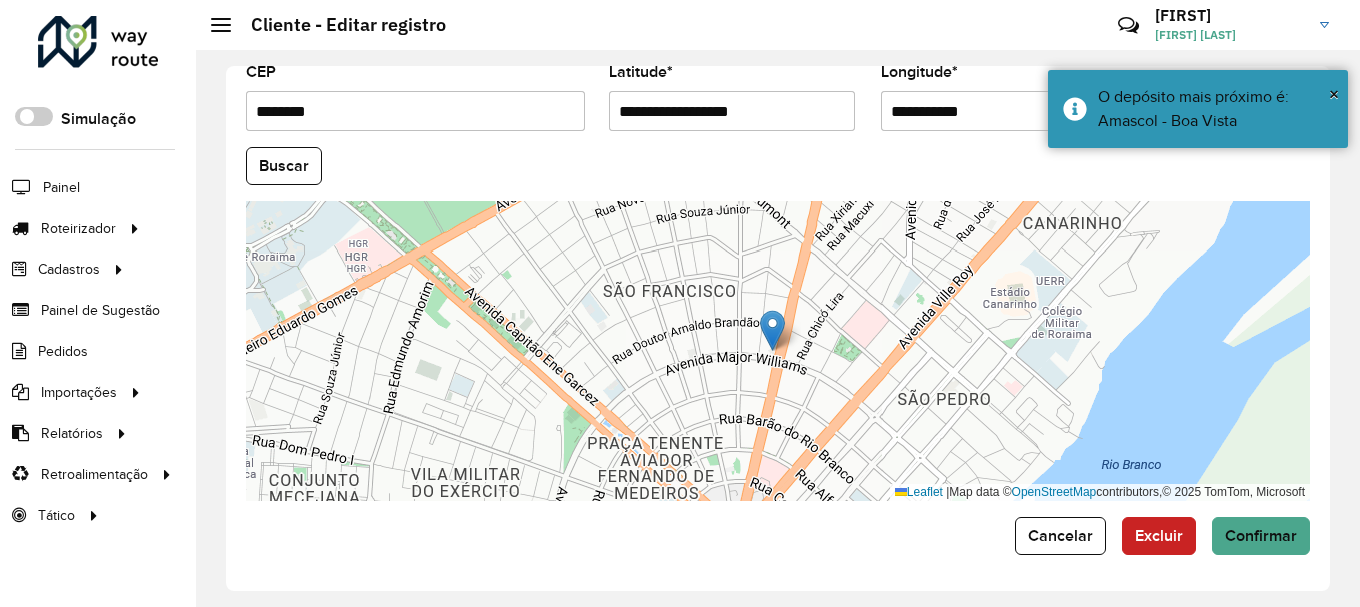 paste on "*******" 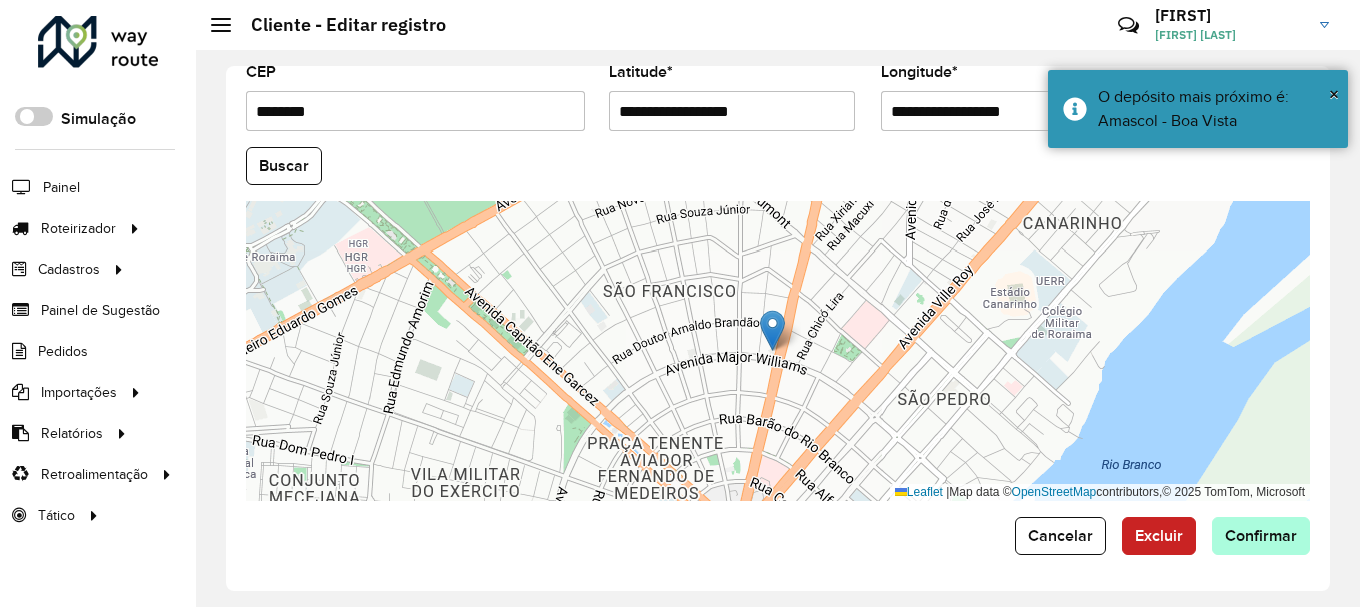 type on "**********" 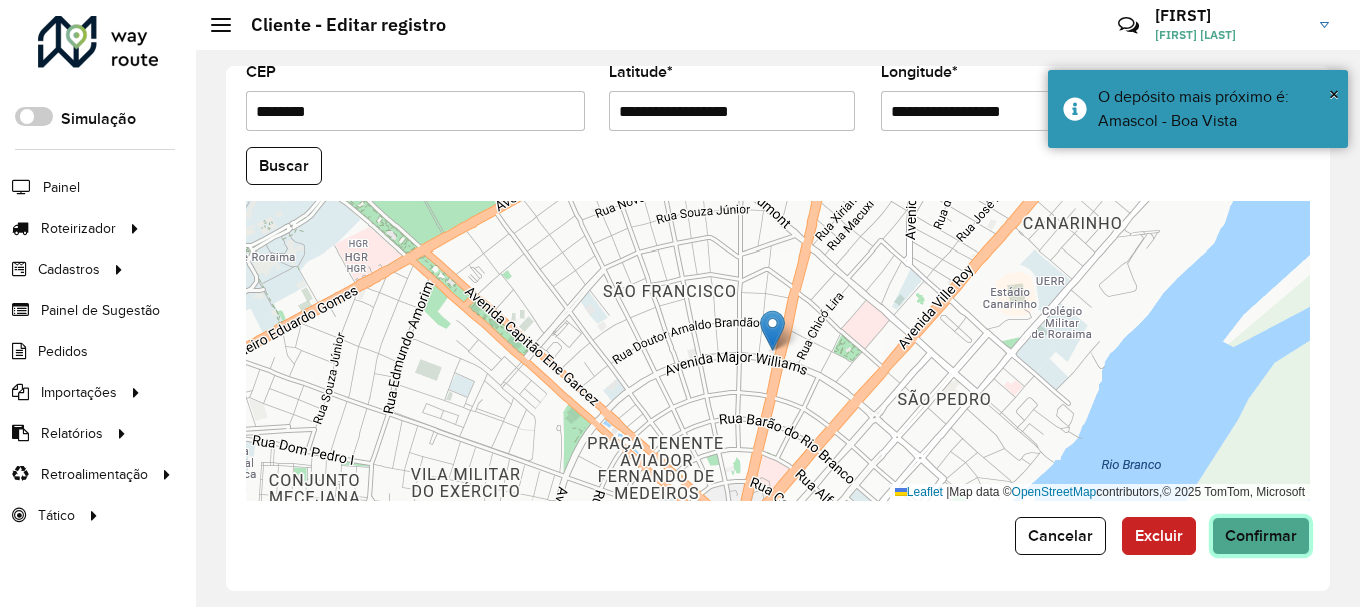 click on "Aguarde...  Pop-up bloqueado!  Seu navegador bloqueou automáticamente a abertura de uma nova janela.   Acesse as configurações e adicione o endereço do sistema a lista de permissão.   Fechar  Roteirizador AmbevTech Simulação Painel Roteirizador Entregas Vendas Cadastros Checkpoint Classificações de venda Cliente Consulta de setores Depósito Disponibilidade de veículos Fator tipo de produto Gabarito planner Grupo Rota Fator Tipo Produto Grupo de rotas exclusiva Grupo de setores Layout integração Modelo Parada Pedágio Perfil de Vendedor Ponto de apoio FAD Produto Restrição de Atendimento Planner Rodízio de placa Rota exclusiva FAD Rótulo Setor Setor Planner Tipo de cliente Tipo de veículo Tipo de veículo RN Transportadora Vendedor Veículo Painel de Sugestão Pedidos Importações Classificação e volume de venda Clientes Fator tipo produto Gabarito planner Grade de atendimento Janela de atendimento Localização Pedidos Restrição de Atendimento Planner Tempo de espera Vendedor Veículos" at bounding box center [680, 303] 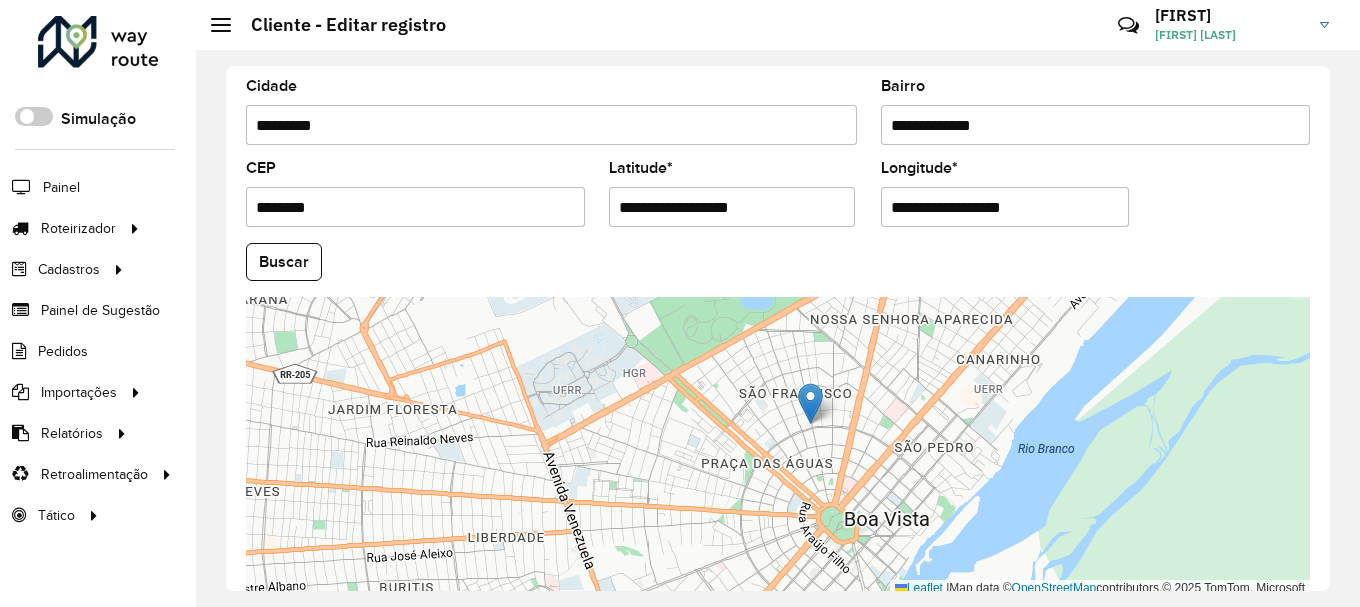 scroll, scrollTop: 905, scrollLeft: 0, axis: vertical 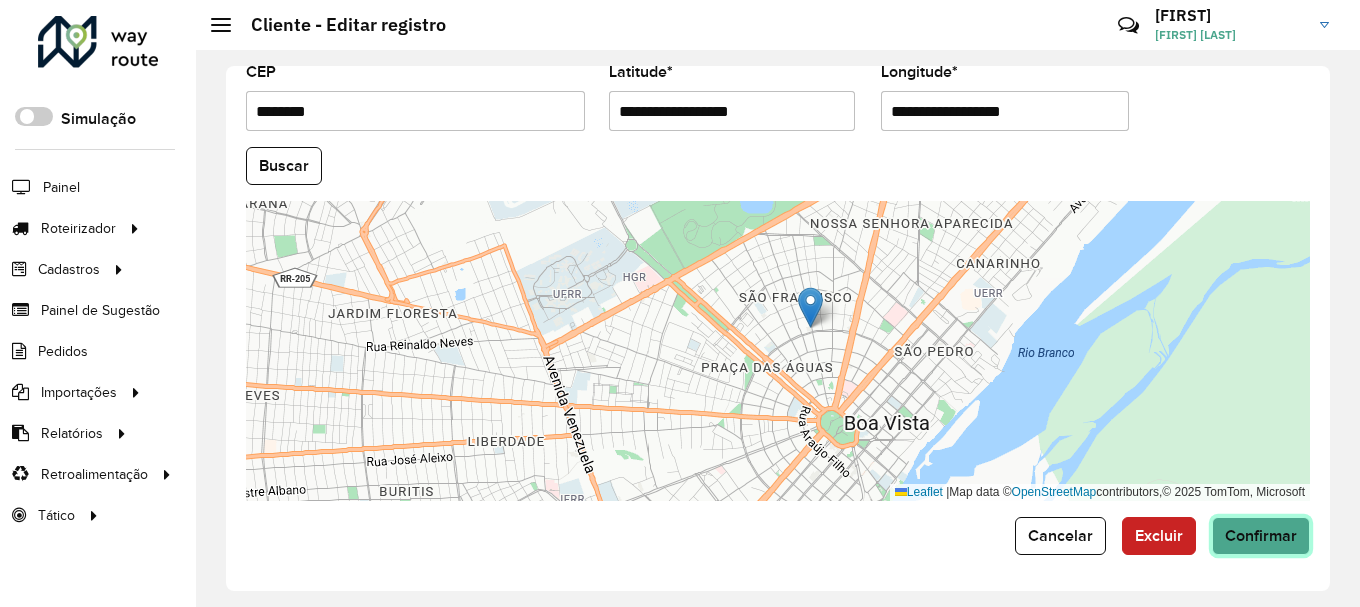 click on "Confirmar" 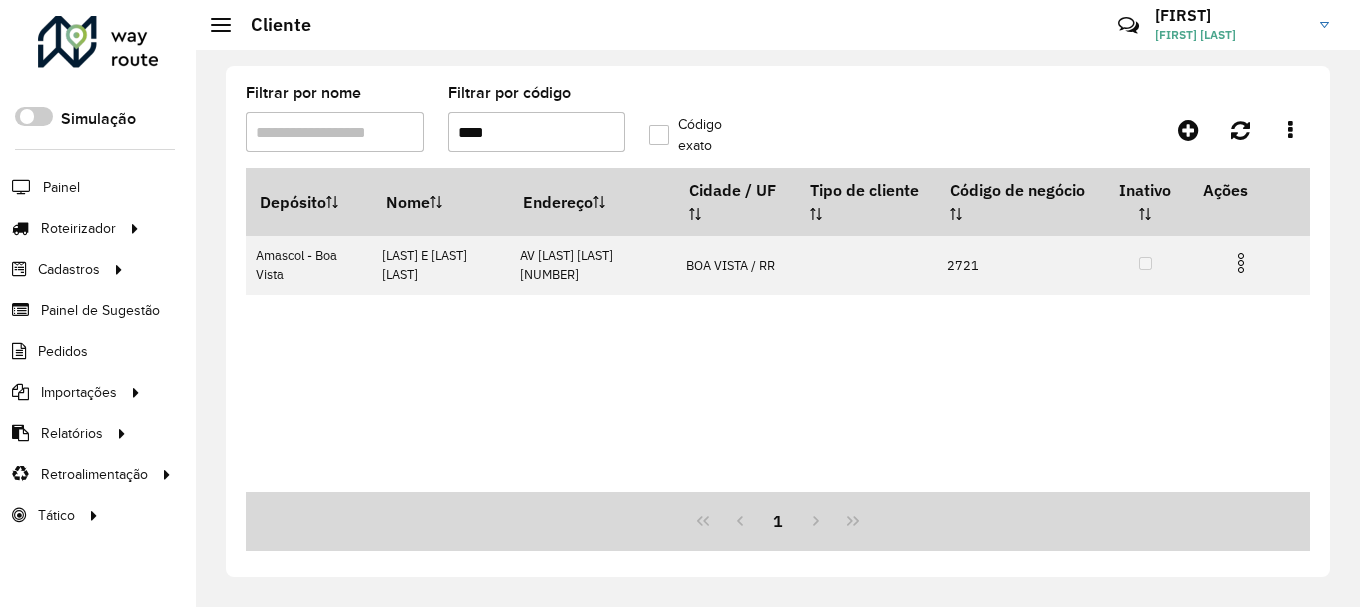 drag, startPoint x: 516, startPoint y: 136, endPoint x: 423, endPoint y: 138, distance: 93.0215 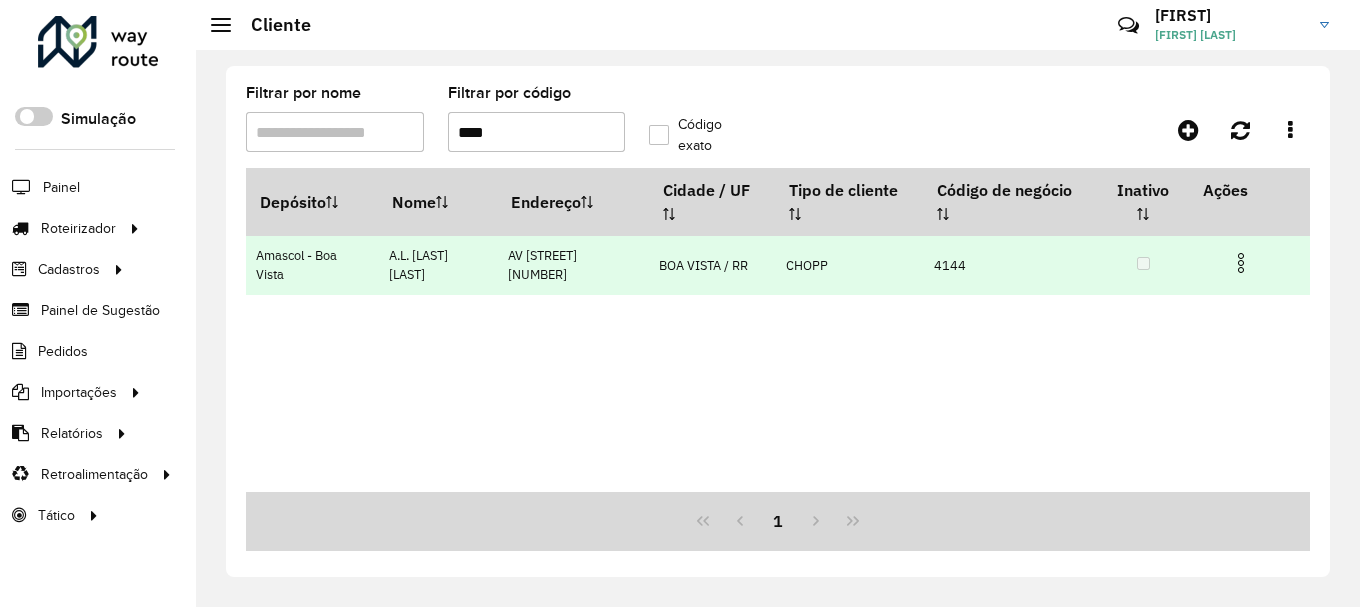 type on "****" 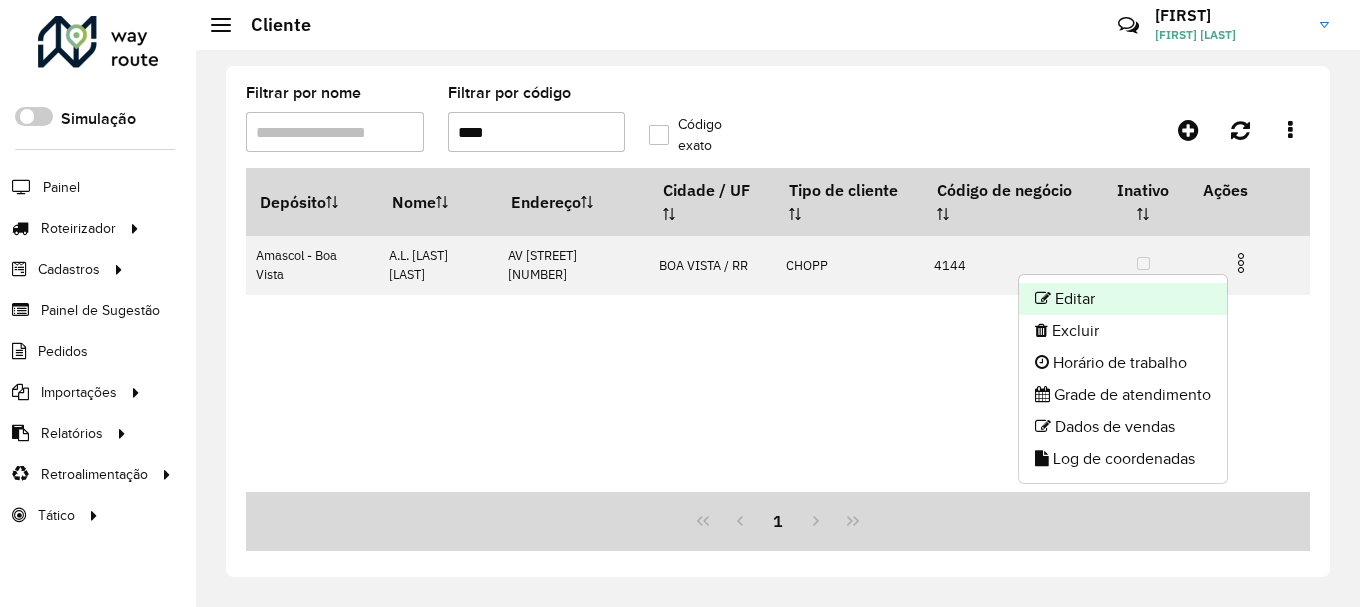click on "Editar" 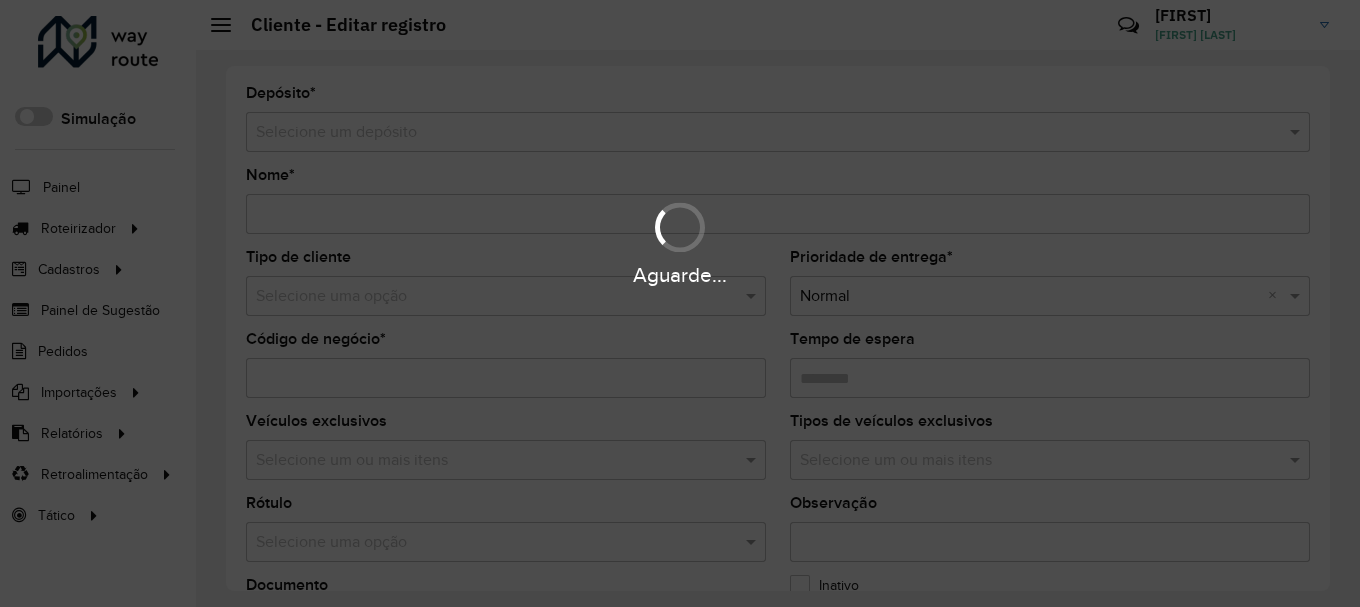 type on "**********" 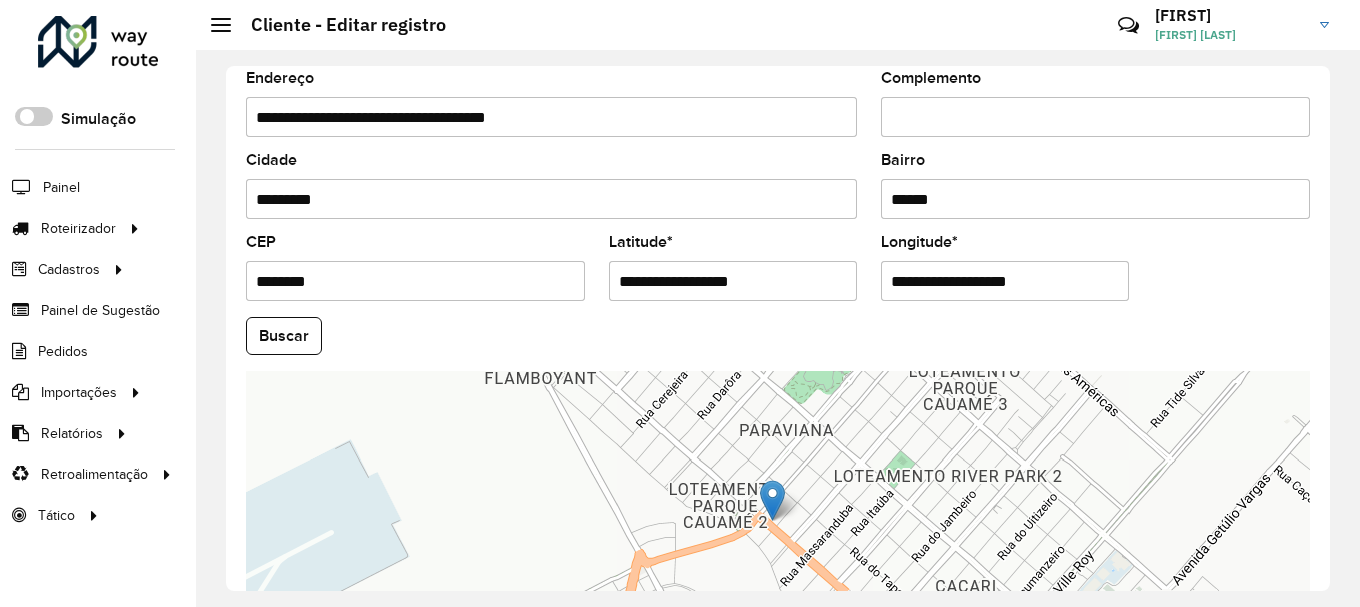 scroll, scrollTop: 905, scrollLeft: 0, axis: vertical 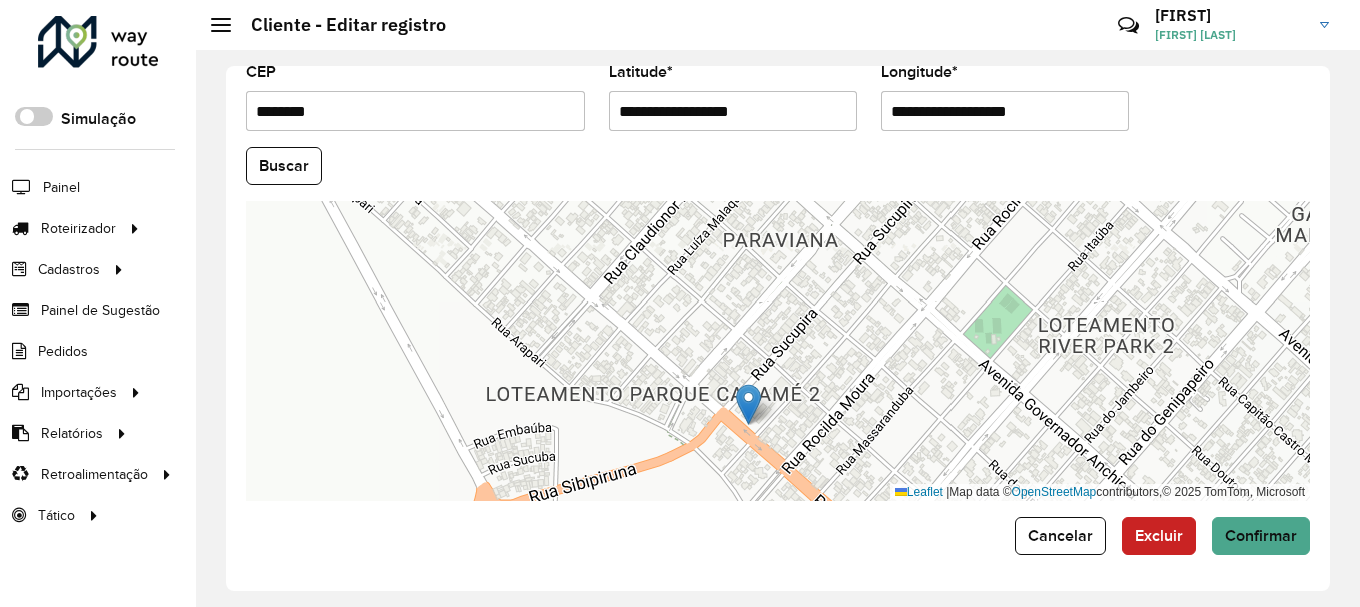 drag, startPoint x: 809, startPoint y: 101, endPoint x: 584, endPoint y: 107, distance: 225.07999 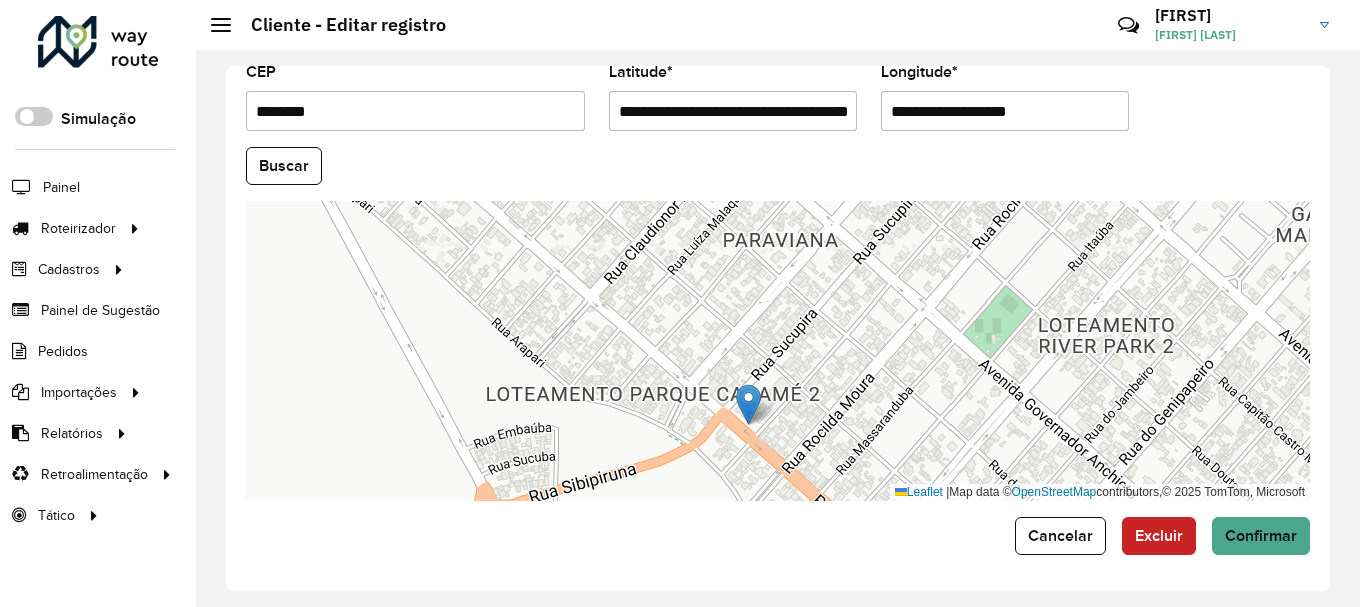 scroll, scrollTop: 0, scrollLeft: 98, axis: horizontal 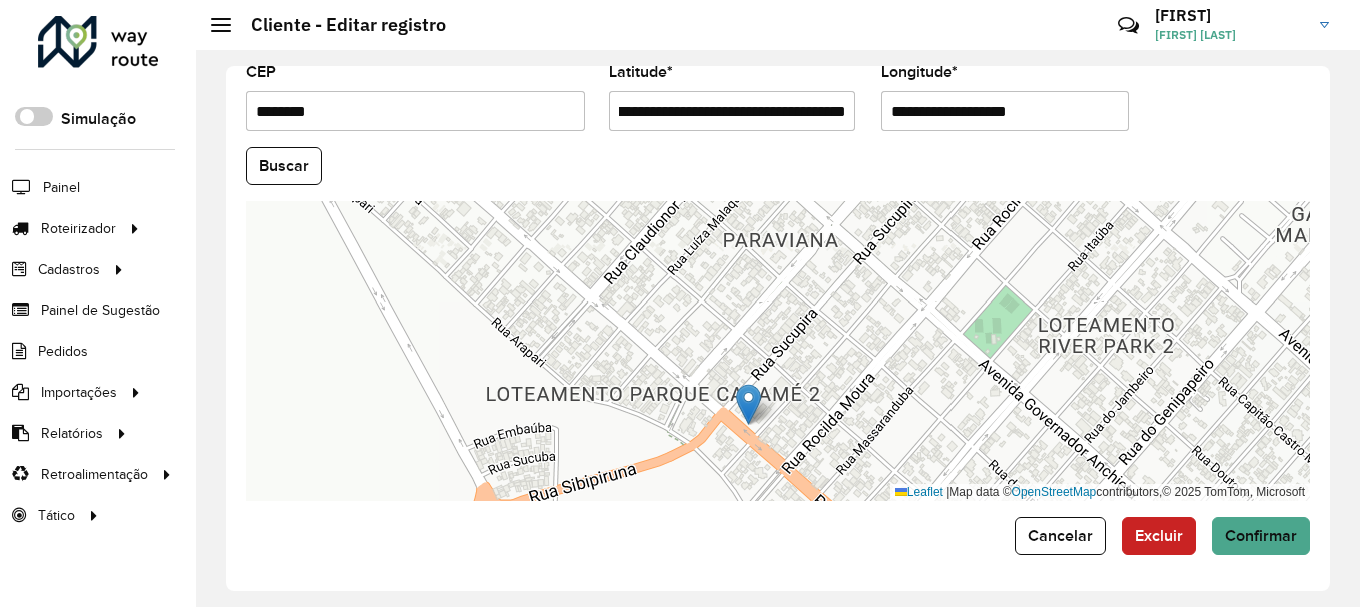 drag, startPoint x: 845, startPoint y: 117, endPoint x: 687, endPoint y: 112, distance: 158.0791 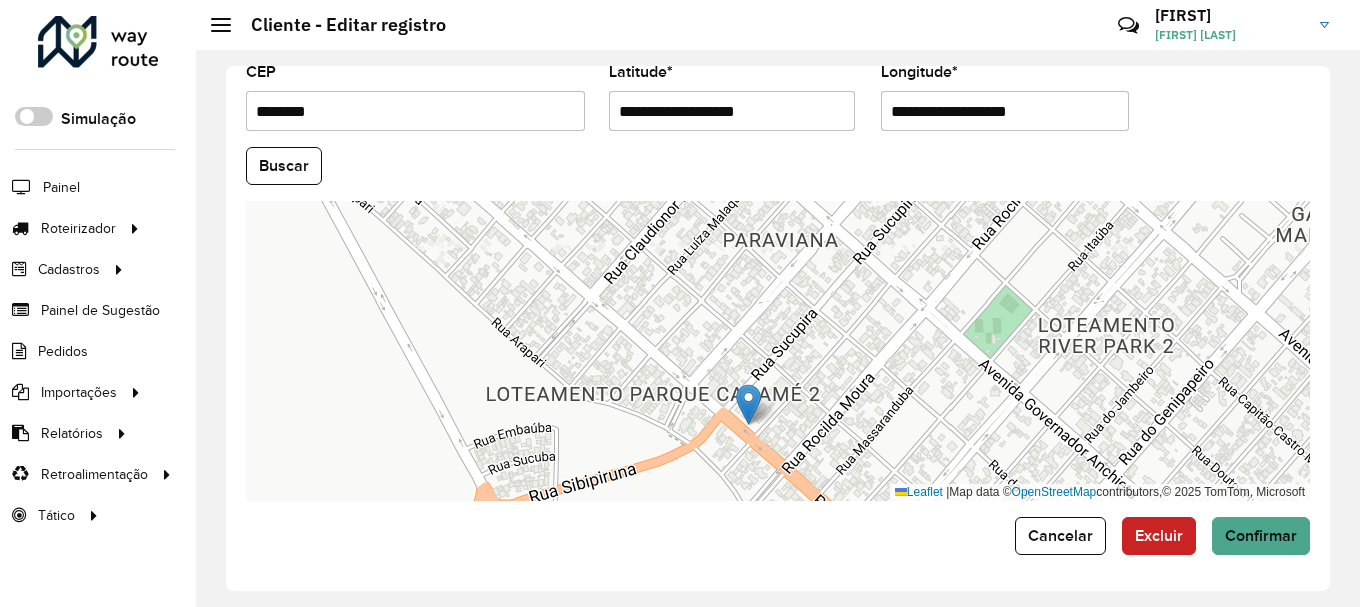 scroll, scrollTop: 0, scrollLeft: 0, axis: both 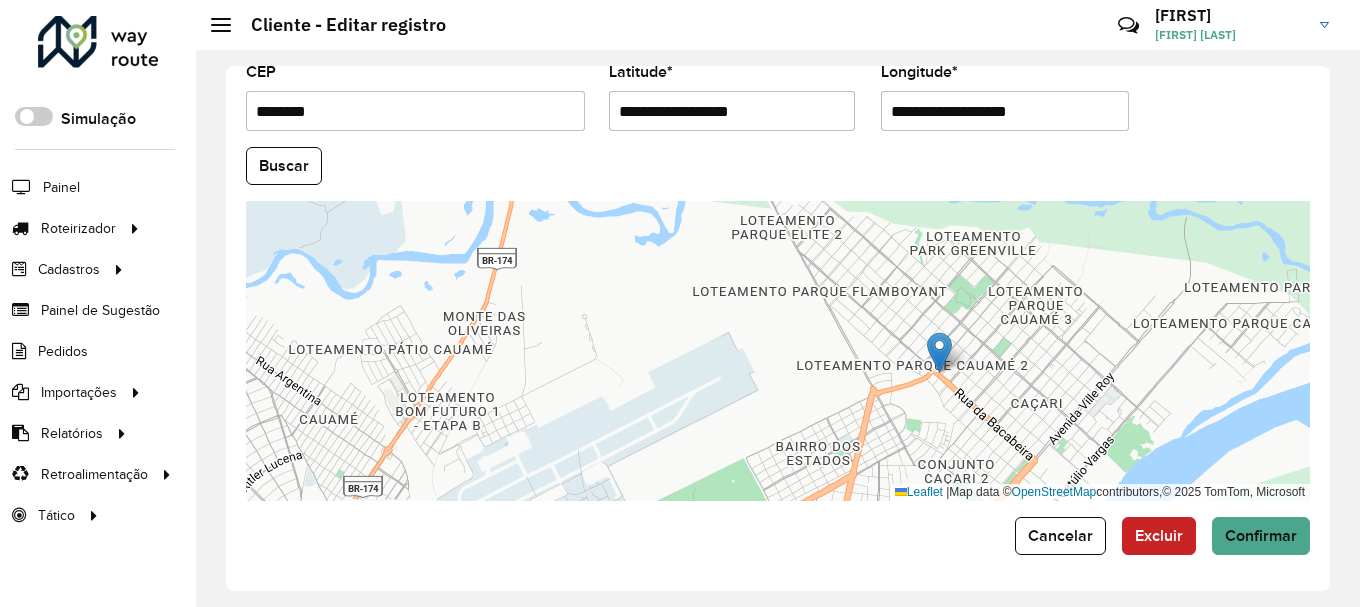 type on "**********" 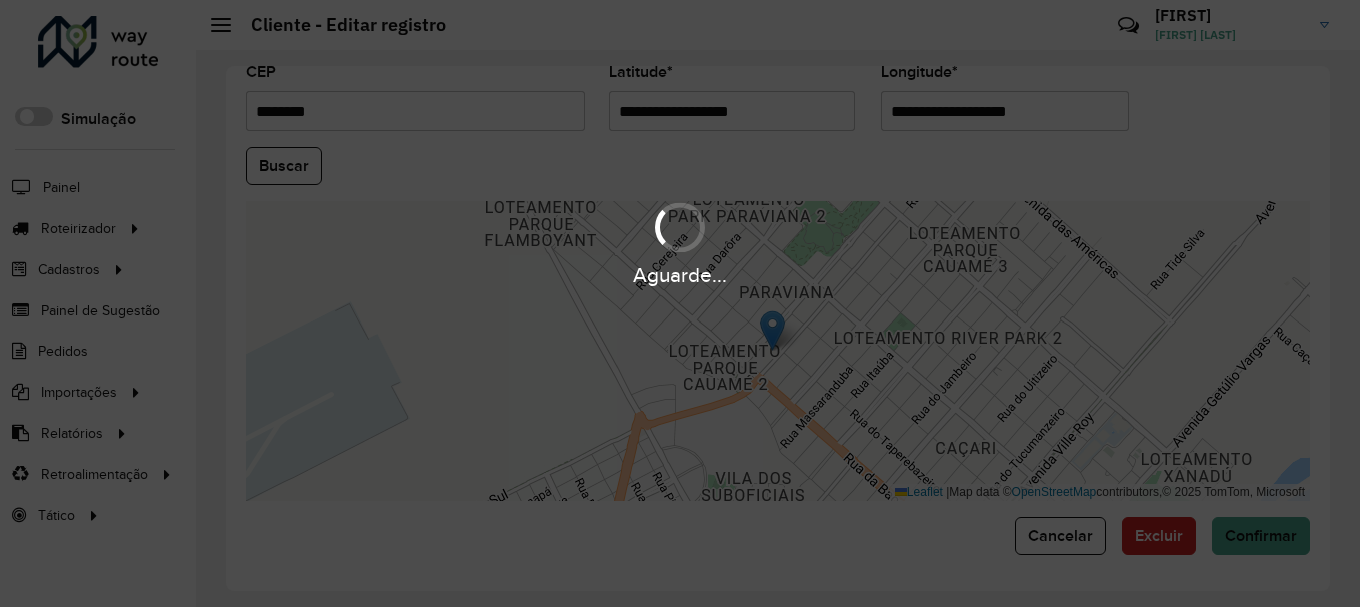 drag, startPoint x: 1068, startPoint y: 107, endPoint x: 867, endPoint y: 106, distance: 201.00249 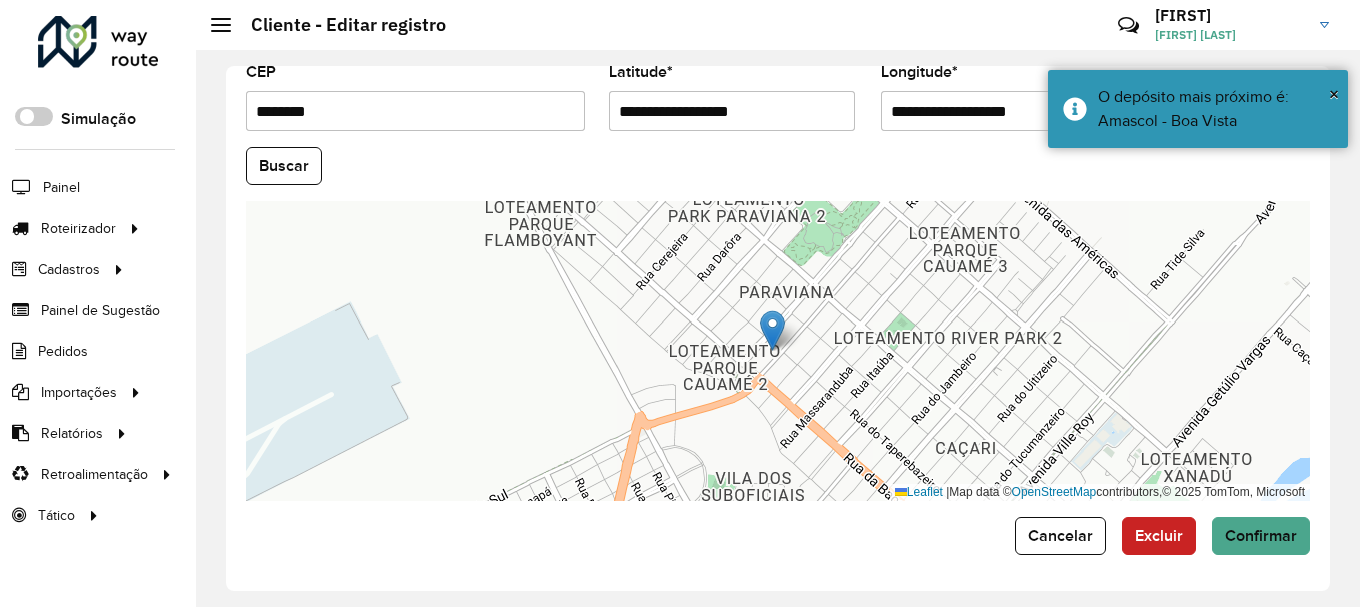 paste 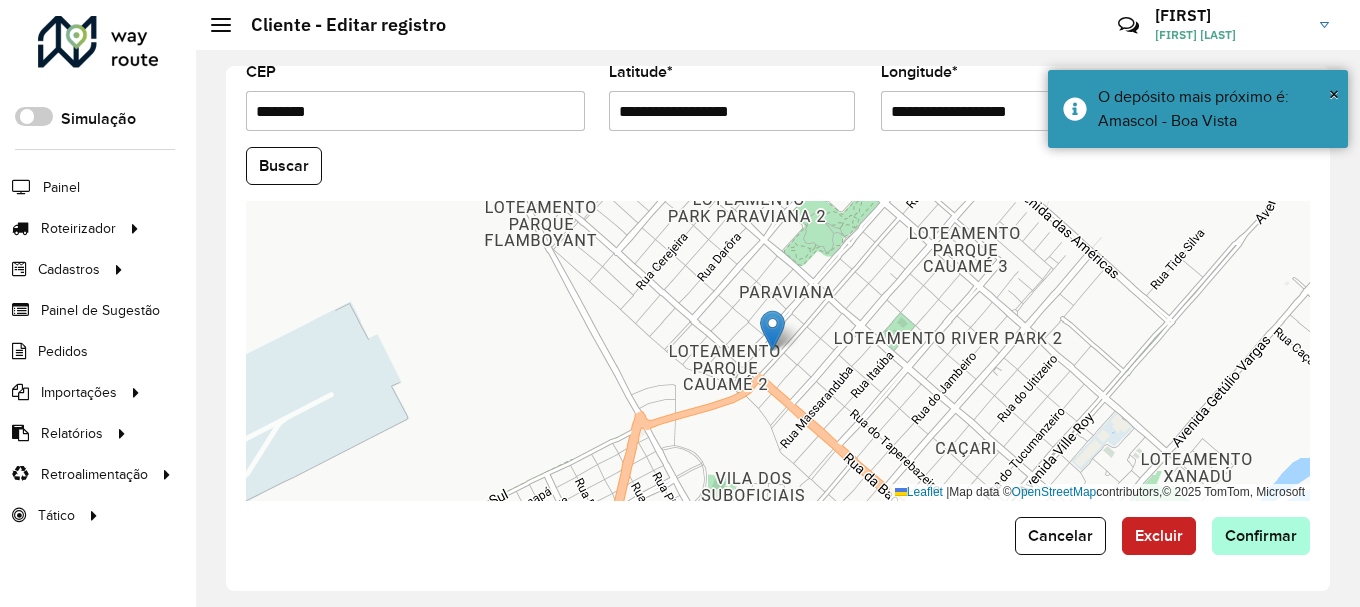 type on "**********" 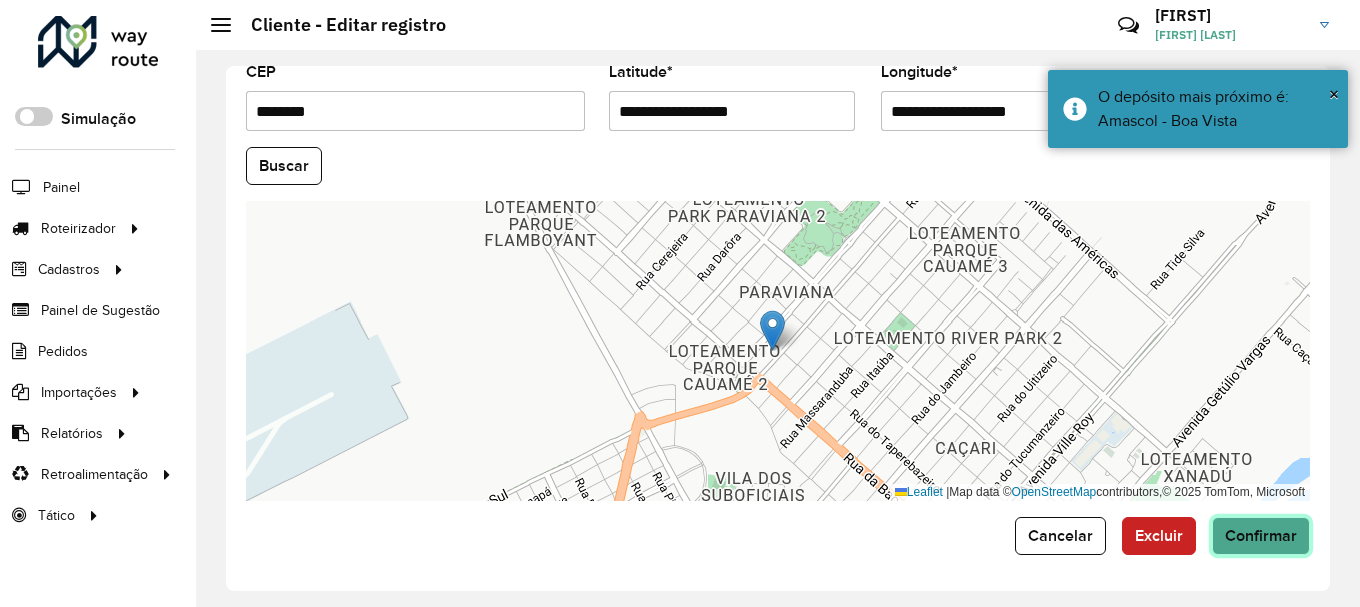 click on "Aguarde...  Pop-up bloqueado!  Seu navegador bloqueou automáticamente a abertura de uma nova janela.   Acesse as configurações e adicione o endereço do sistema a lista de permissão.   Fechar  Roteirizador AmbevTech Simulação Painel Roteirizador Entregas Vendas Cadastros Checkpoint Classificações de venda Cliente Consulta de setores Depósito Disponibilidade de veículos Fator tipo de produto Gabarito planner Grupo Rota Fator Tipo Produto Grupo de rotas exclusiva Grupo de setores Layout integração Modelo Parada Pedágio Perfil de Vendedor Ponto de apoio FAD Produto Restrição de Atendimento Planner Rodízio de placa Rota exclusiva FAD Rótulo Setor Setor Planner Tipo de cliente Tipo de veículo Tipo de veículo RN Transportadora Vendedor Veículo Painel de Sugestão Pedidos Importações Classificação e volume de venda Clientes Fator tipo produto Gabarito planner Grade de atendimento Janela de atendimento Localização Pedidos Restrição de Atendimento Planner Tempo de espera Vendedor Veículos" at bounding box center [680, 303] 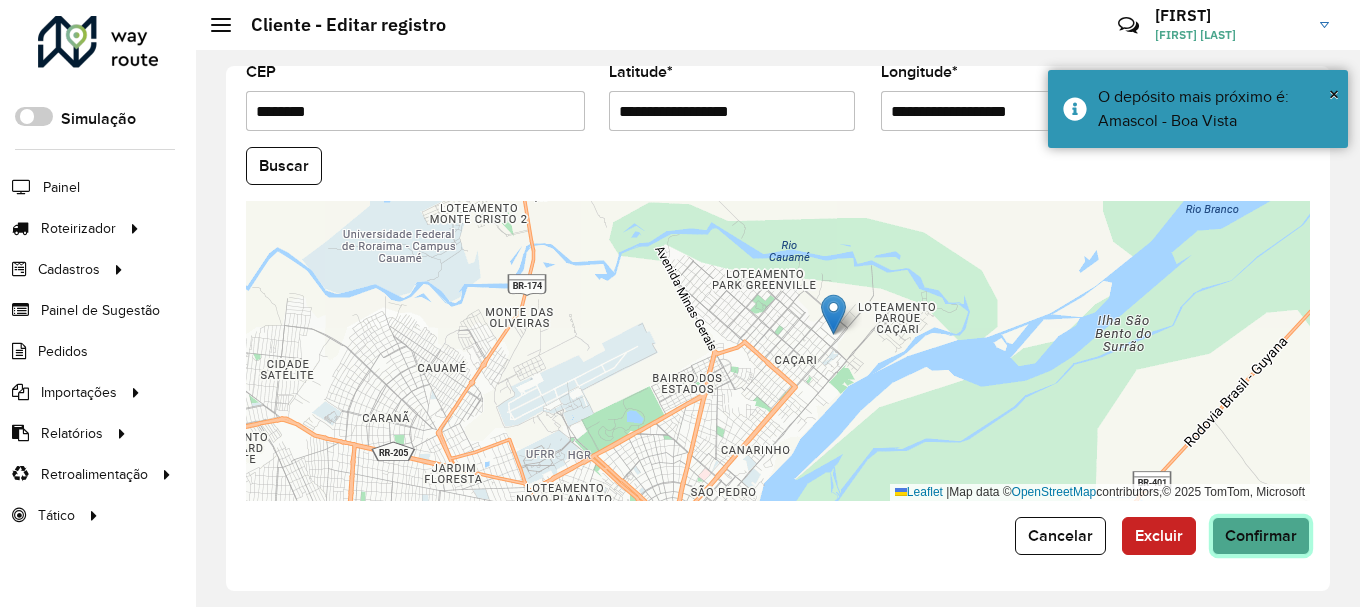 click on "Confirmar" 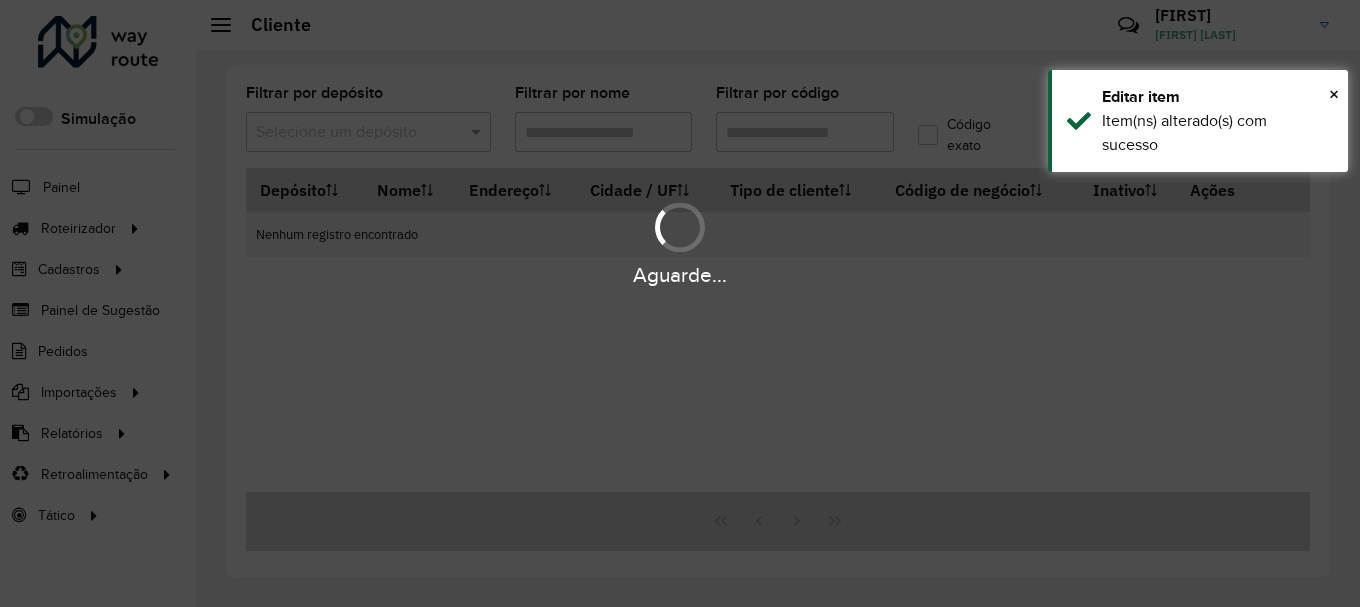 type on "****" 